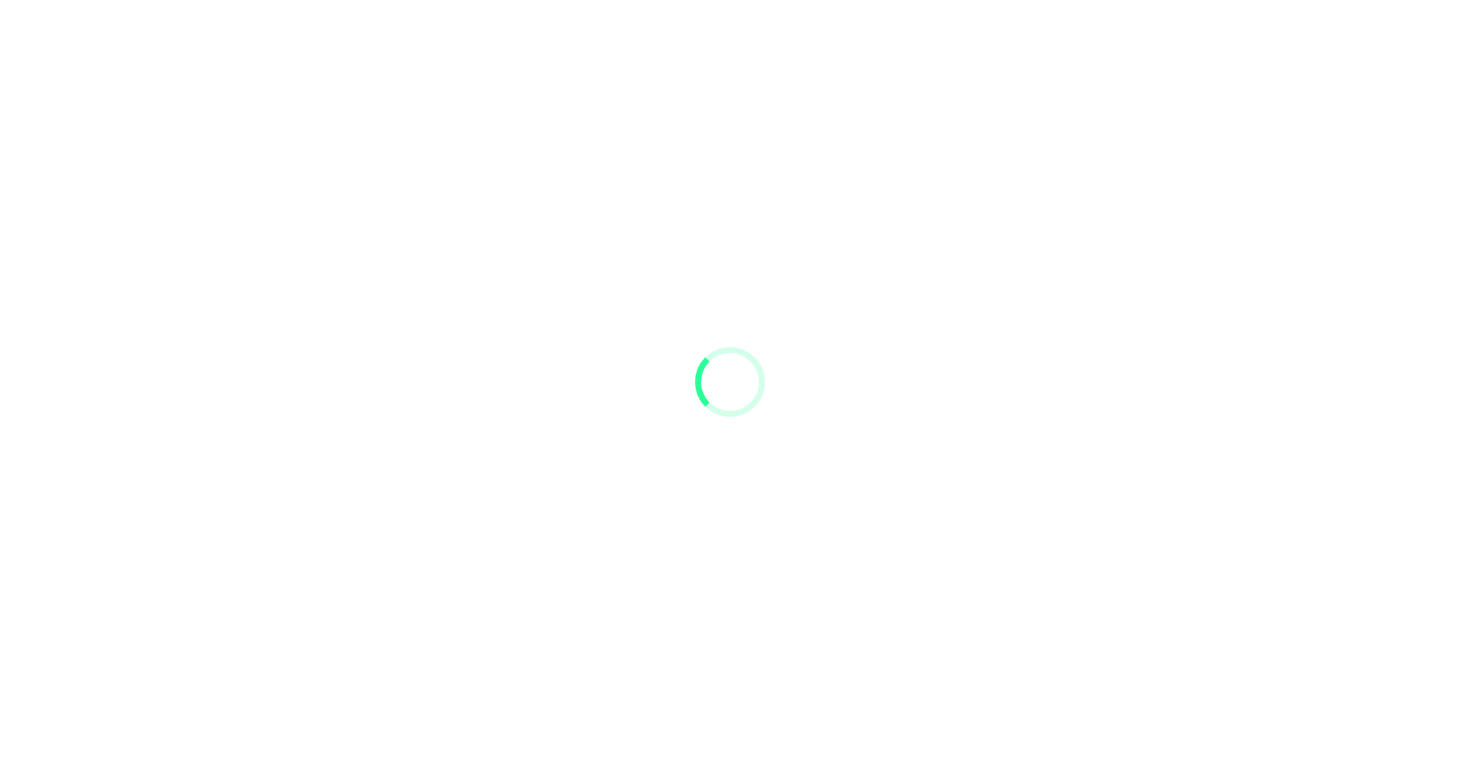 scroll, scrollTop: 0, scrollLeft: 0, axis: both 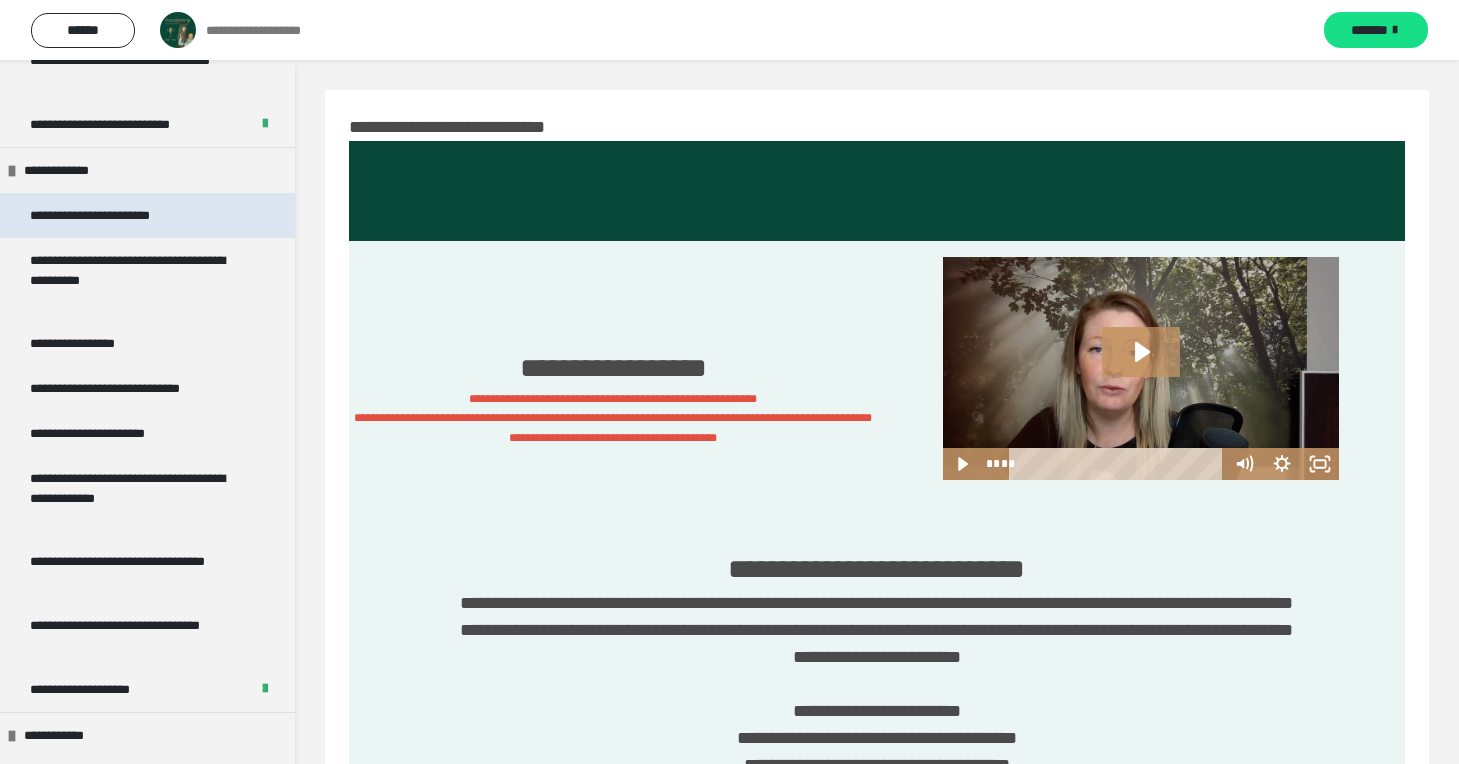 click on "**********" at bounding box center (109, 215) 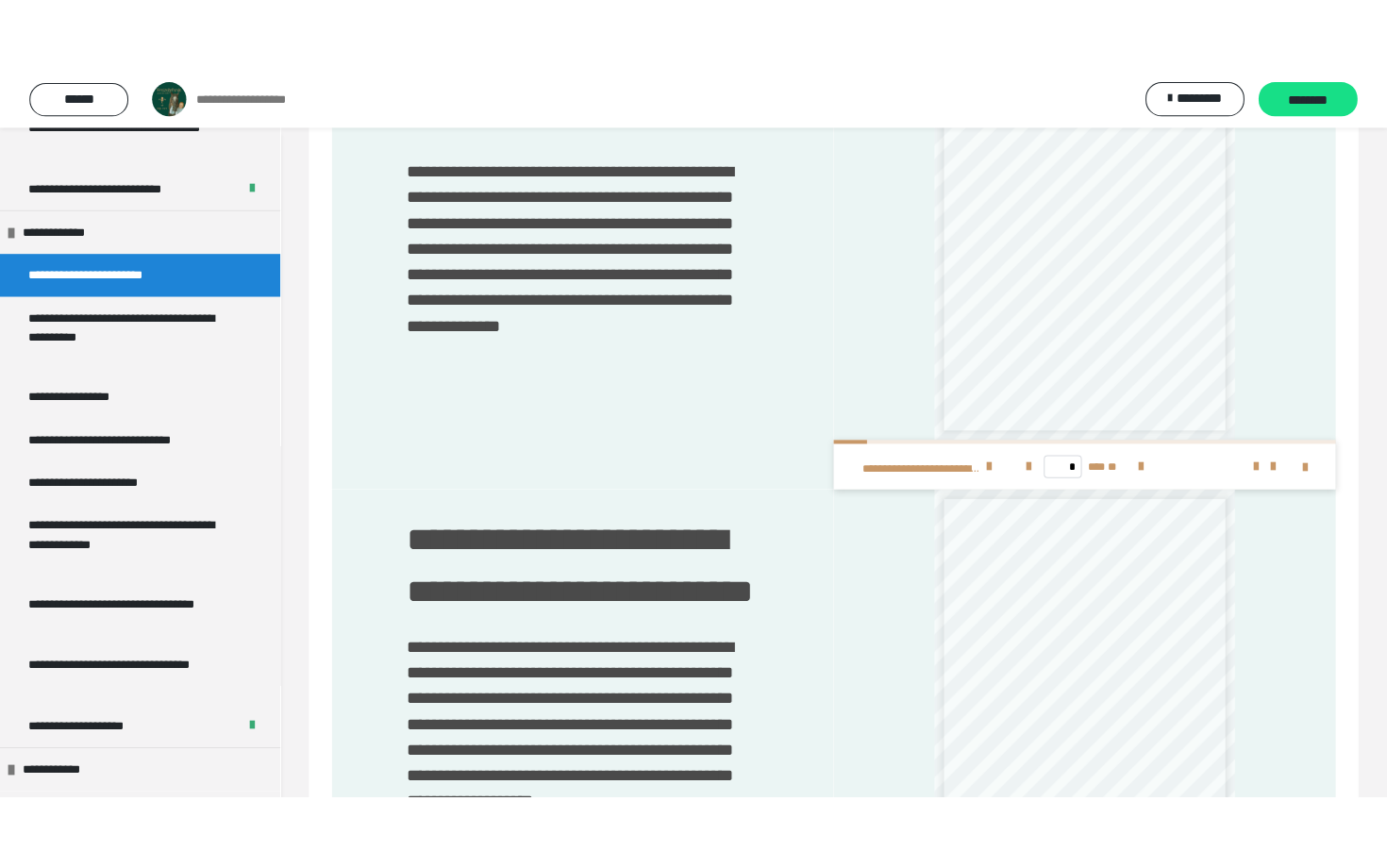 scroll, scrollTop: 1178, scrollLeft: 0, axis: vertical 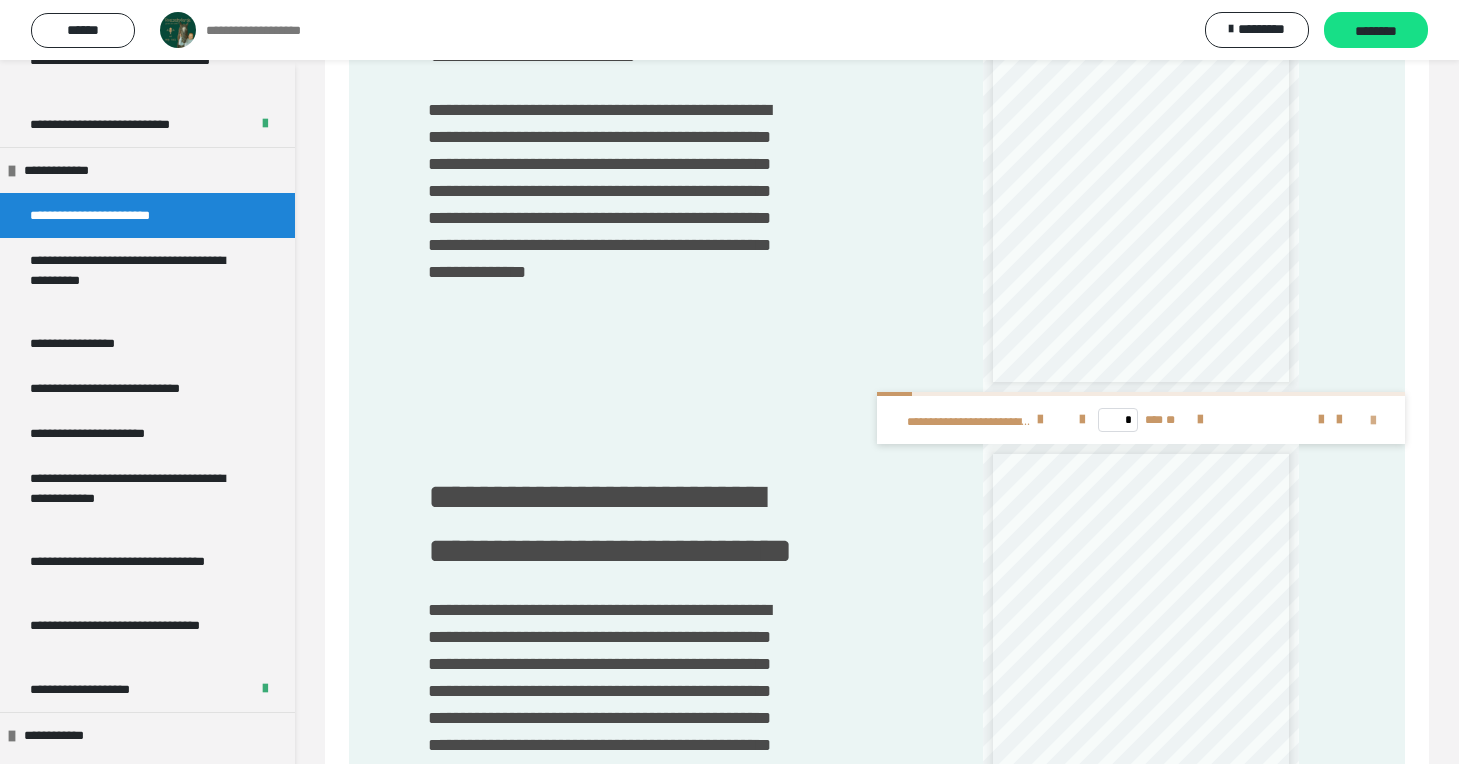 click at bounding box center (1373, 421) 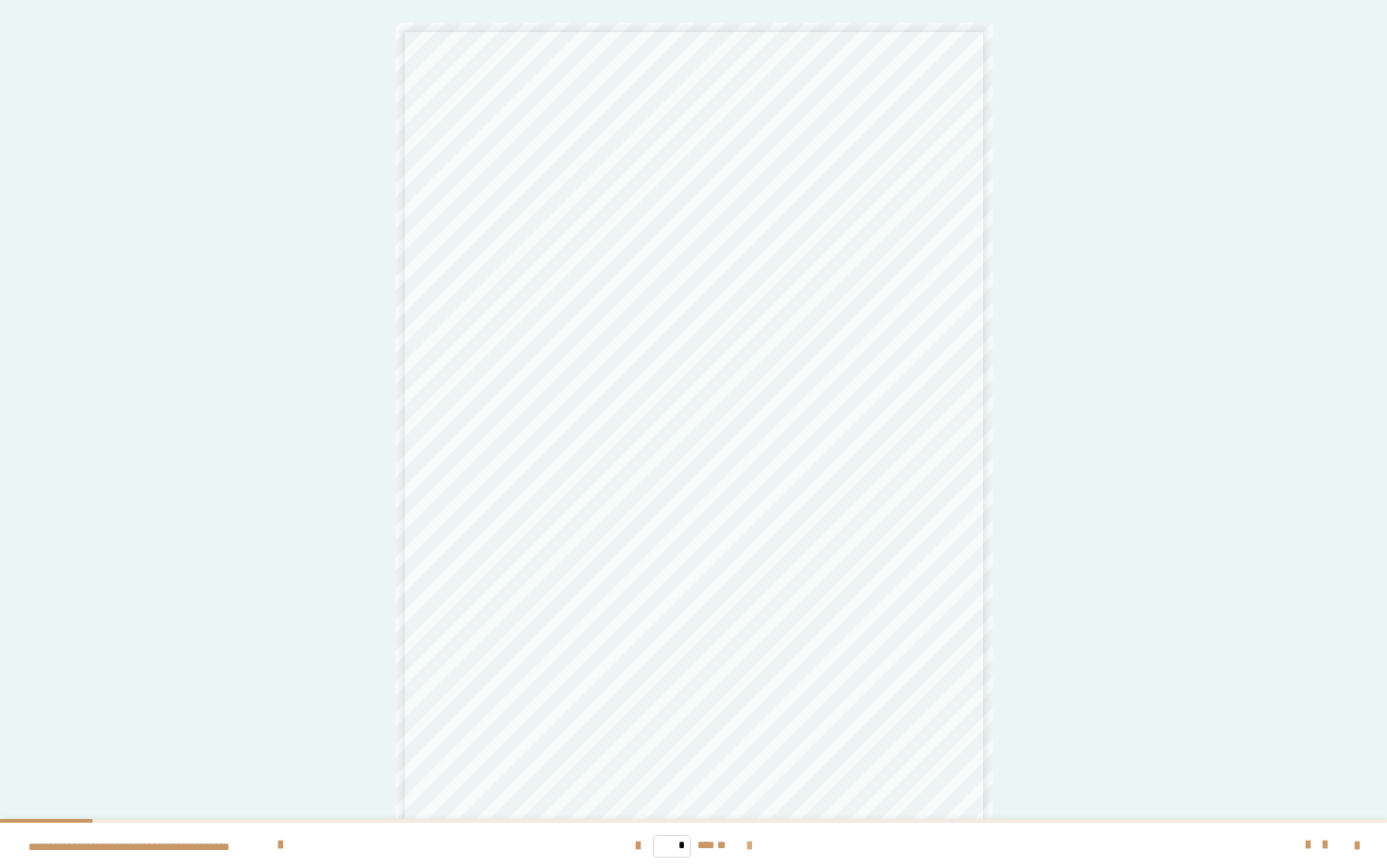 click at bounding box center [749, 846] 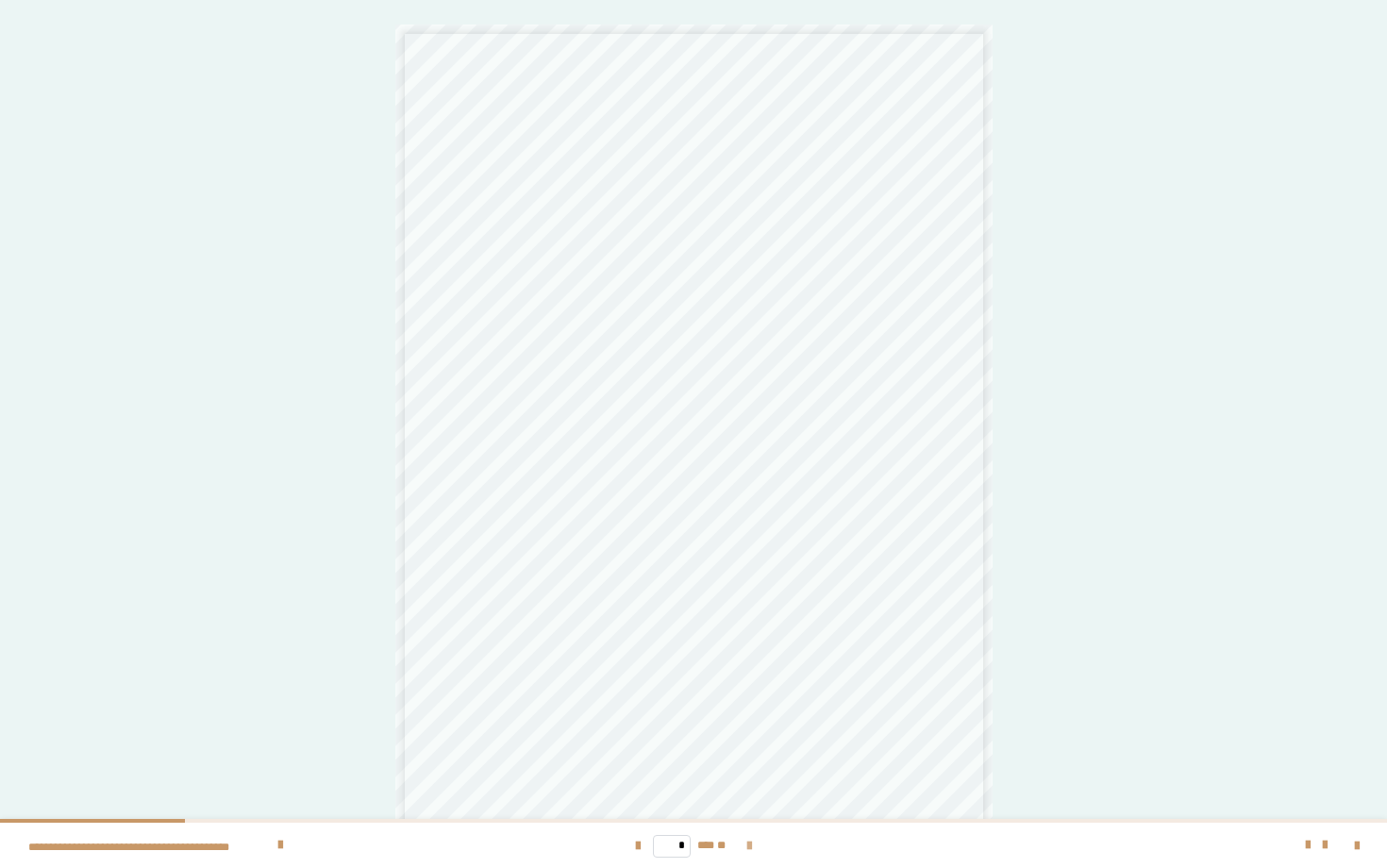 click at bounding box center (749, 846) 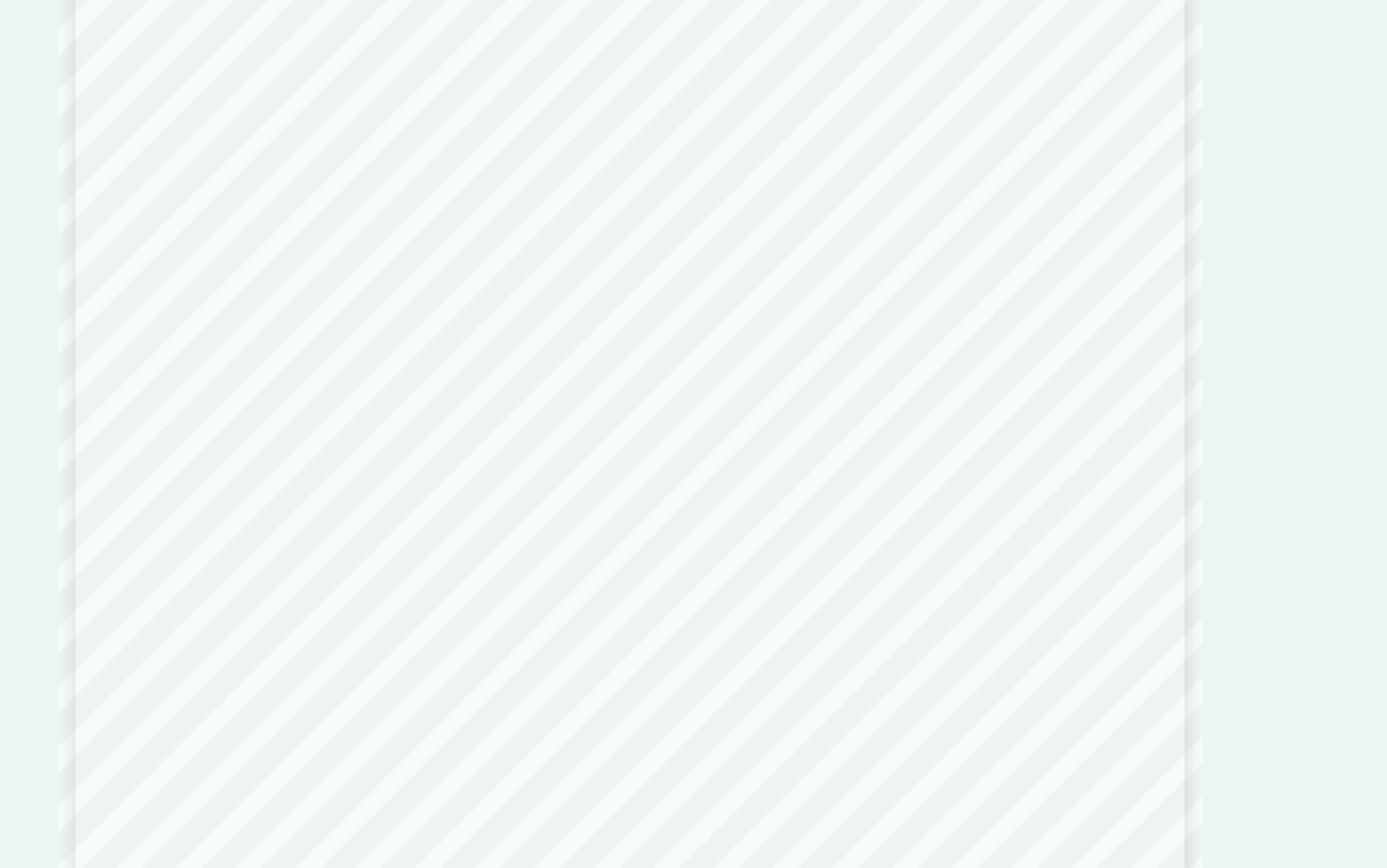 scroll, scrollTop: 2, scrollLeft: 0, axis: vertical 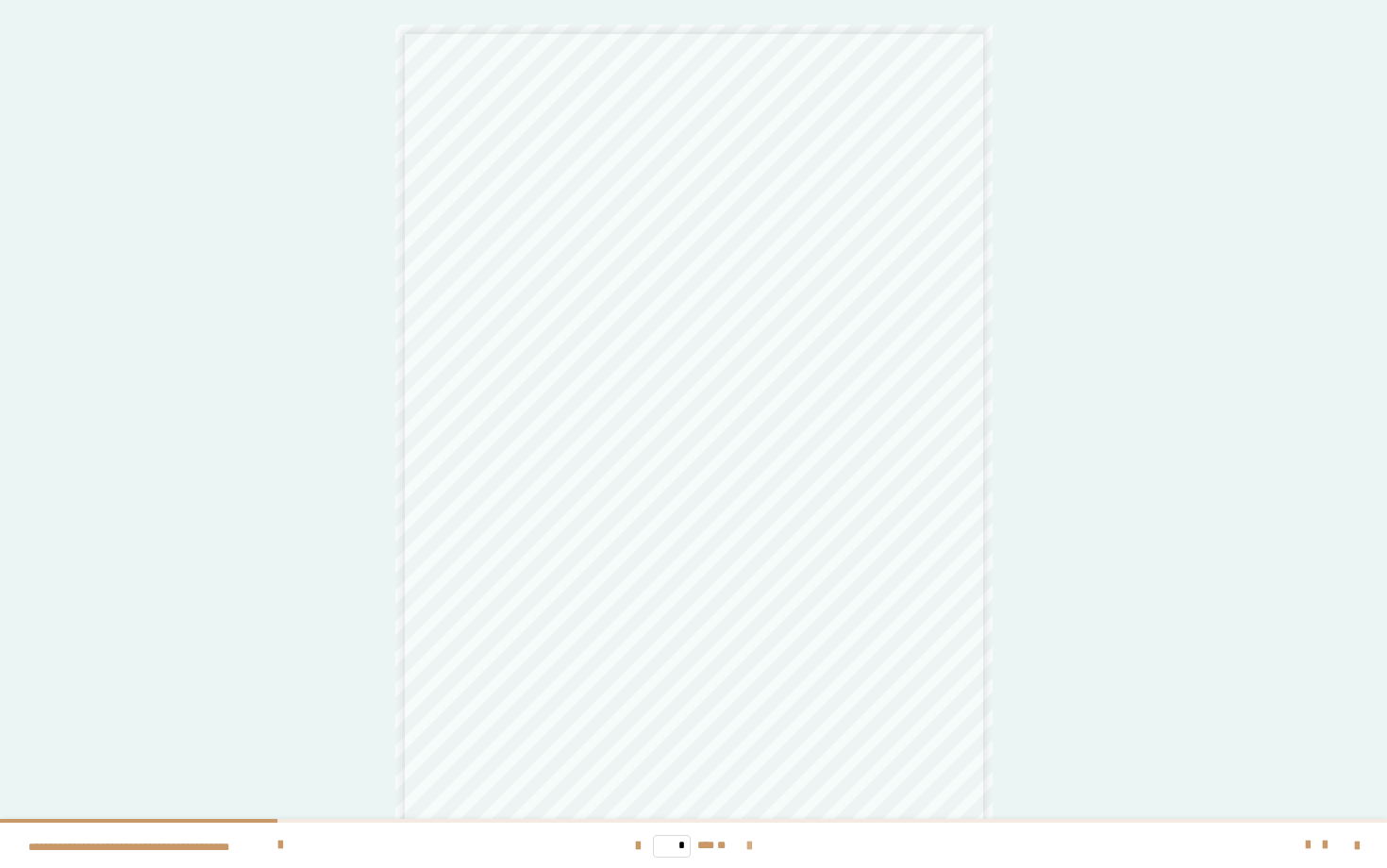 click at bounding box center (749, 846) 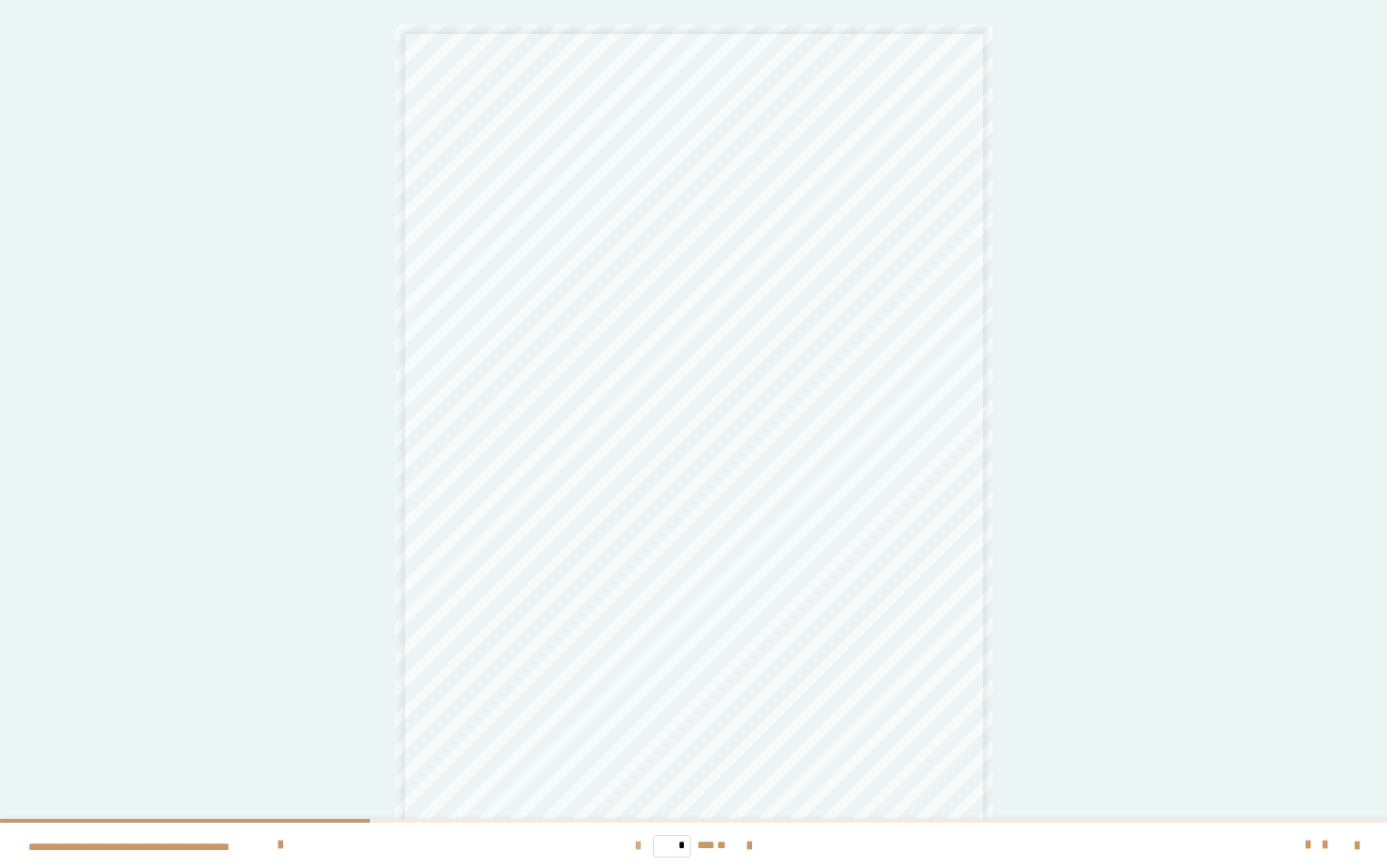 click at bounding box center [638, 846] 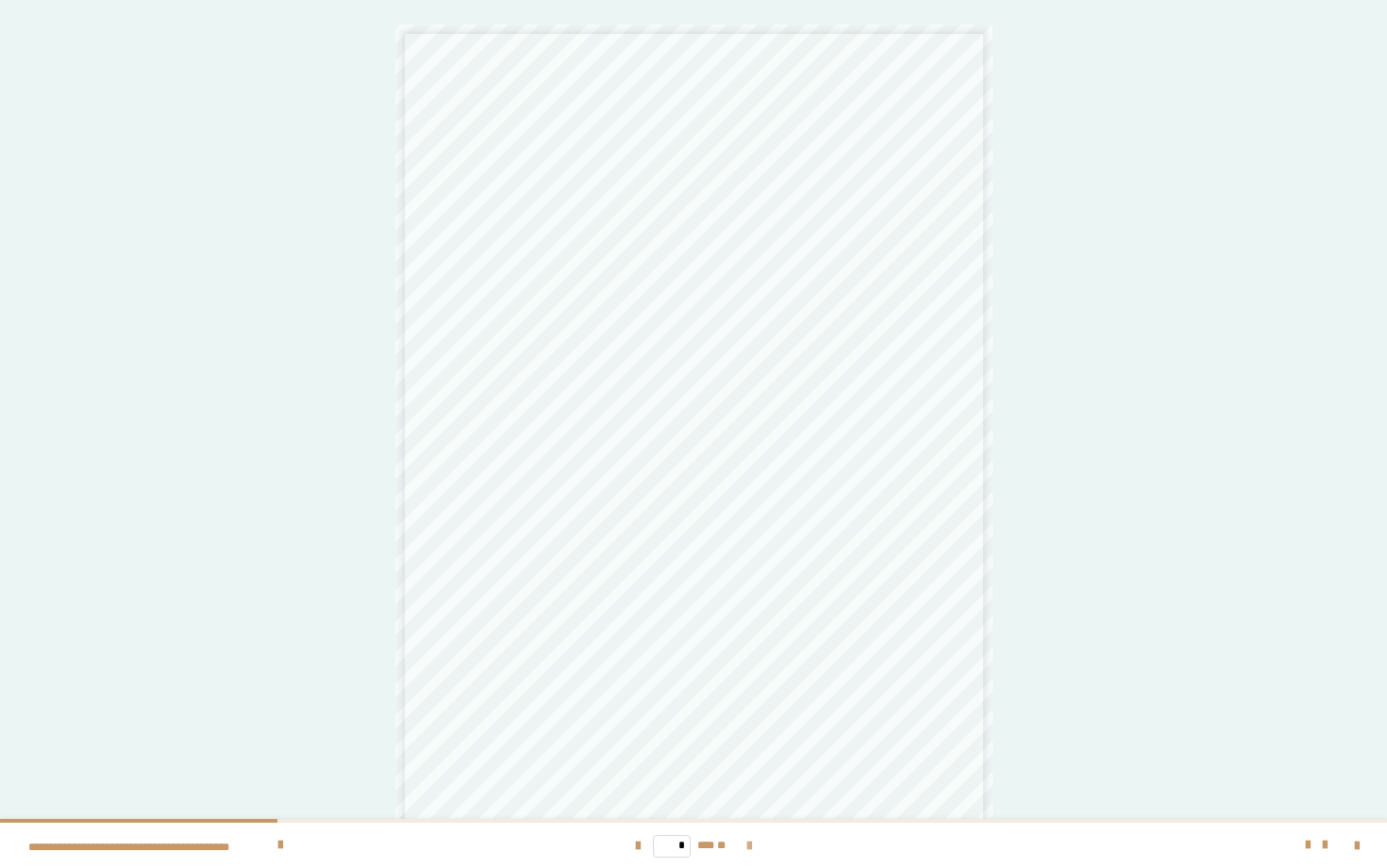 click at bounding box center [749, 846] 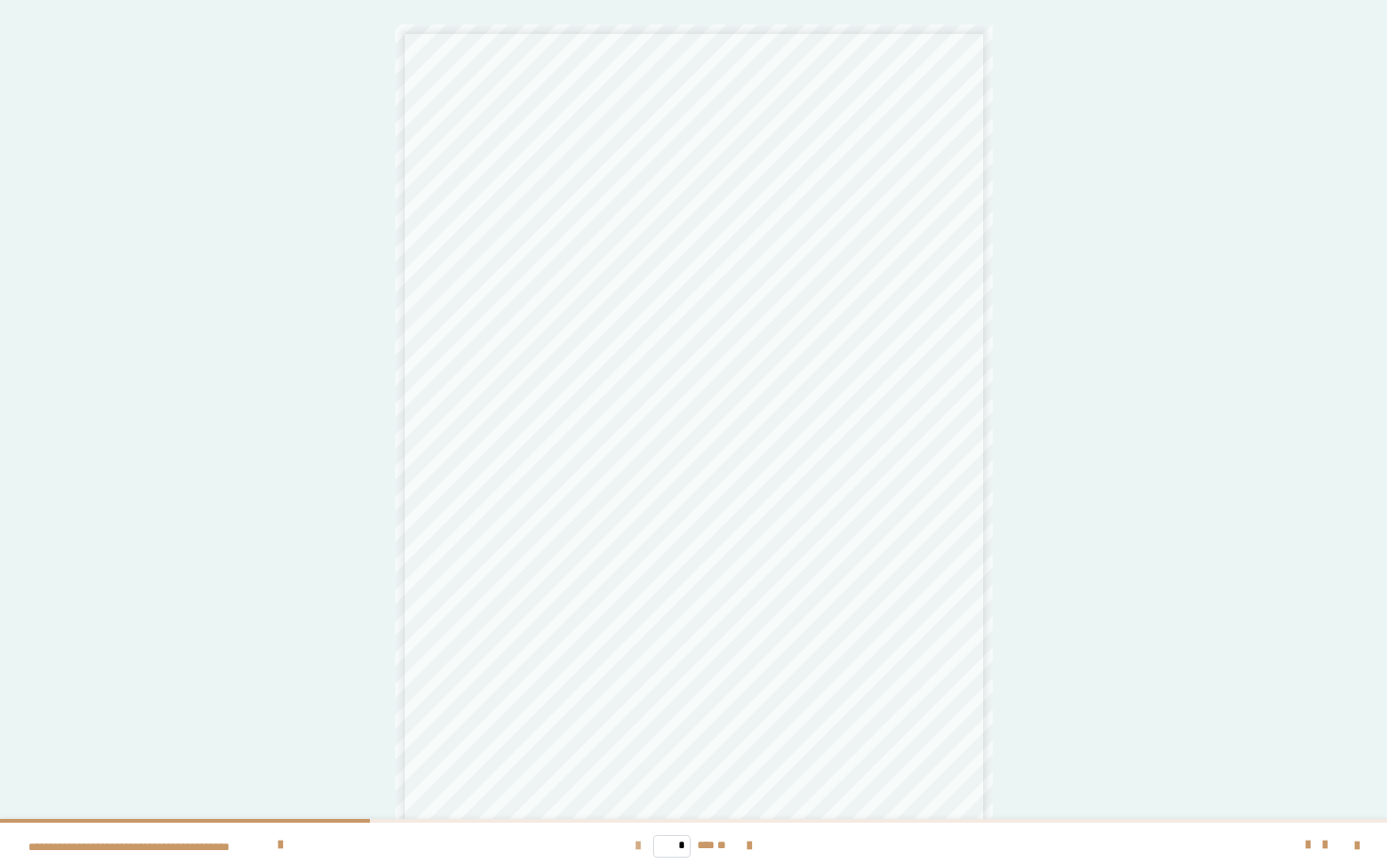 click at bounding box center (638, 846) 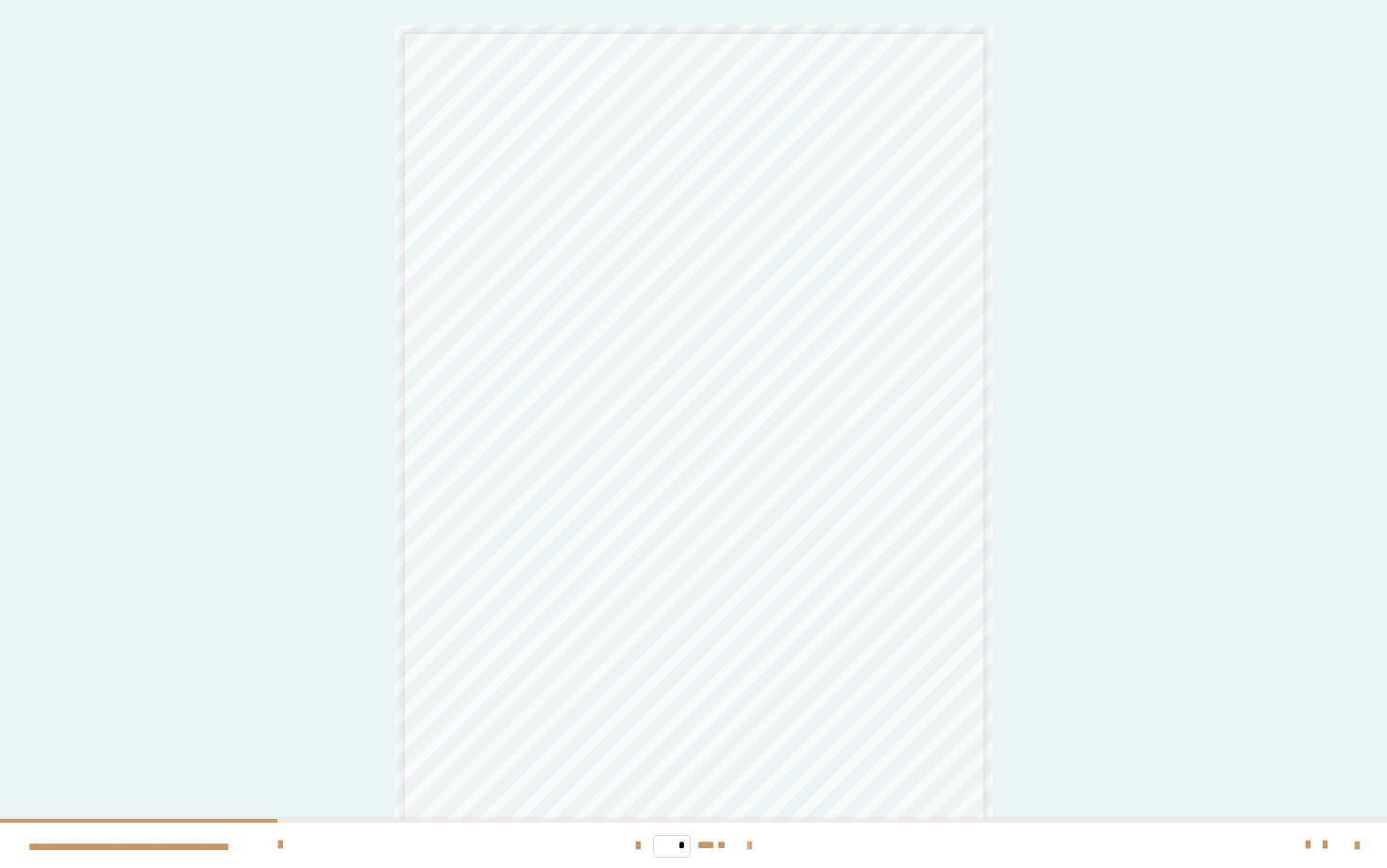 click at bounding box center [749, 846] 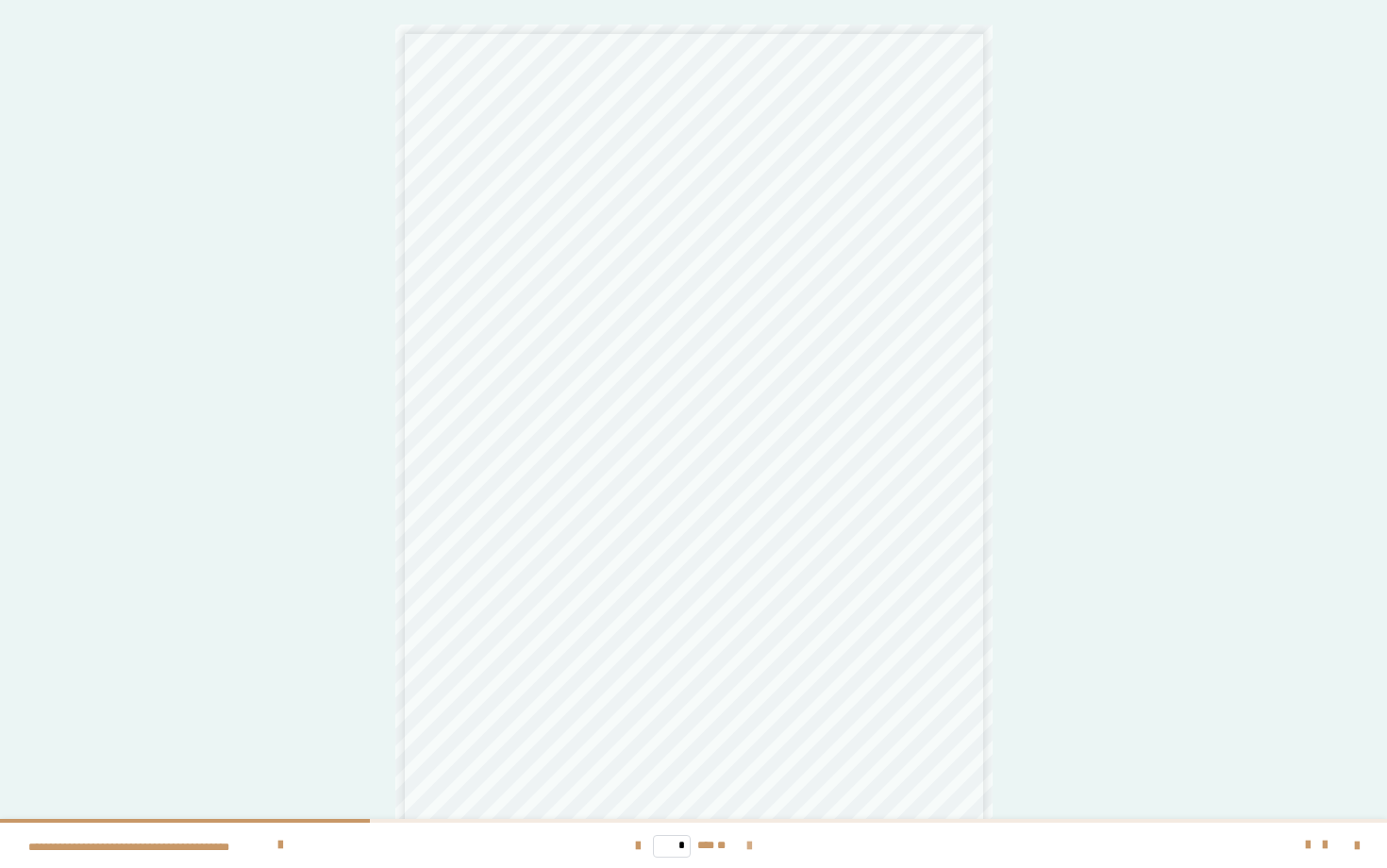click at bounding box center (749, 846) 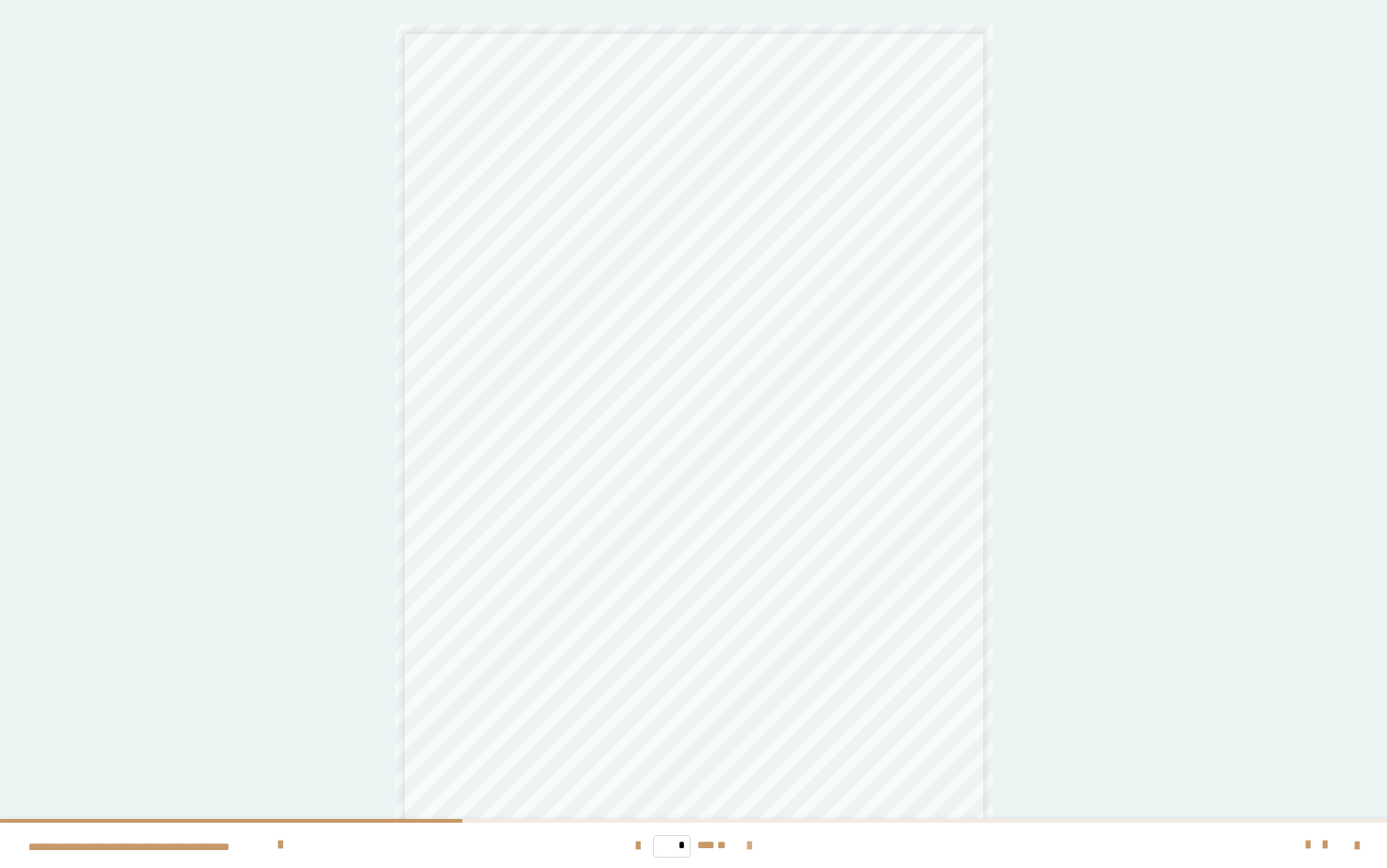 click at bounding box center (749, 846) 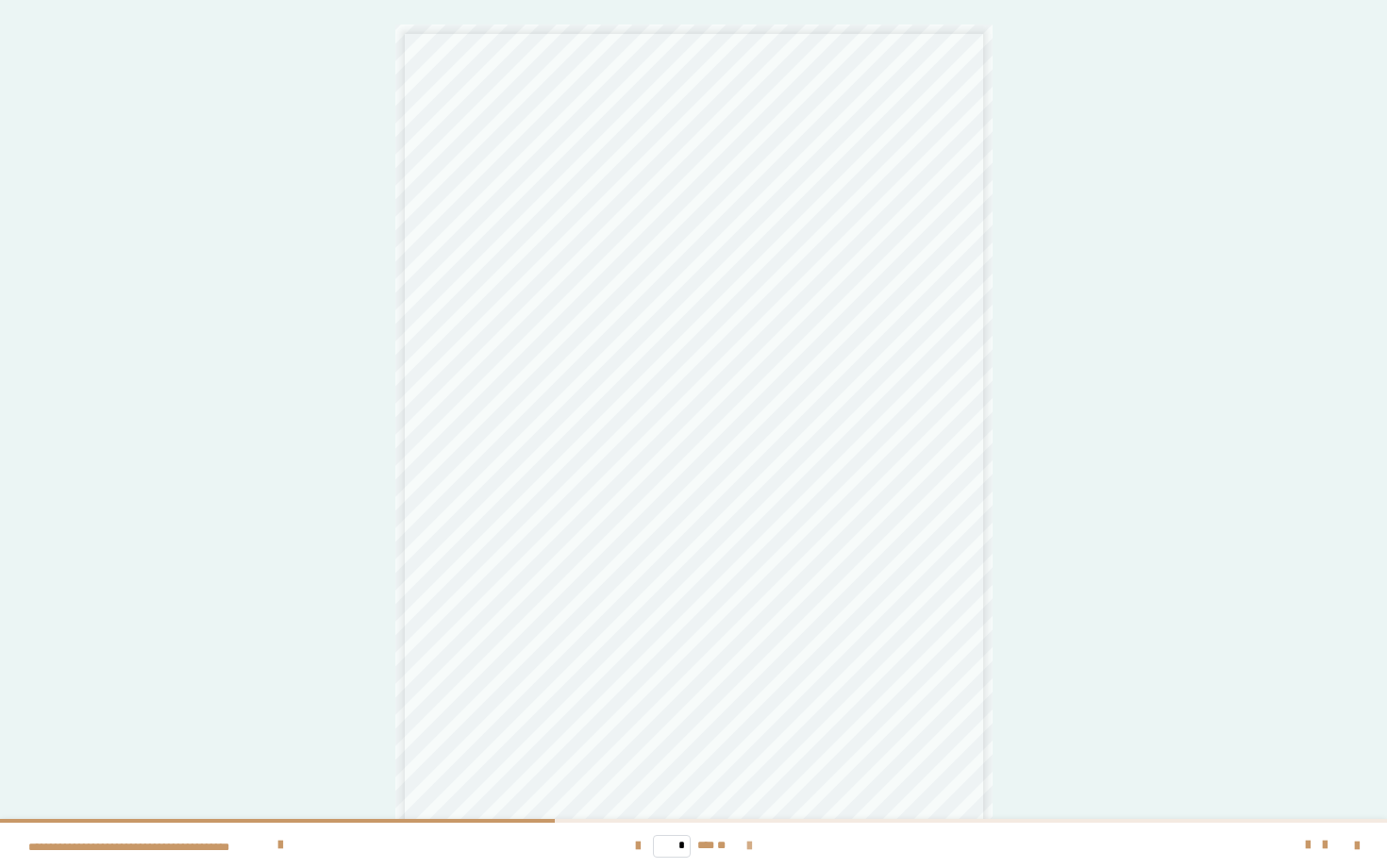click at bounding box center (749, 846) 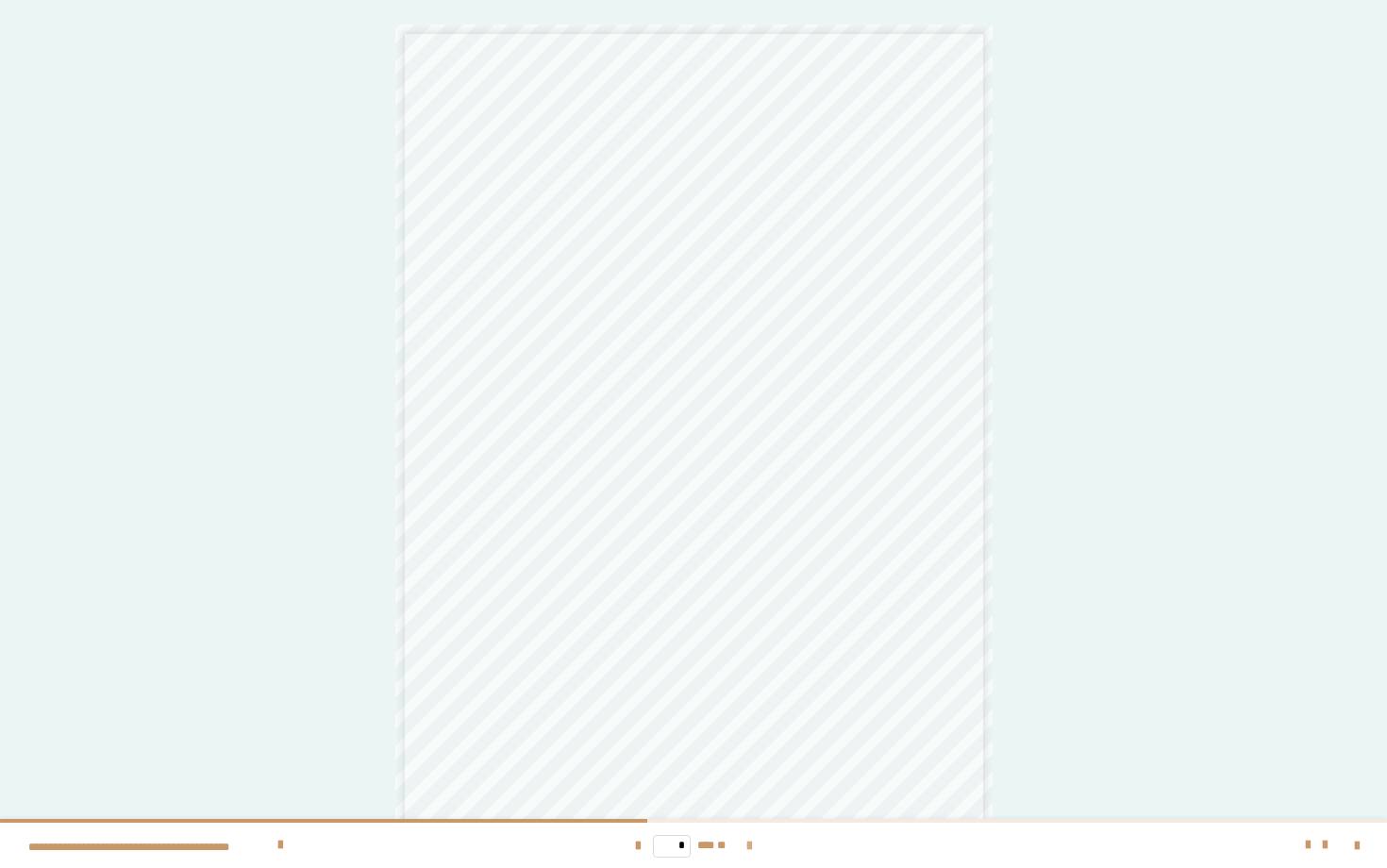 click at bounding box center (749, 846) 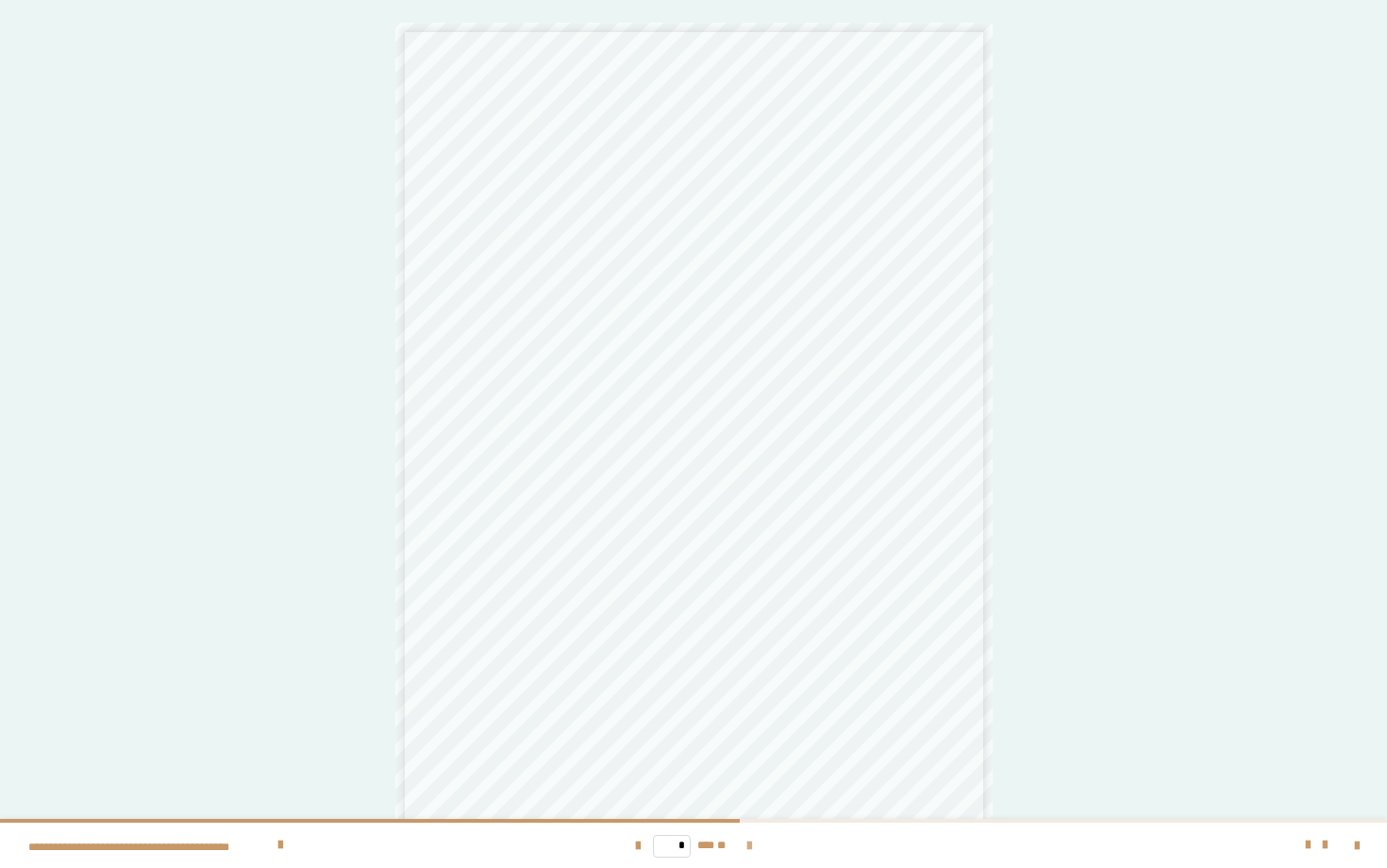 scroll, scrollTop: 2, scrollLeft: 0, axis: vertical 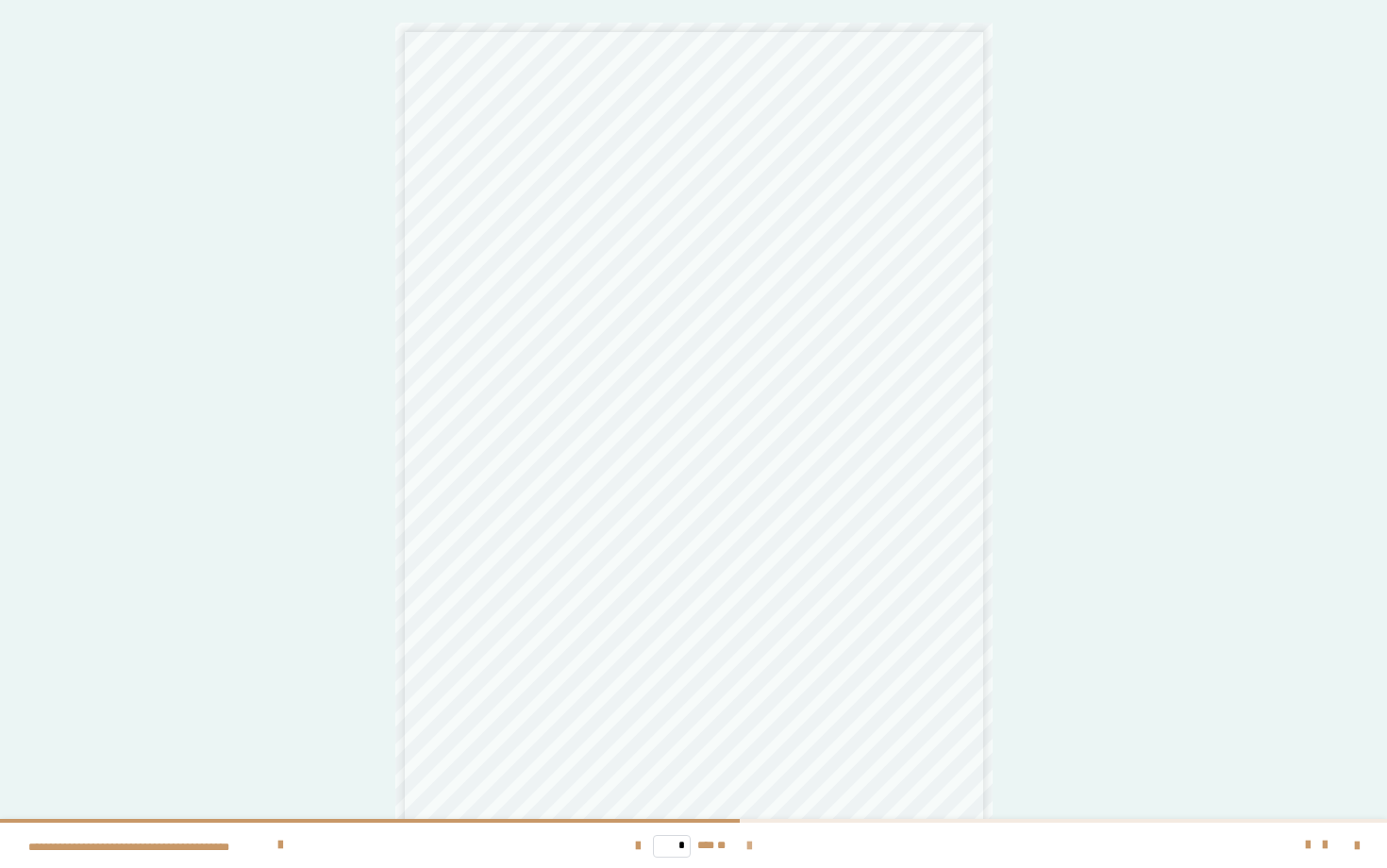click at bounding box center [749, 846] 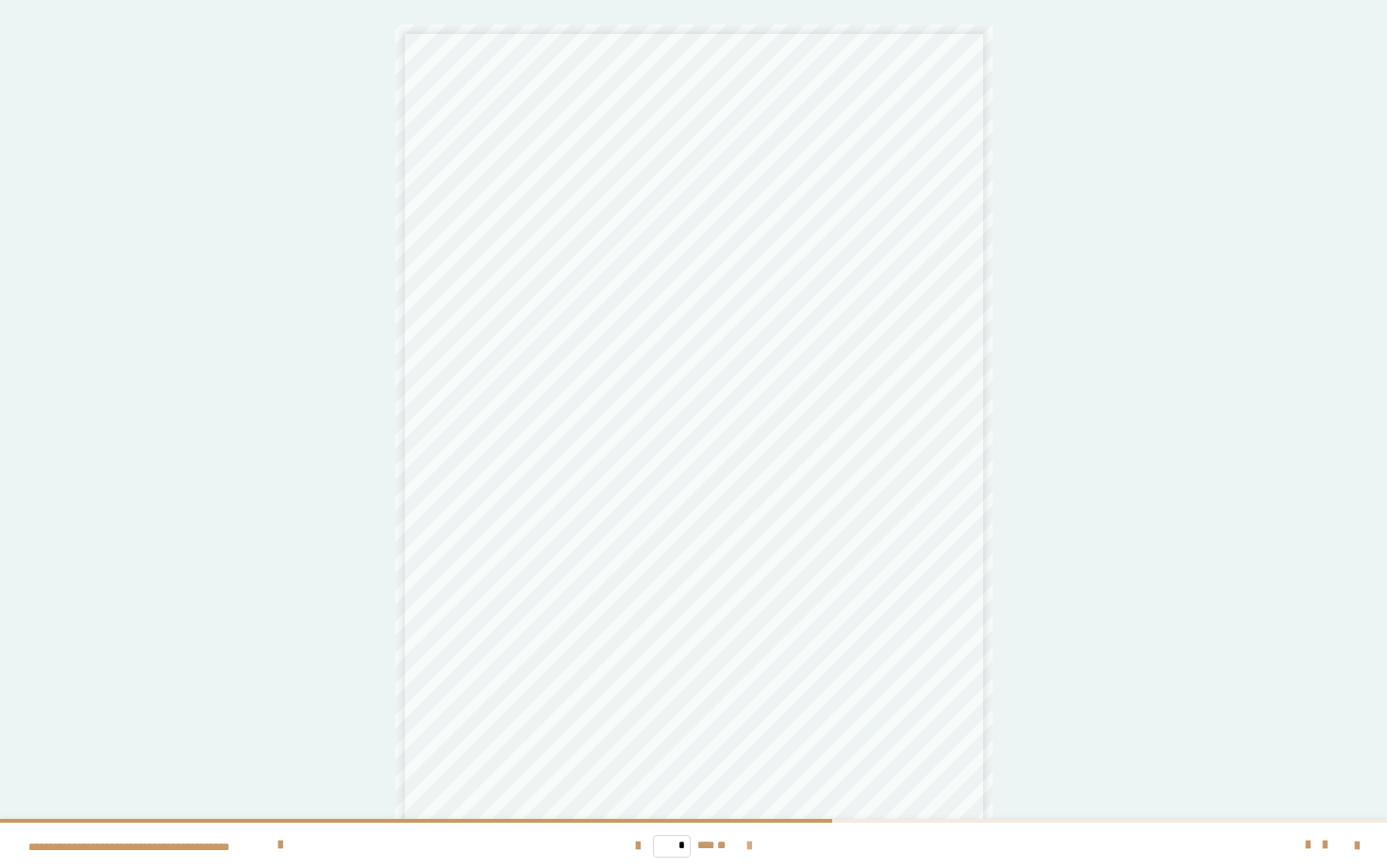 click at bounding box center [749, 846] 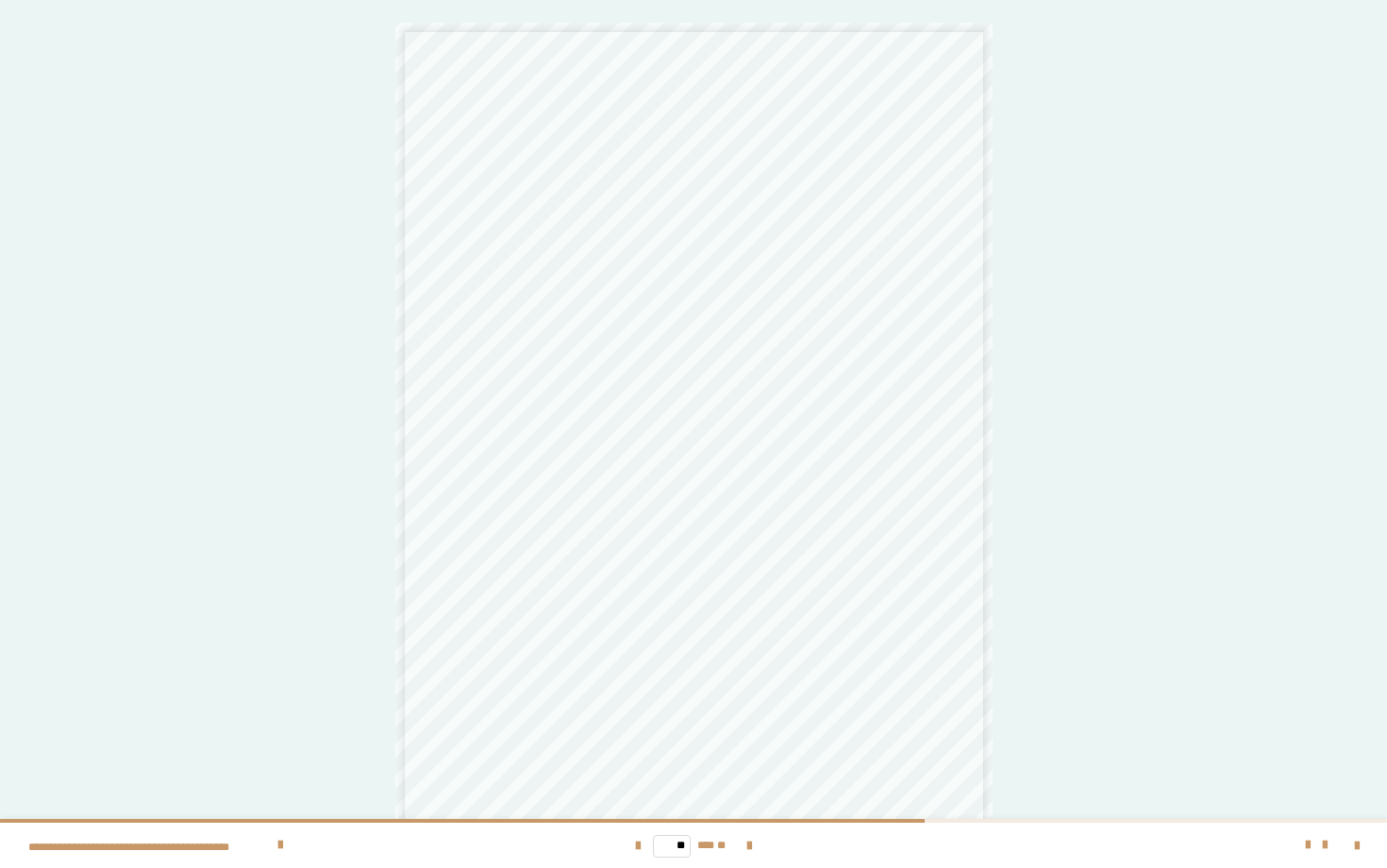scroll, scrollTop: 2, scrollLeft: 0, axis: vertical 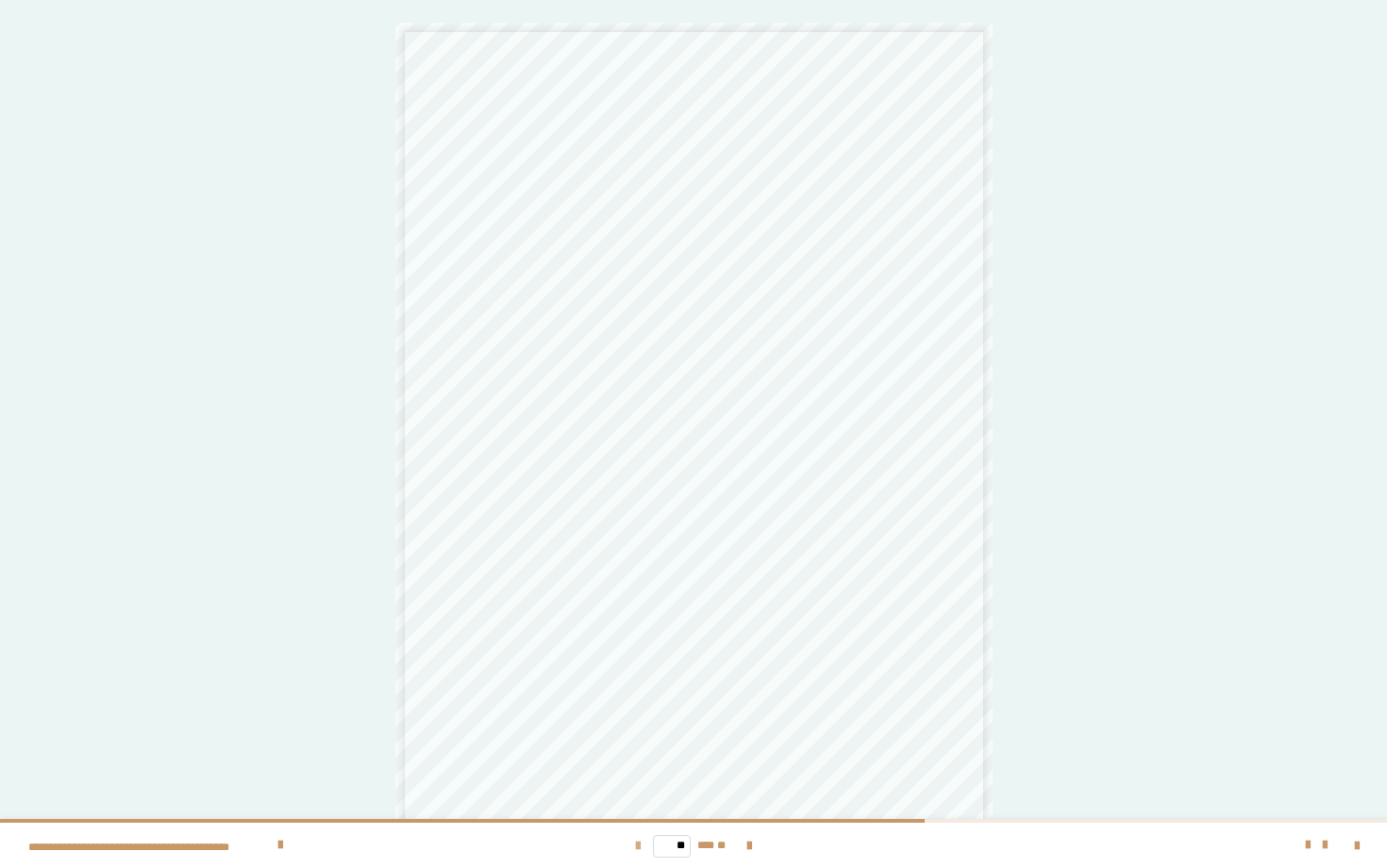 click at bounding box center [638, 846] 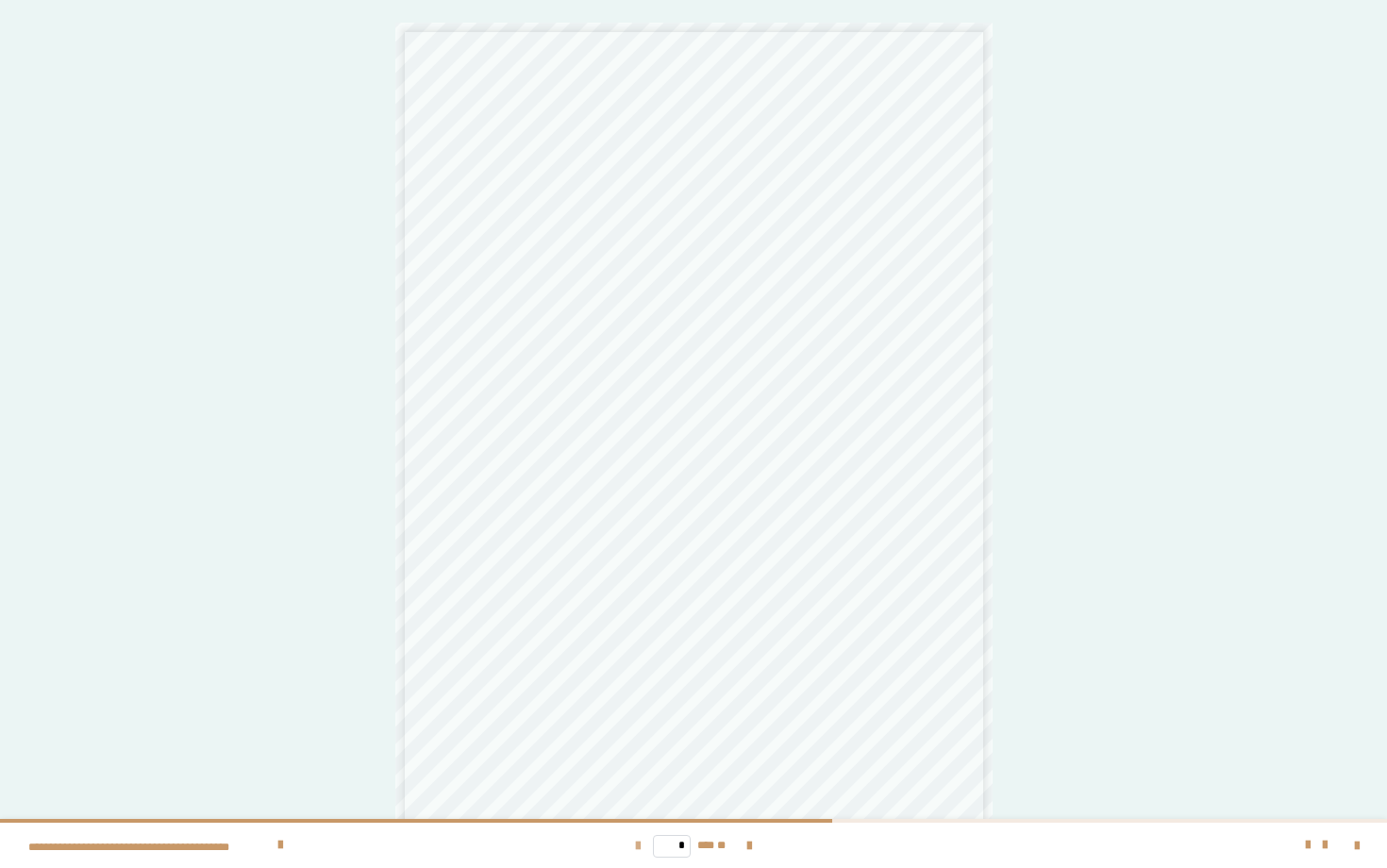 scroll, scrollTop: 0, scrollLeft: 0, axis: both 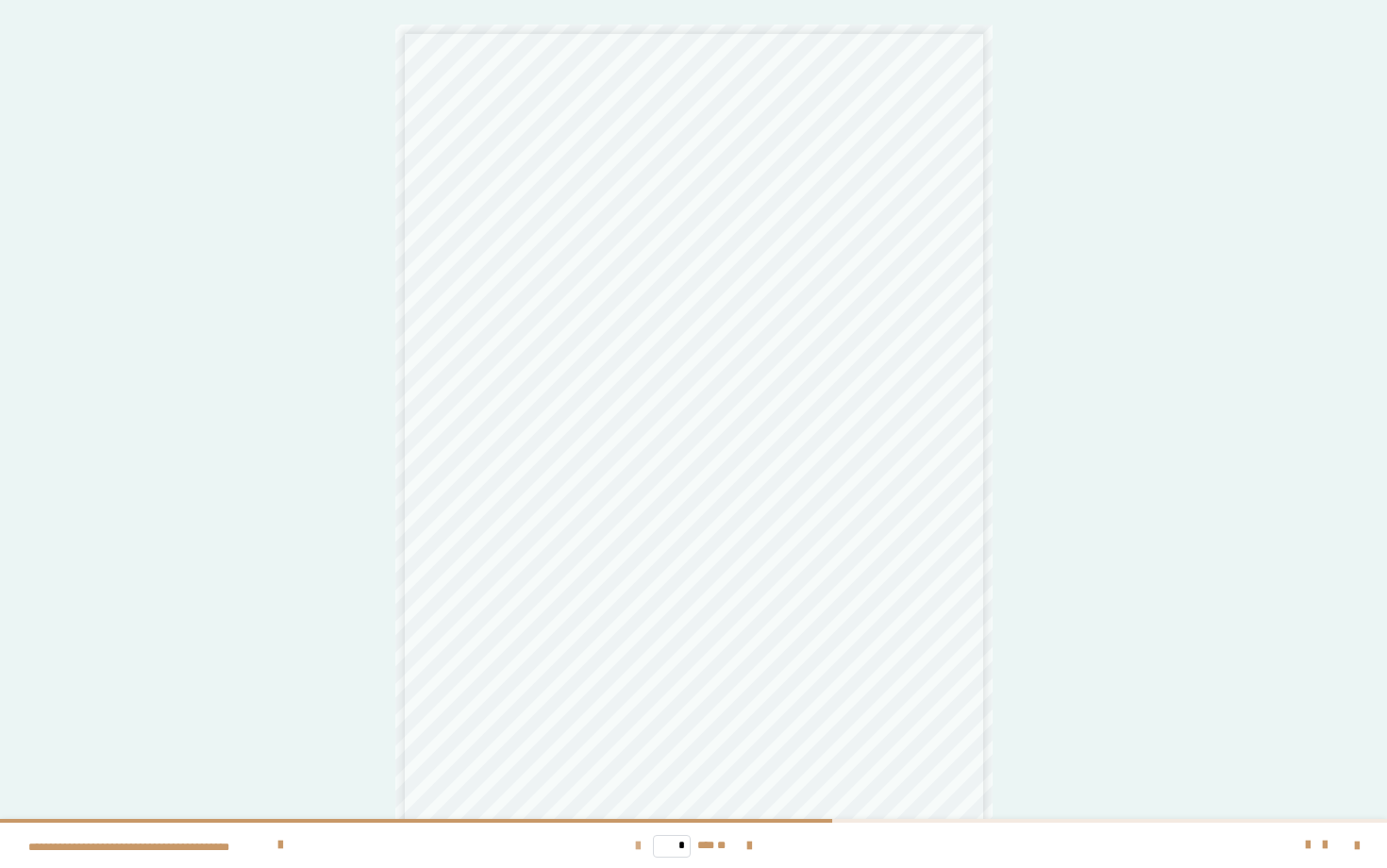 click at bounding box center (638, 846) 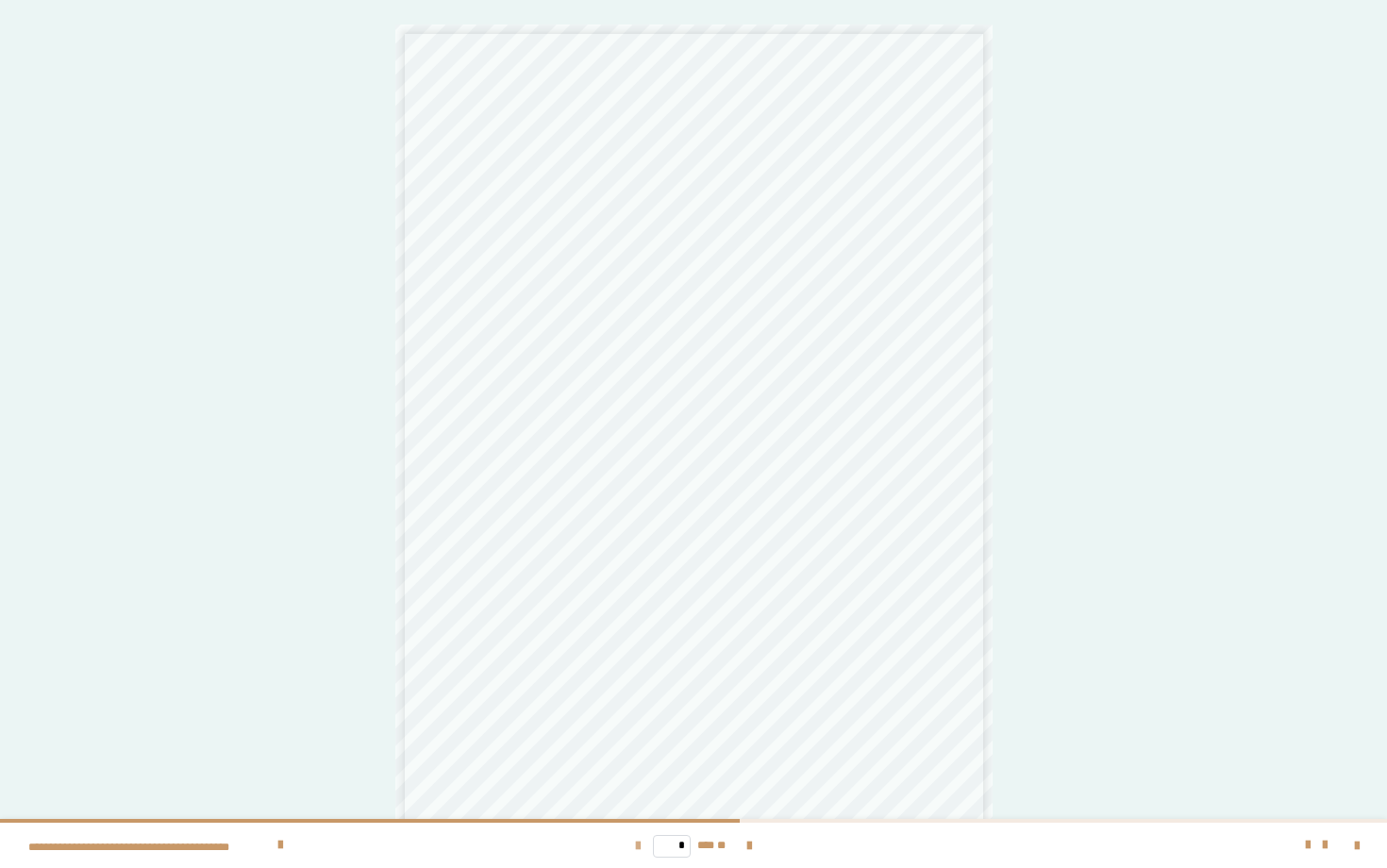click at bounding box center (638, 846) 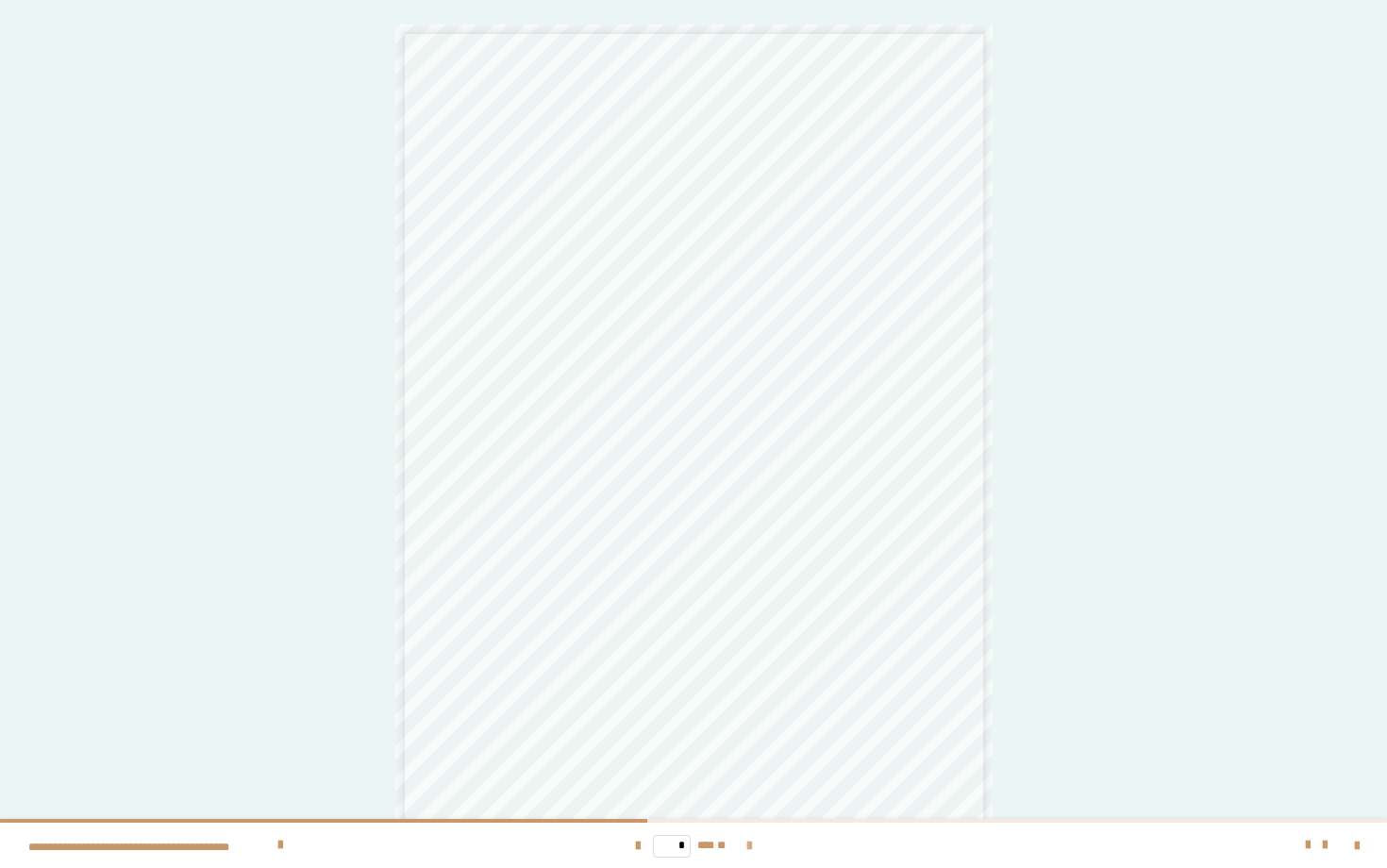 click at bounding box center (749, 846) 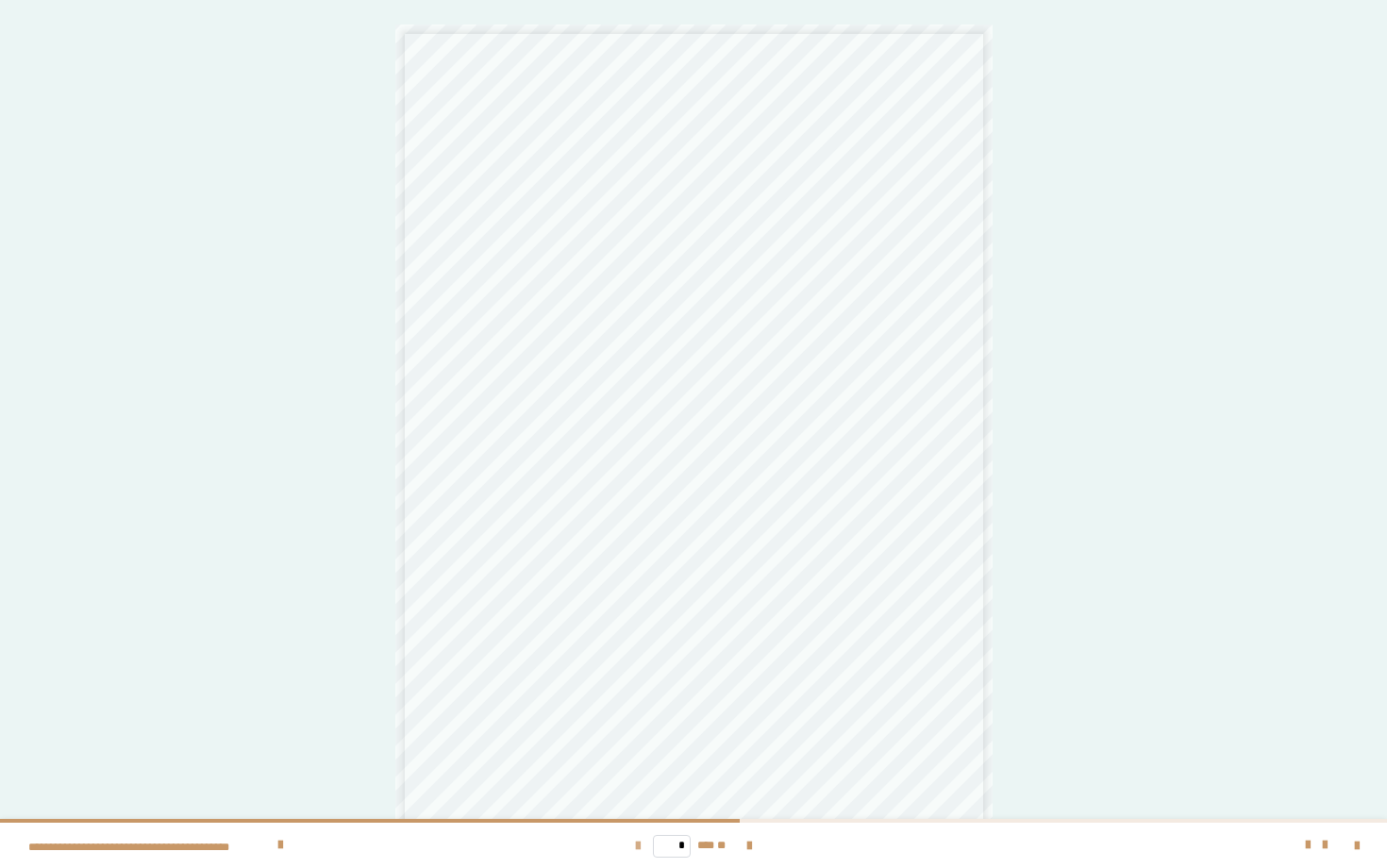 click at bounding box center (638, 846) 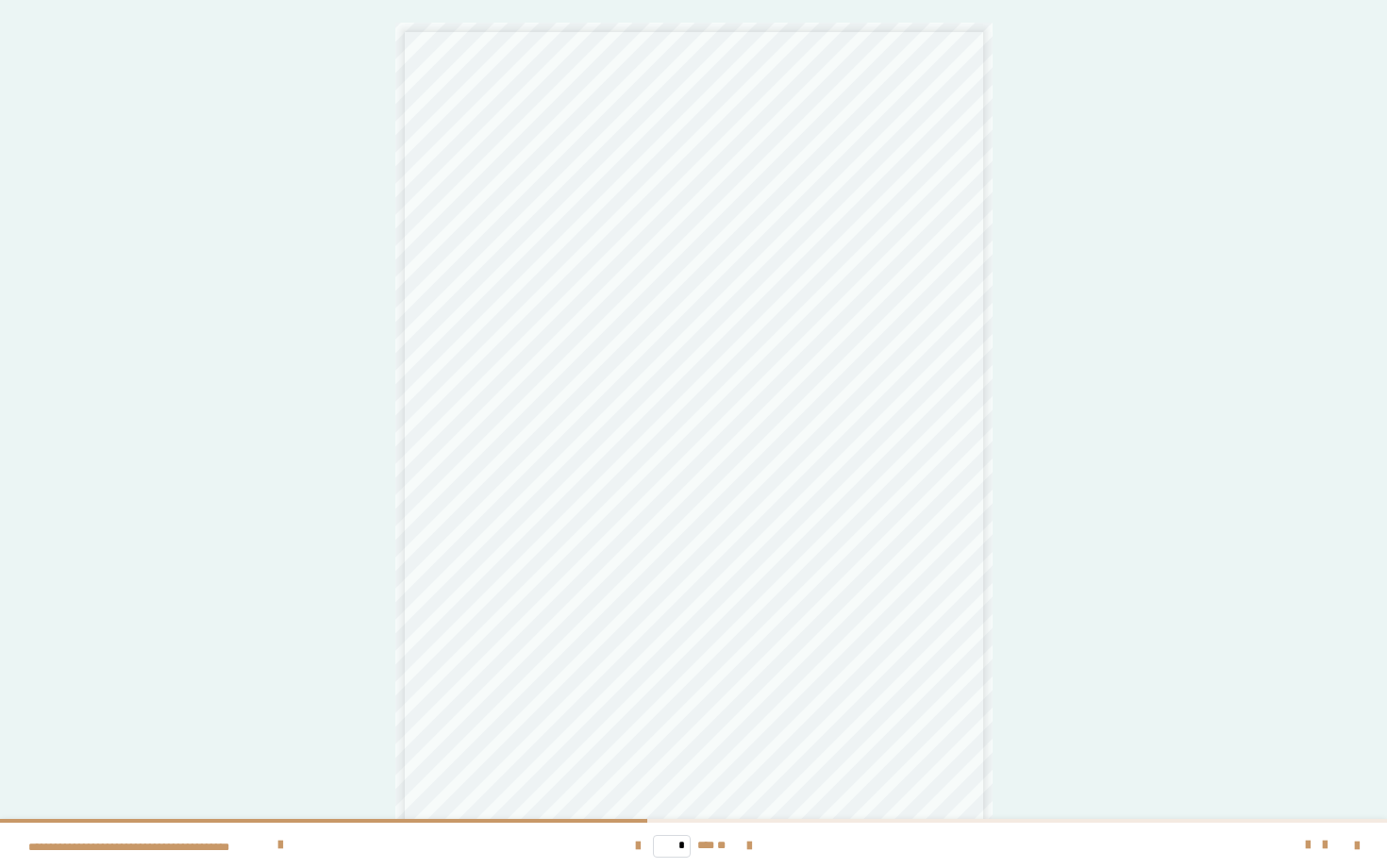 scroll, scrollTop: 2, scrollLeft: 0, axis: vertical 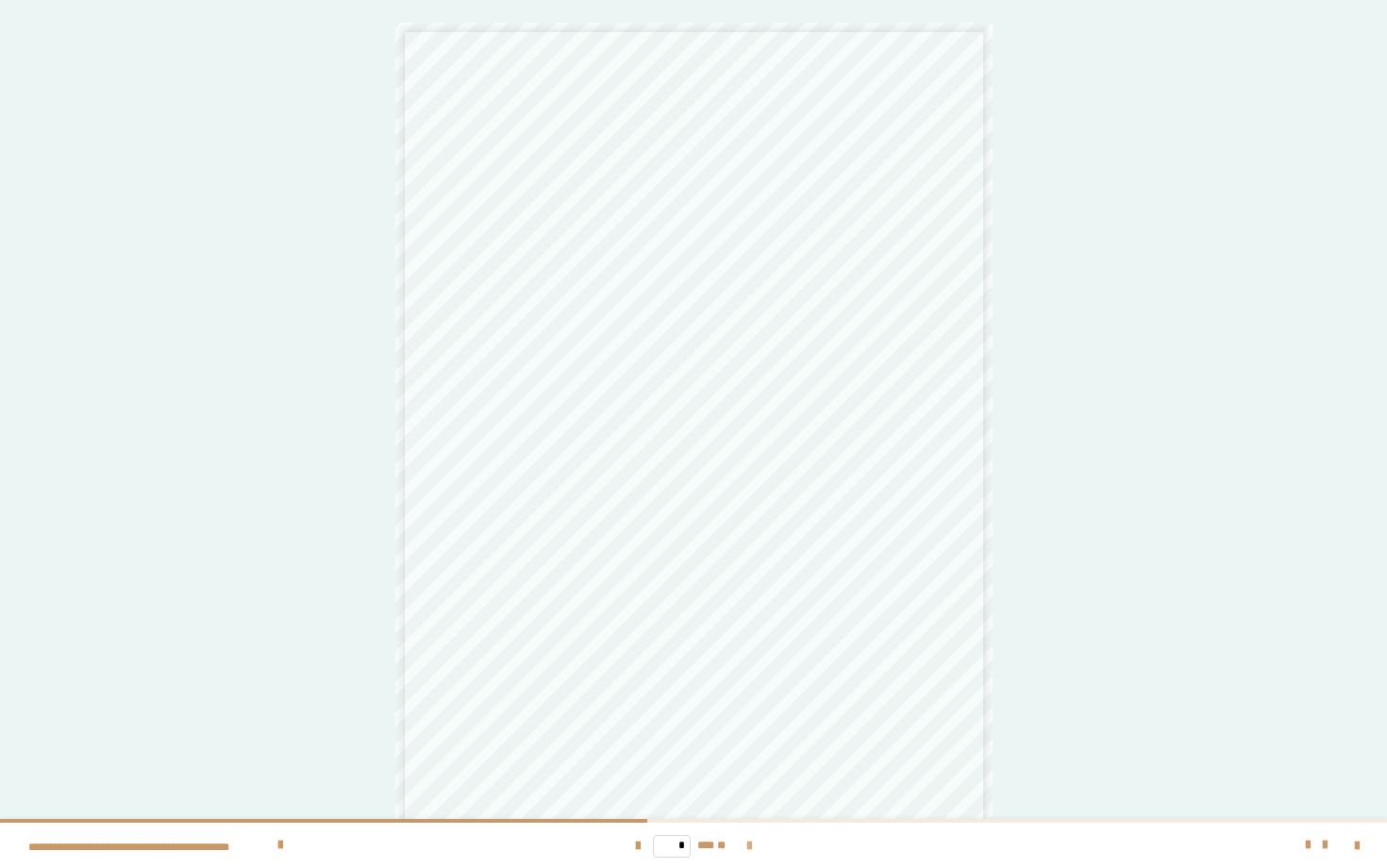 click at bounding box center [749, 846] 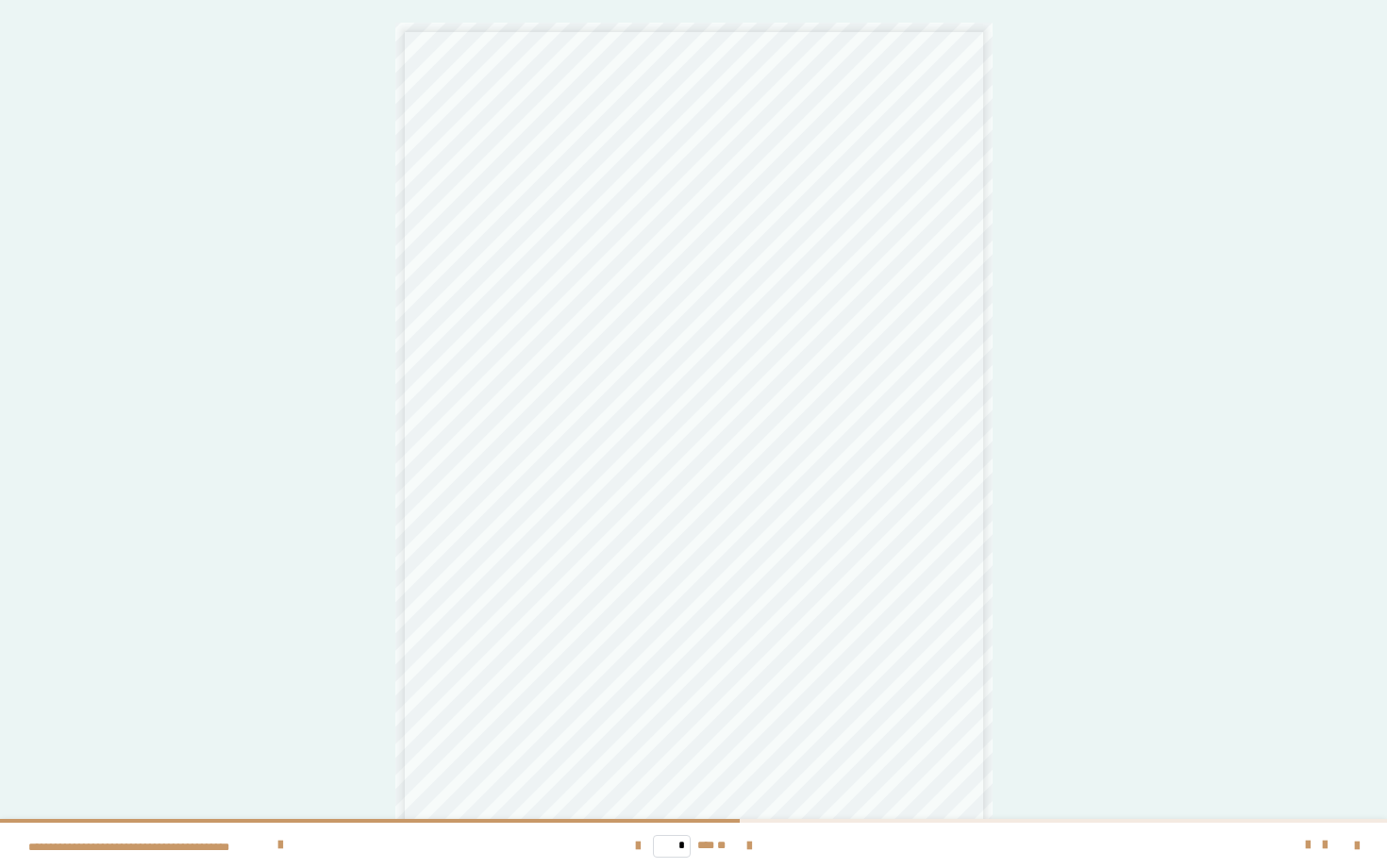 scroll, scrollTop: 2, scrollLeft: 0, axis: vertical 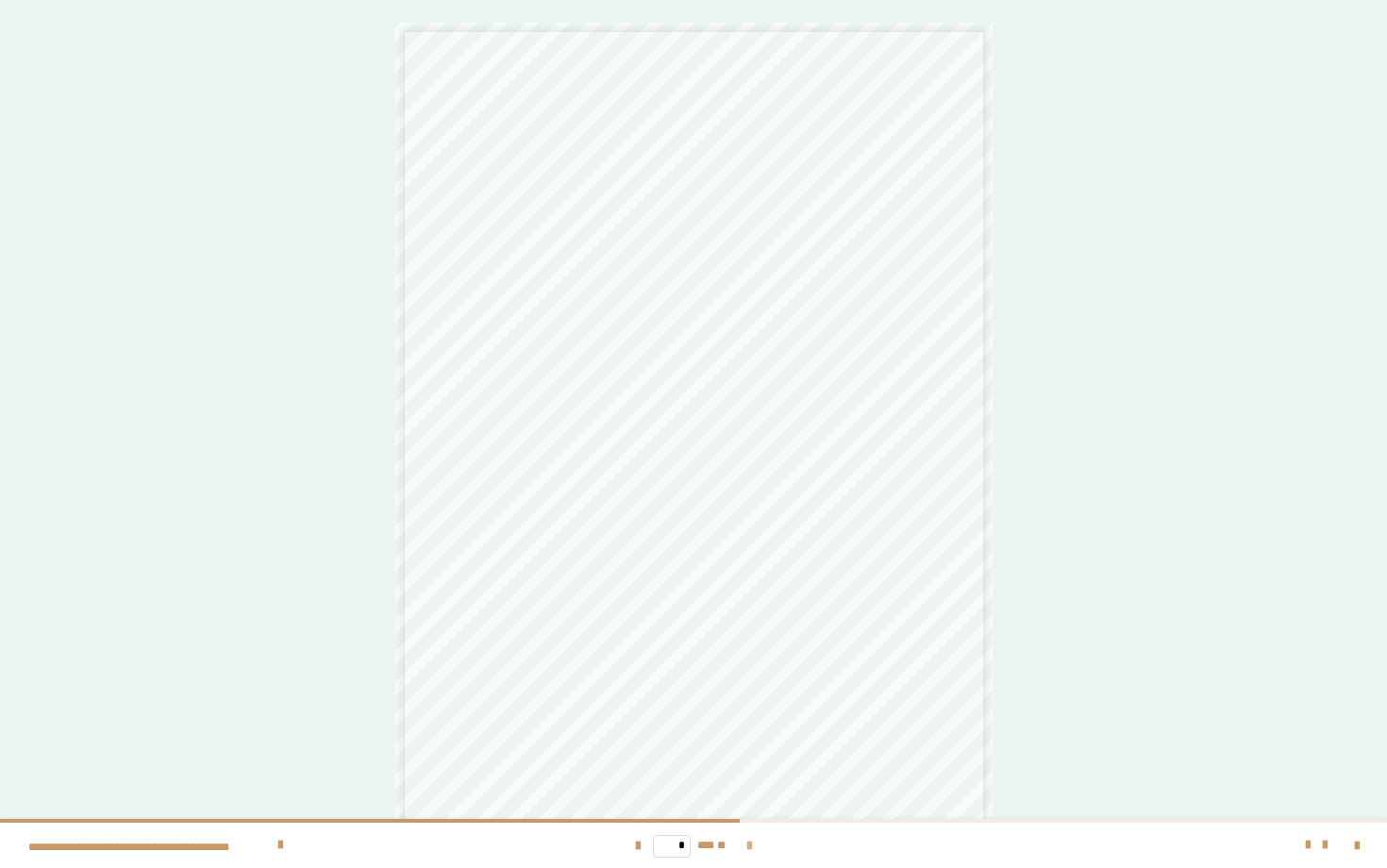 click at bounding box center (749, 846) 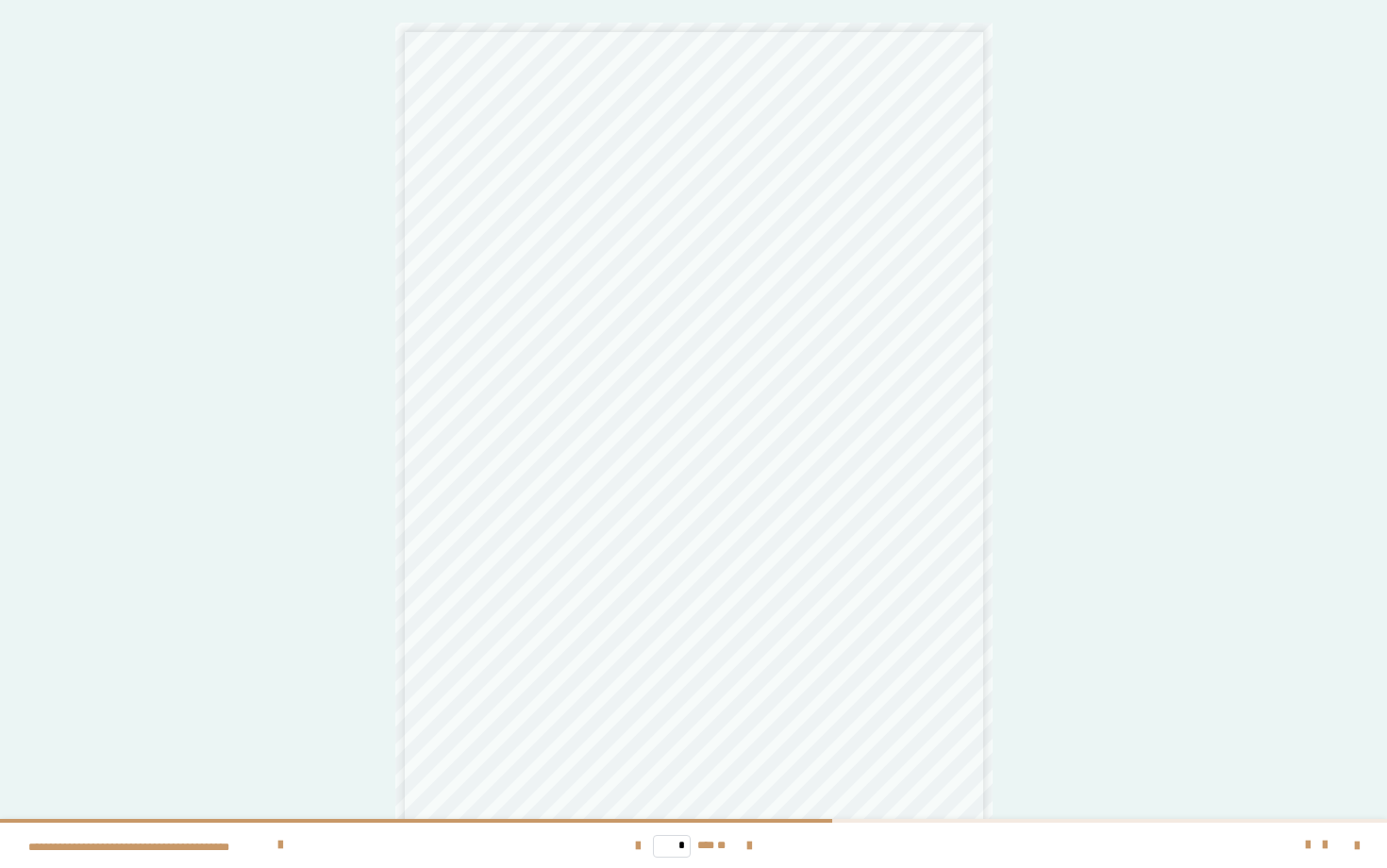 scroll, scrollTop: 2, scrollLeft: 0, axis: vertical 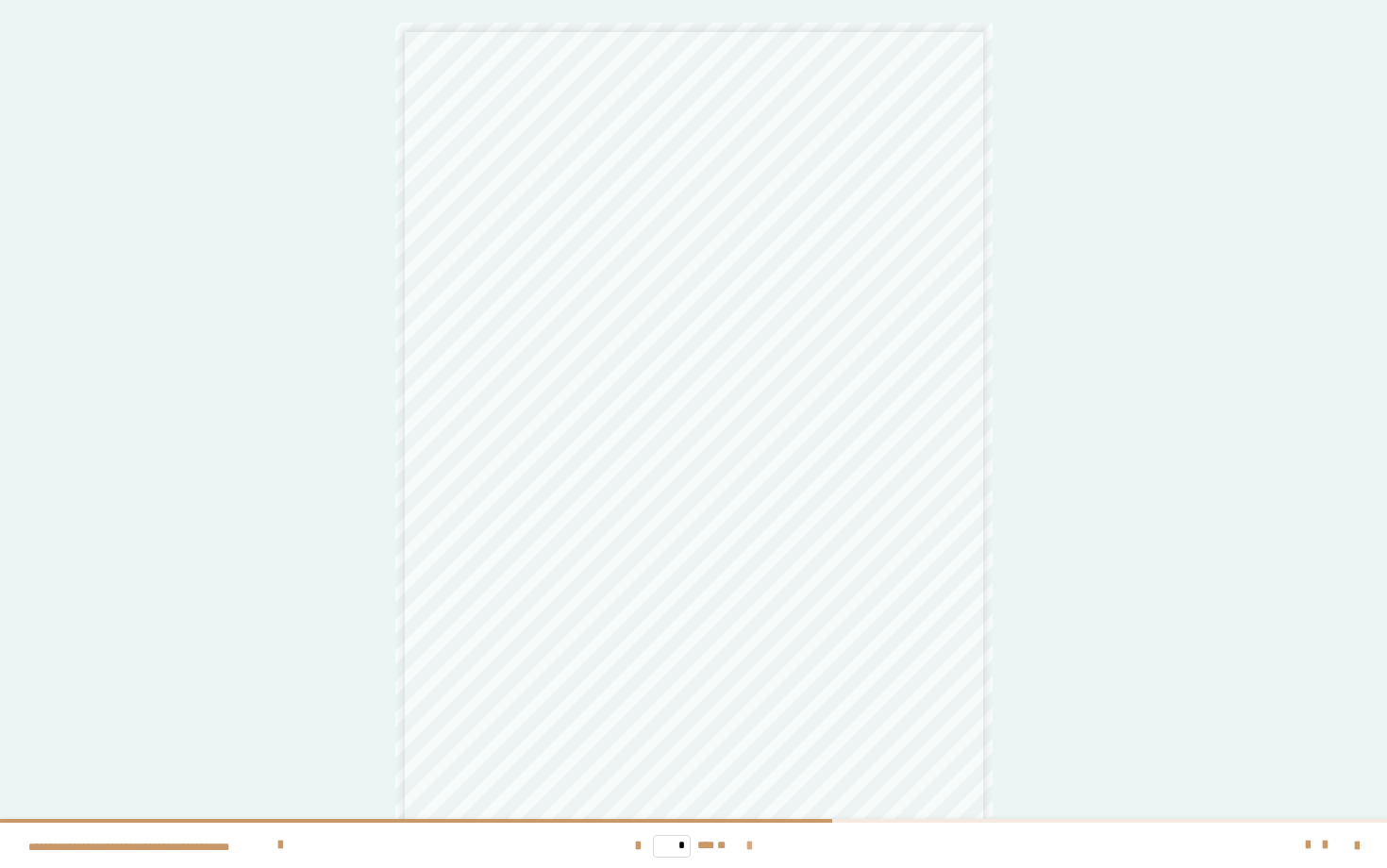 click at bounding box center (749, 846) 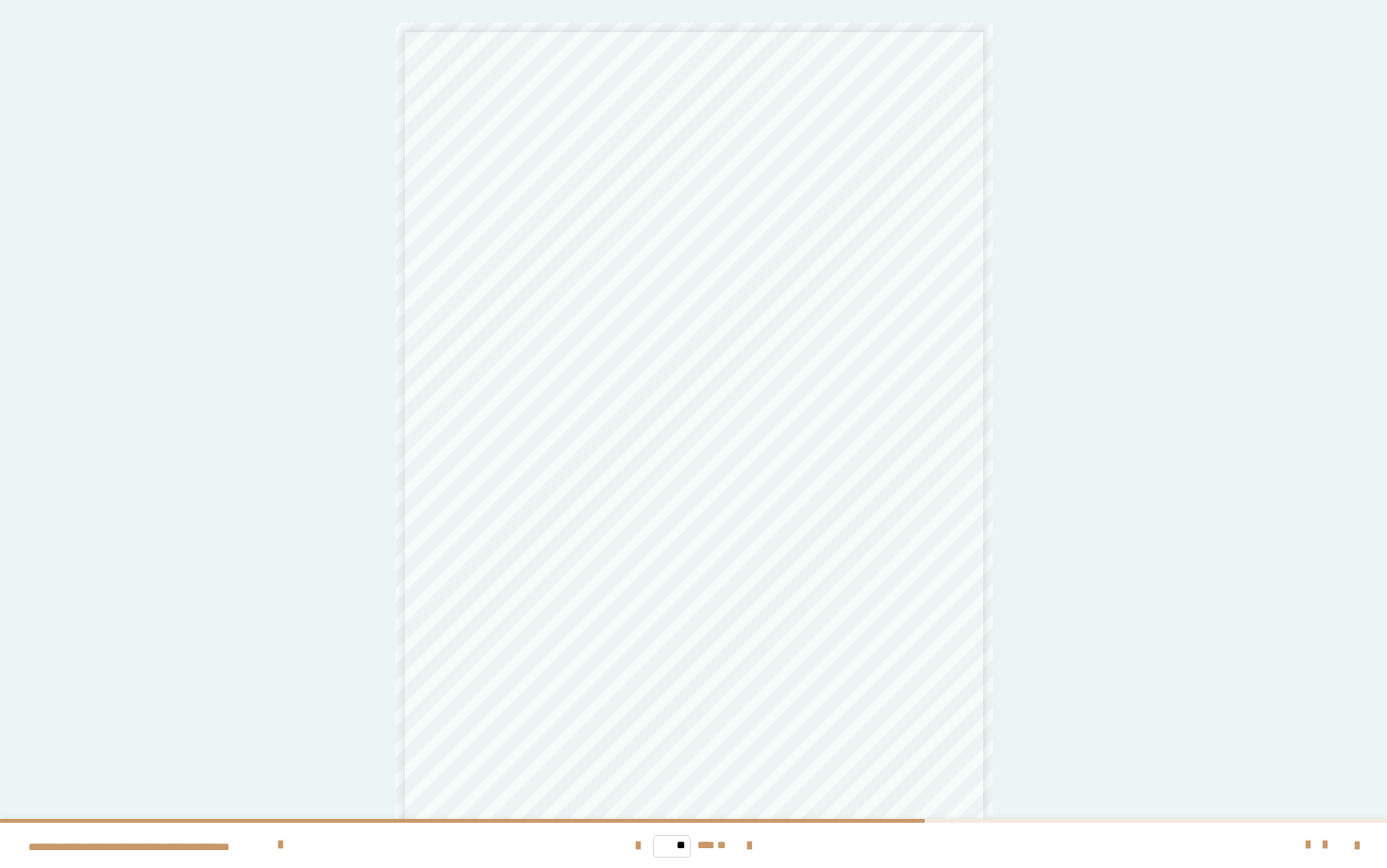 scroll, scrollTop: 2, scrollLeft: 0, axis: vertical 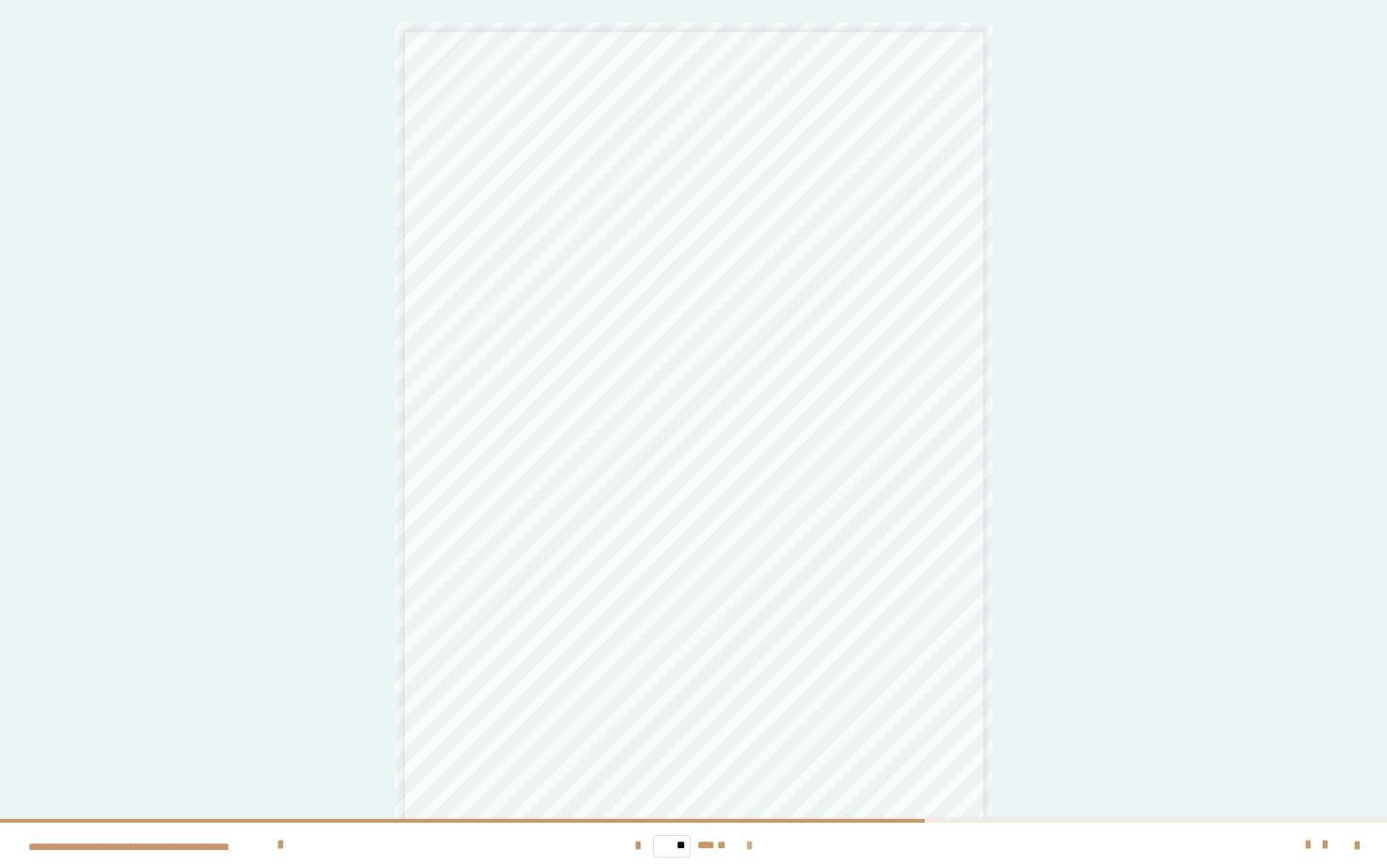 click at bounding box center (749, 846) 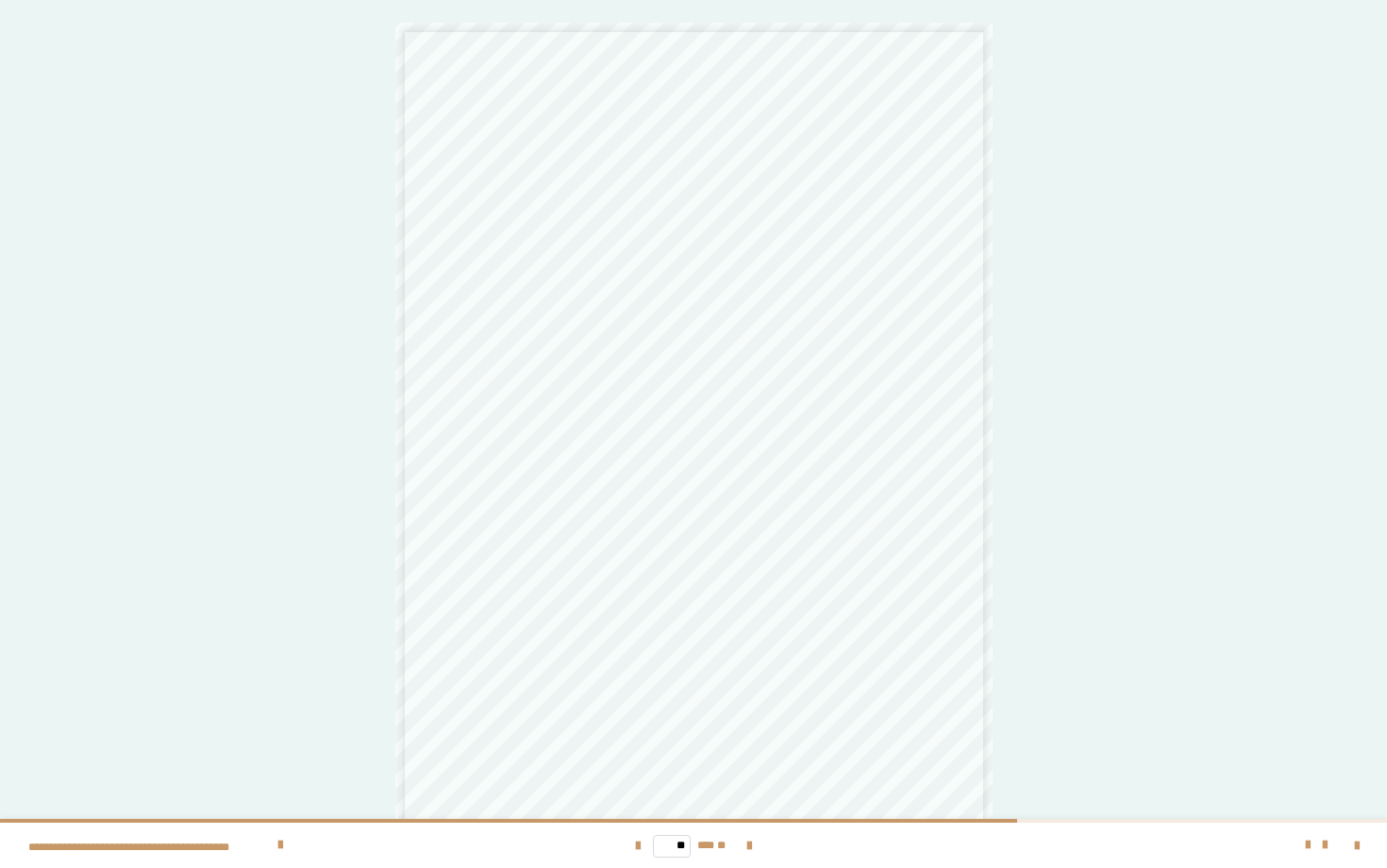 scroll, scrollTop: 2, scrollLeft: 0, axis: vertical 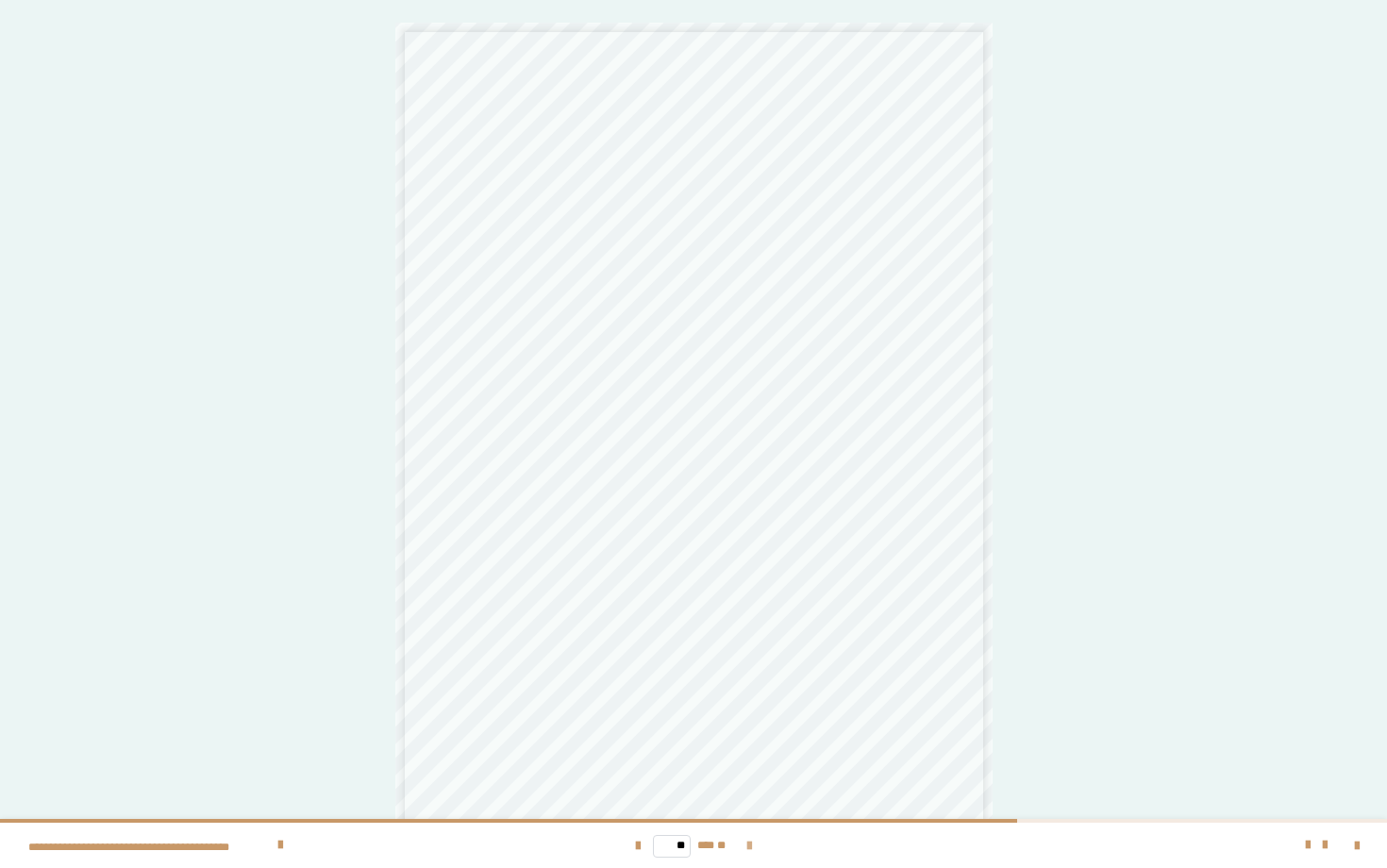 click at bounding box center (749, 846) 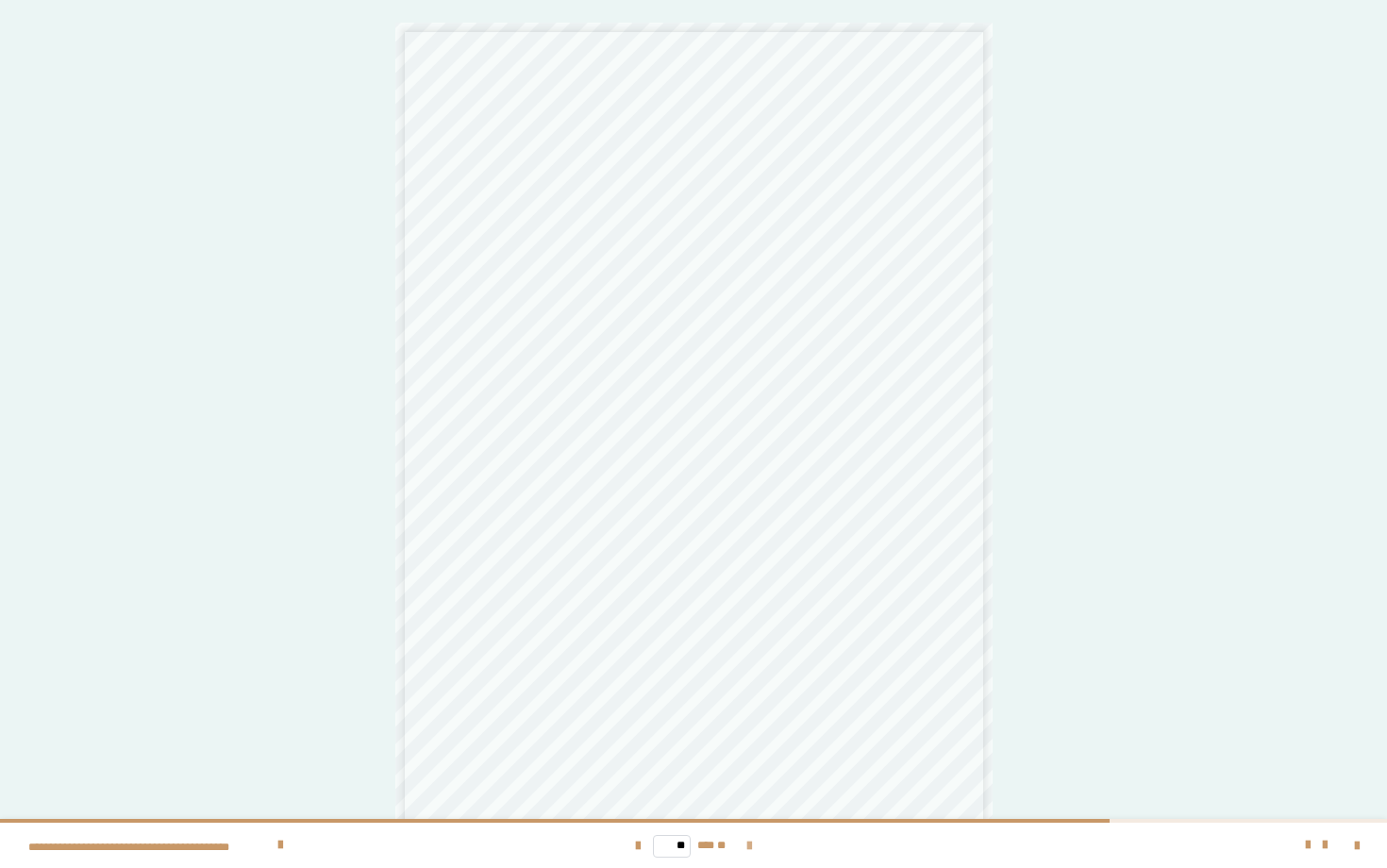 scroll, scrollTop: 2, scrollLeft: 0, axis: vertical 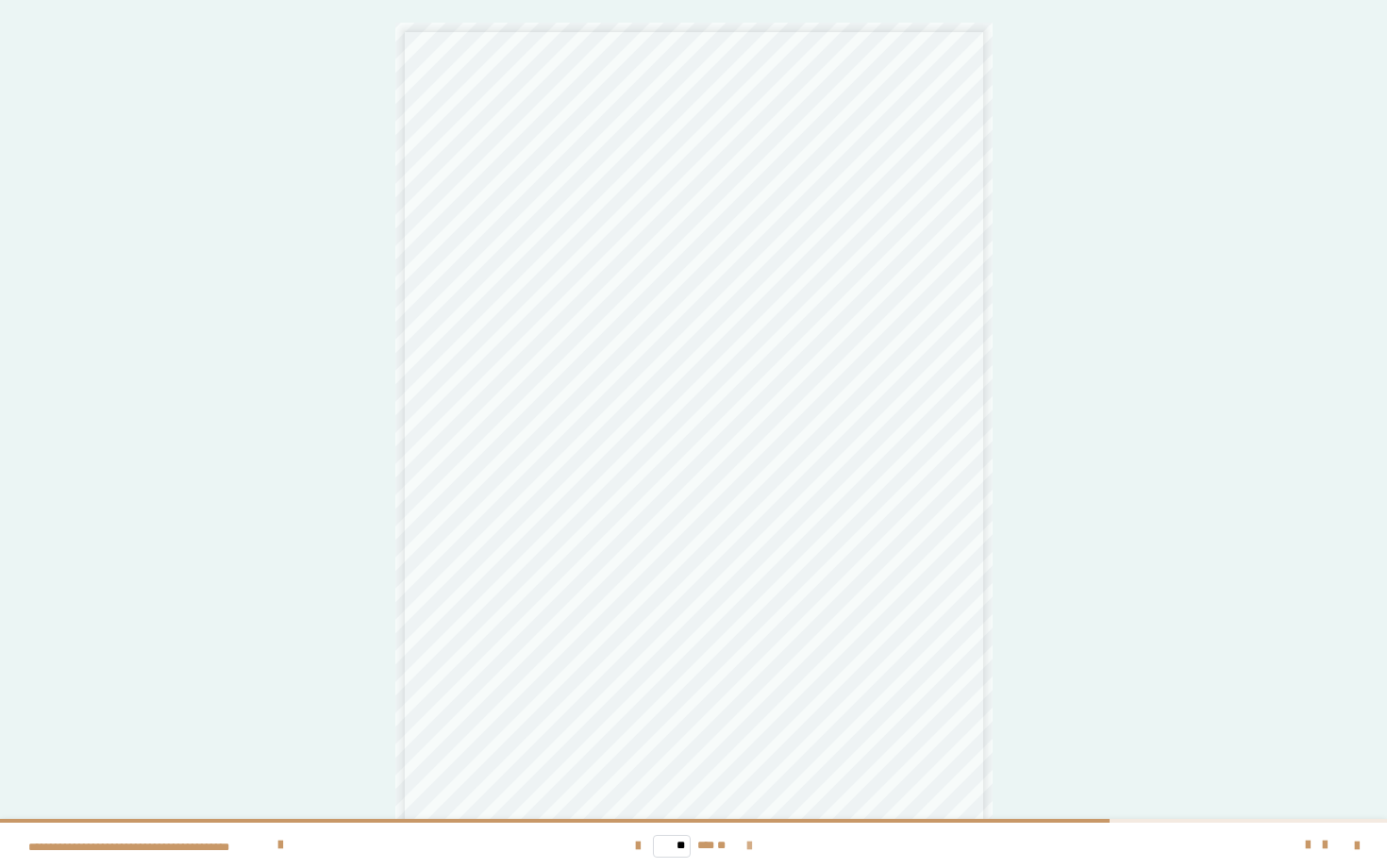 click at bounding box center [749, 846] 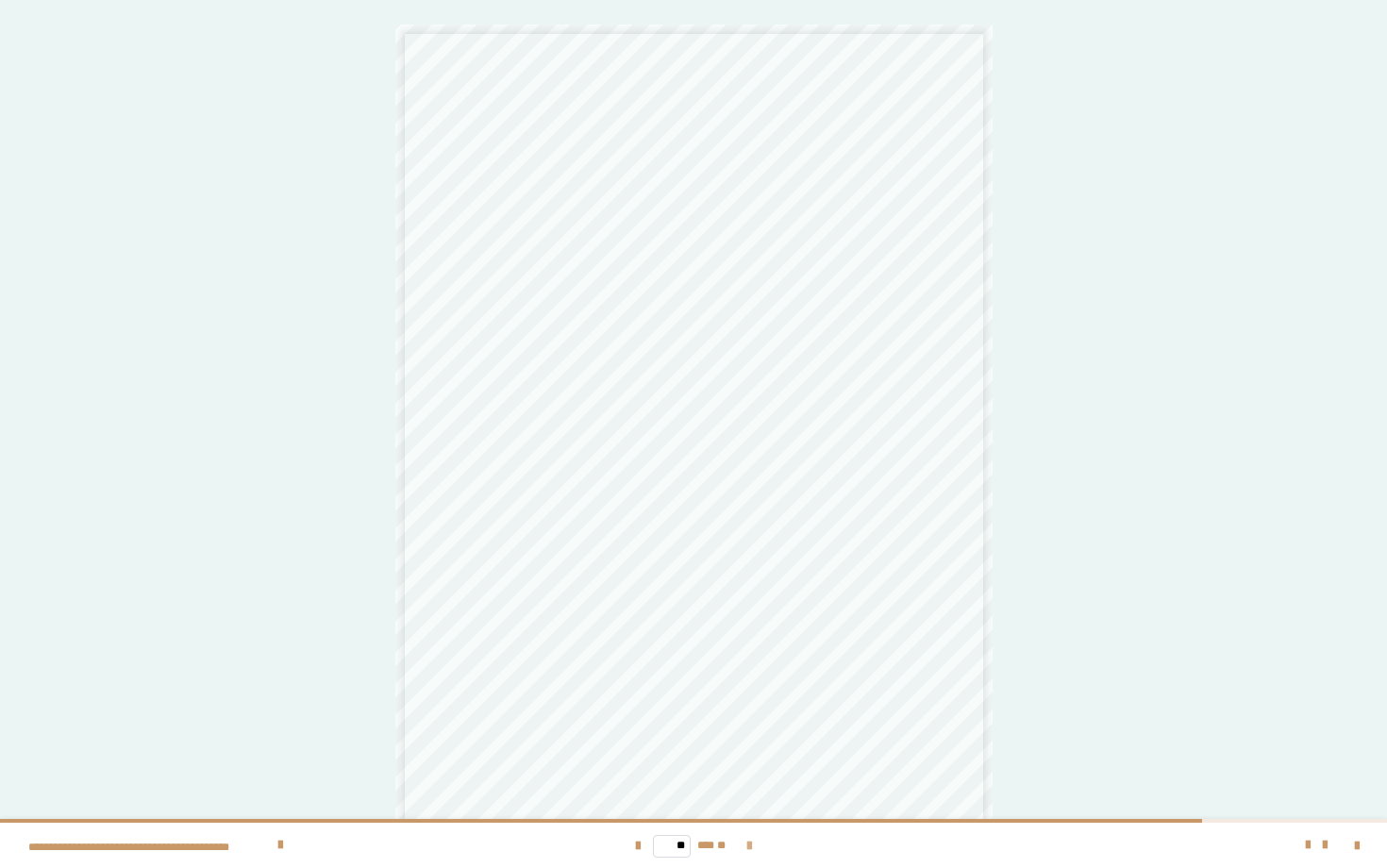 click at bounding box center (749, 846) 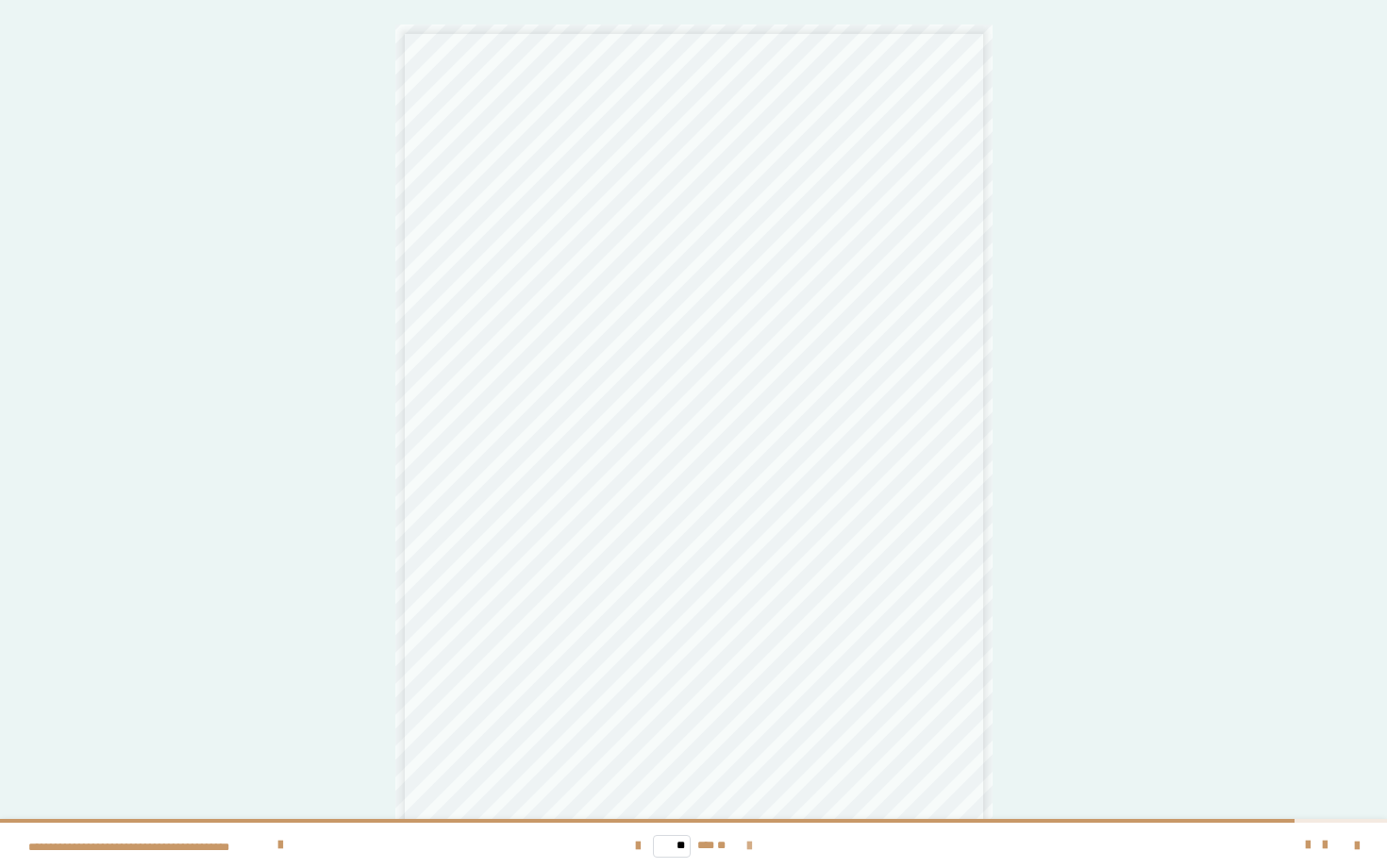 click at bounding box center (749, 846) 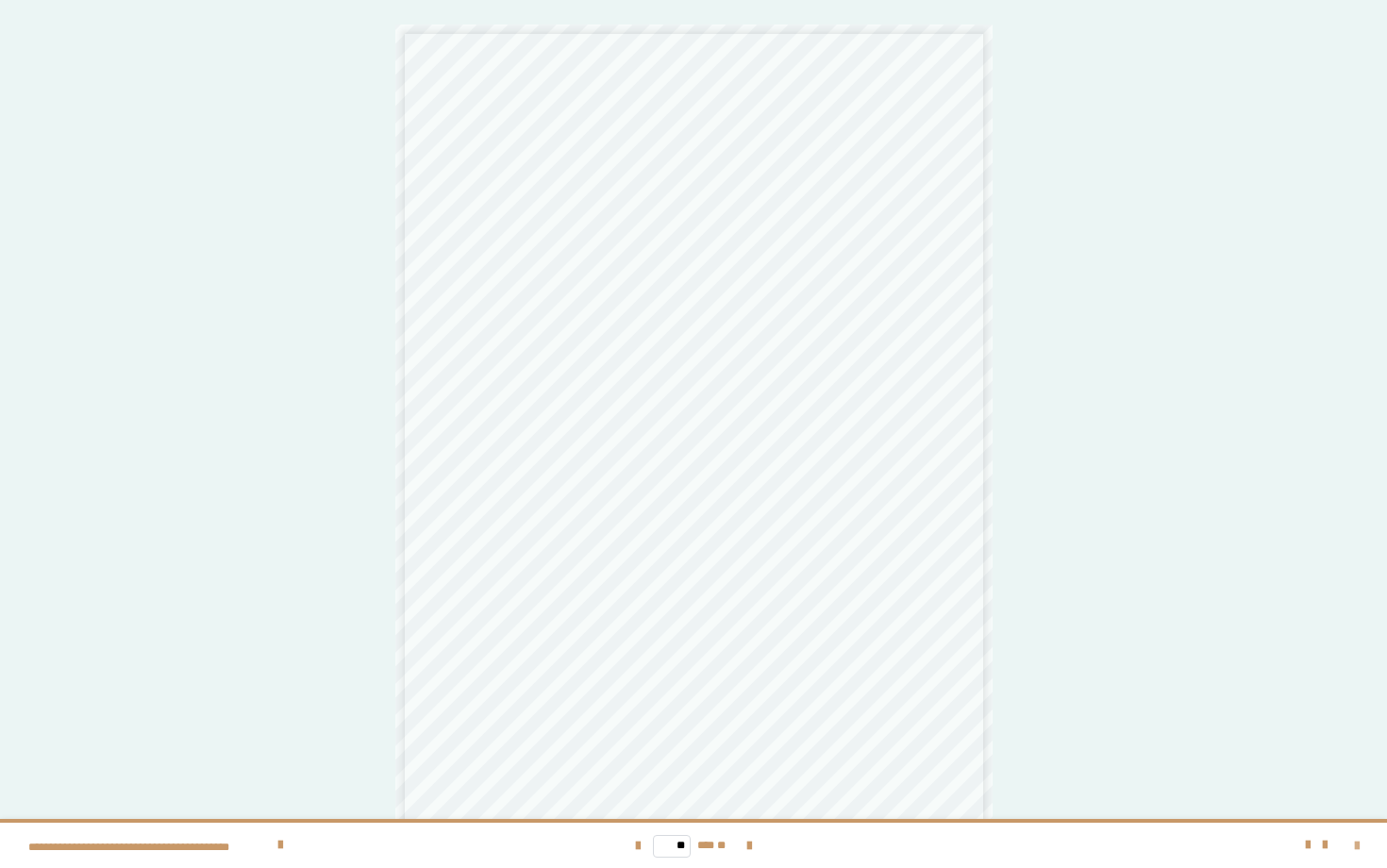 click at bounding box center [1357, 846] 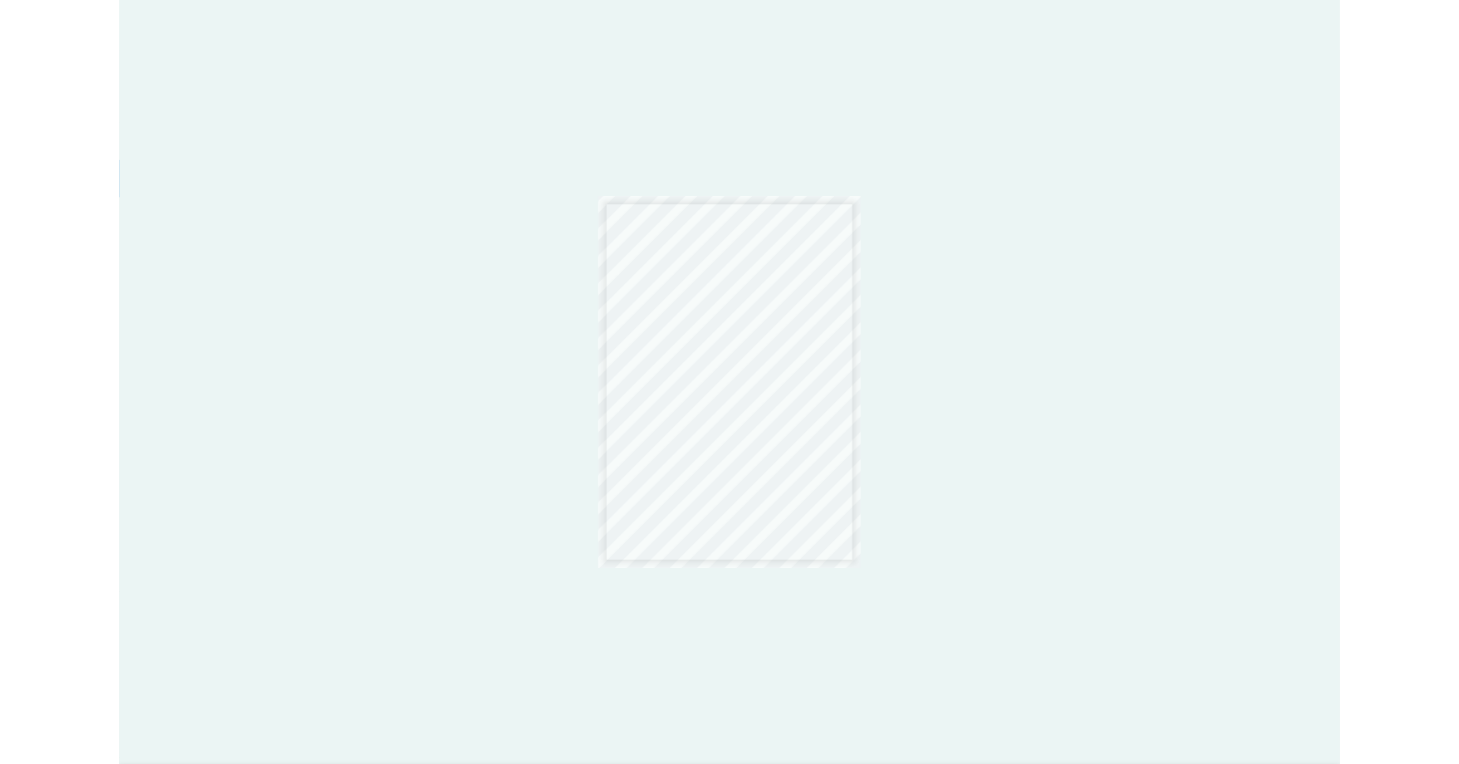 scroll, scrollTop: 1249, scrollLeft: 0, axis: vertical 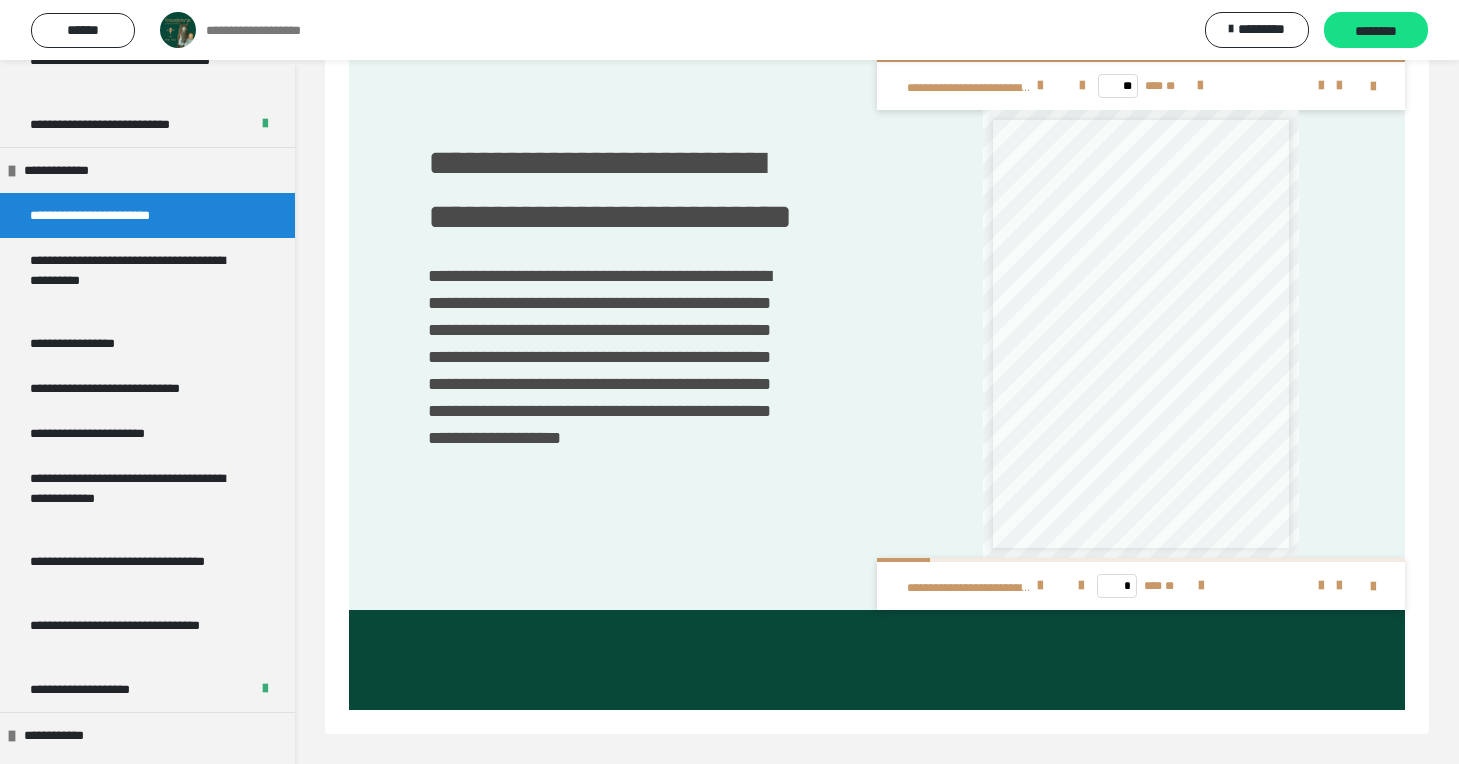 click on "* *** **" at bounding box center (1141, 586) 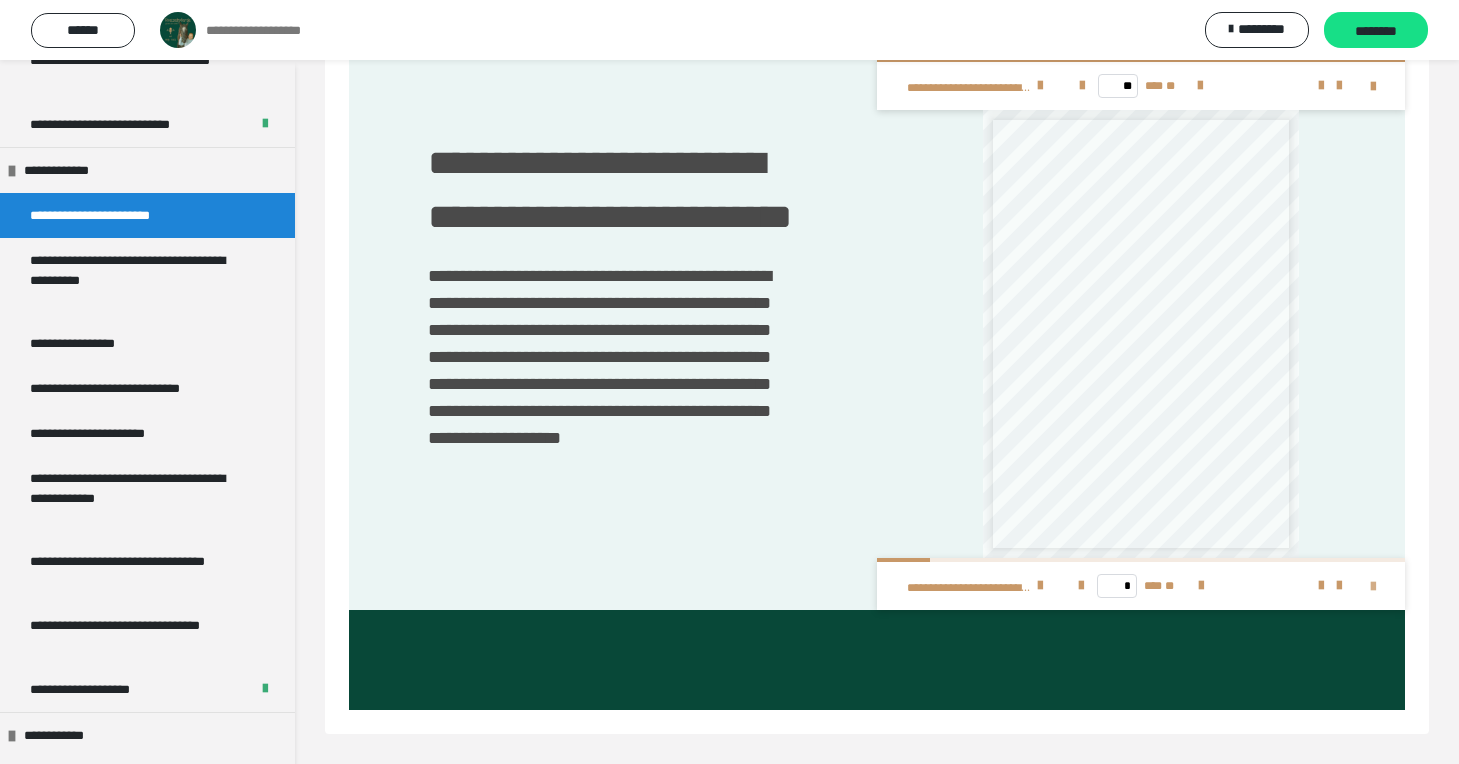click at bounding box center (1373, 587) 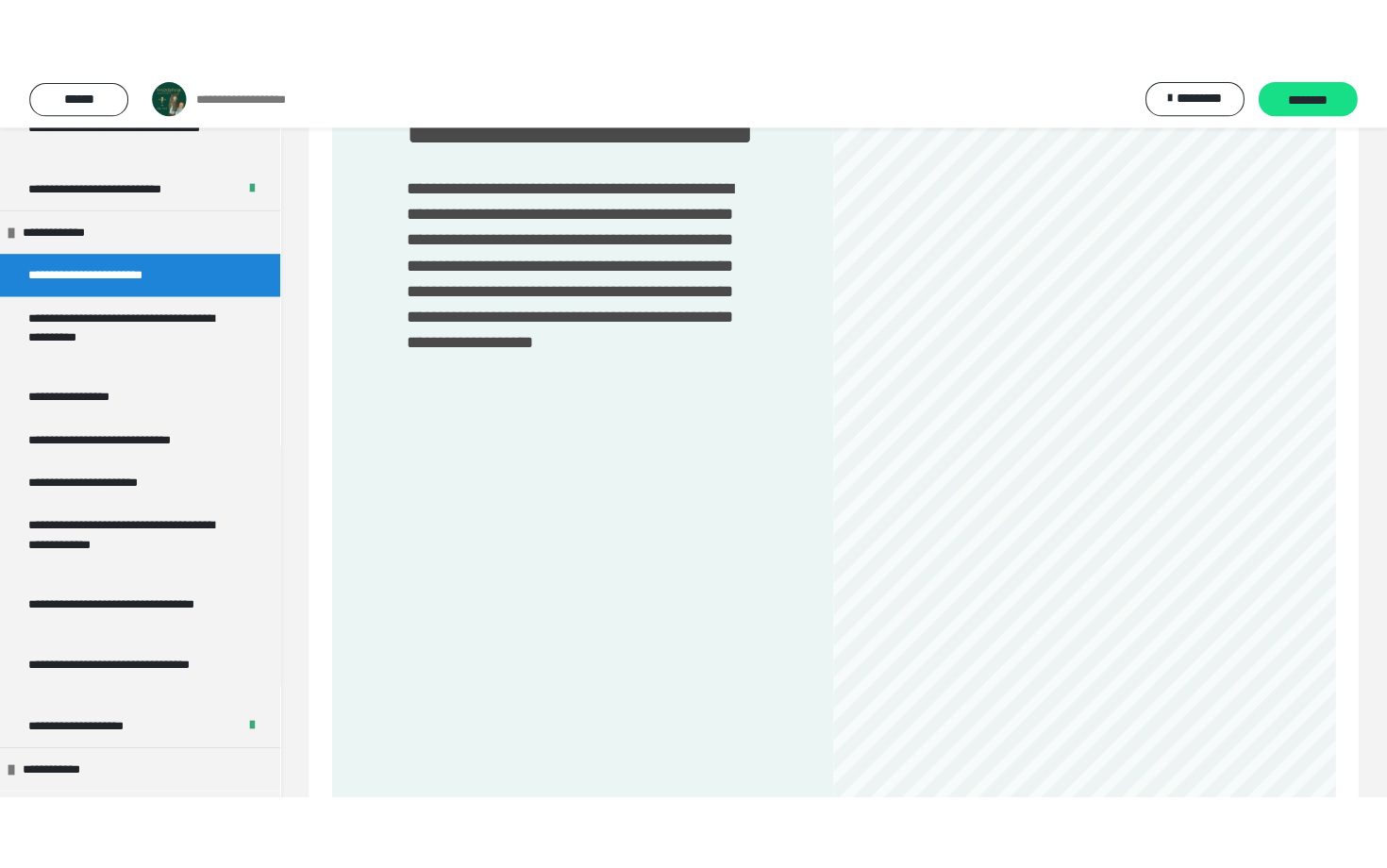 scroll, scrollTop: 1486, scrollLeft: 0, axis: vertical 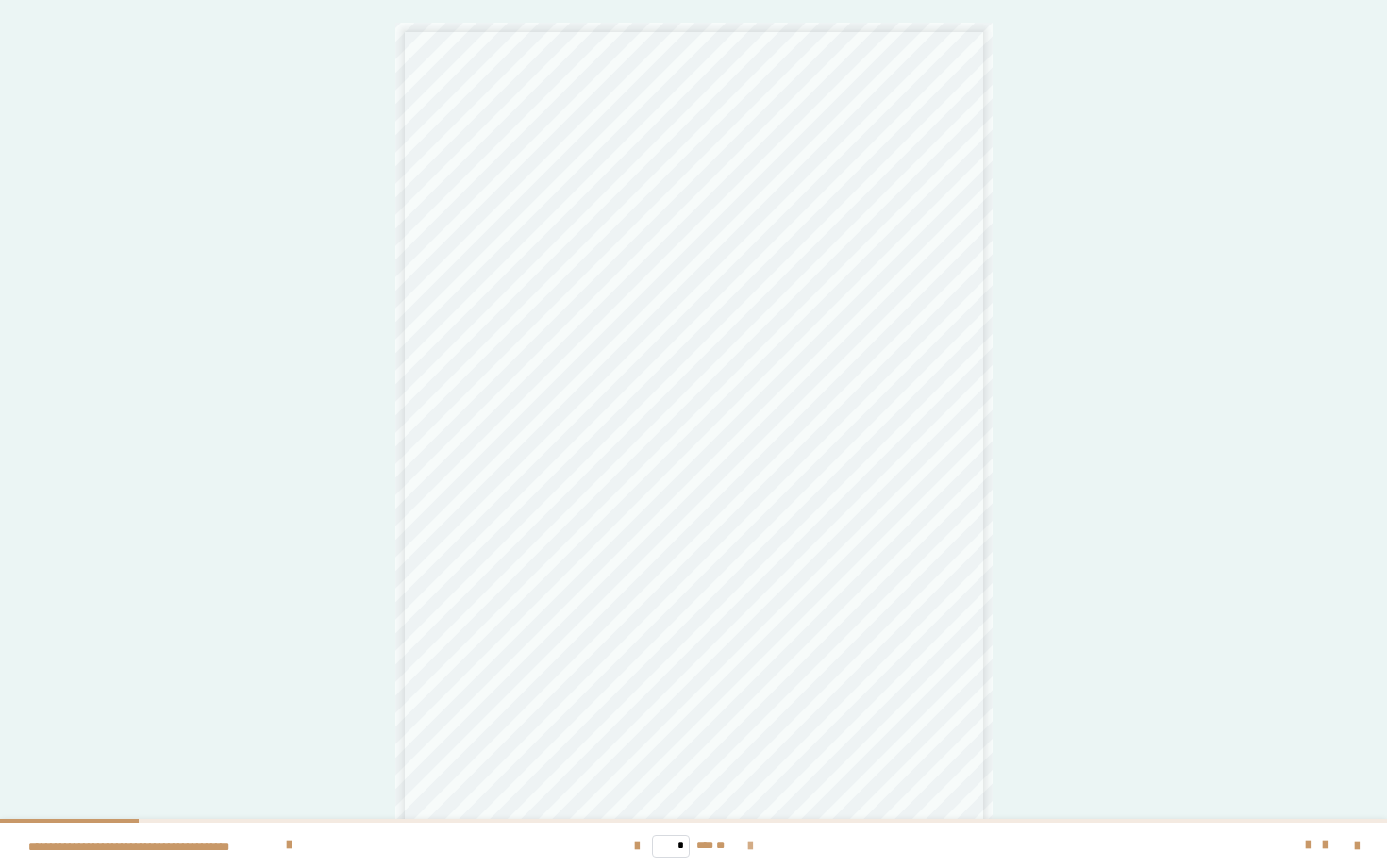 click at bounding box center (750, 846) 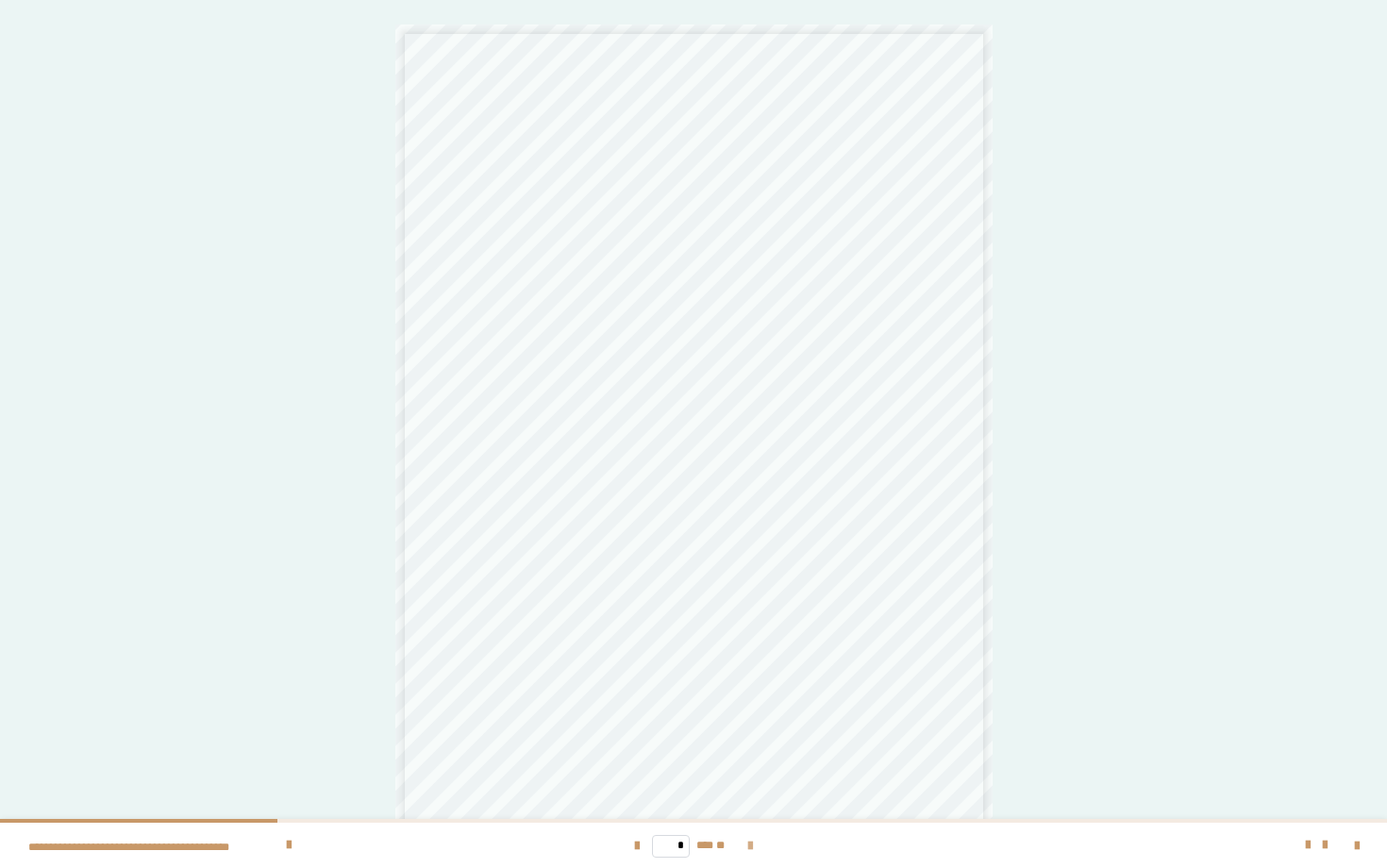 click at bounding box center [750, 846] 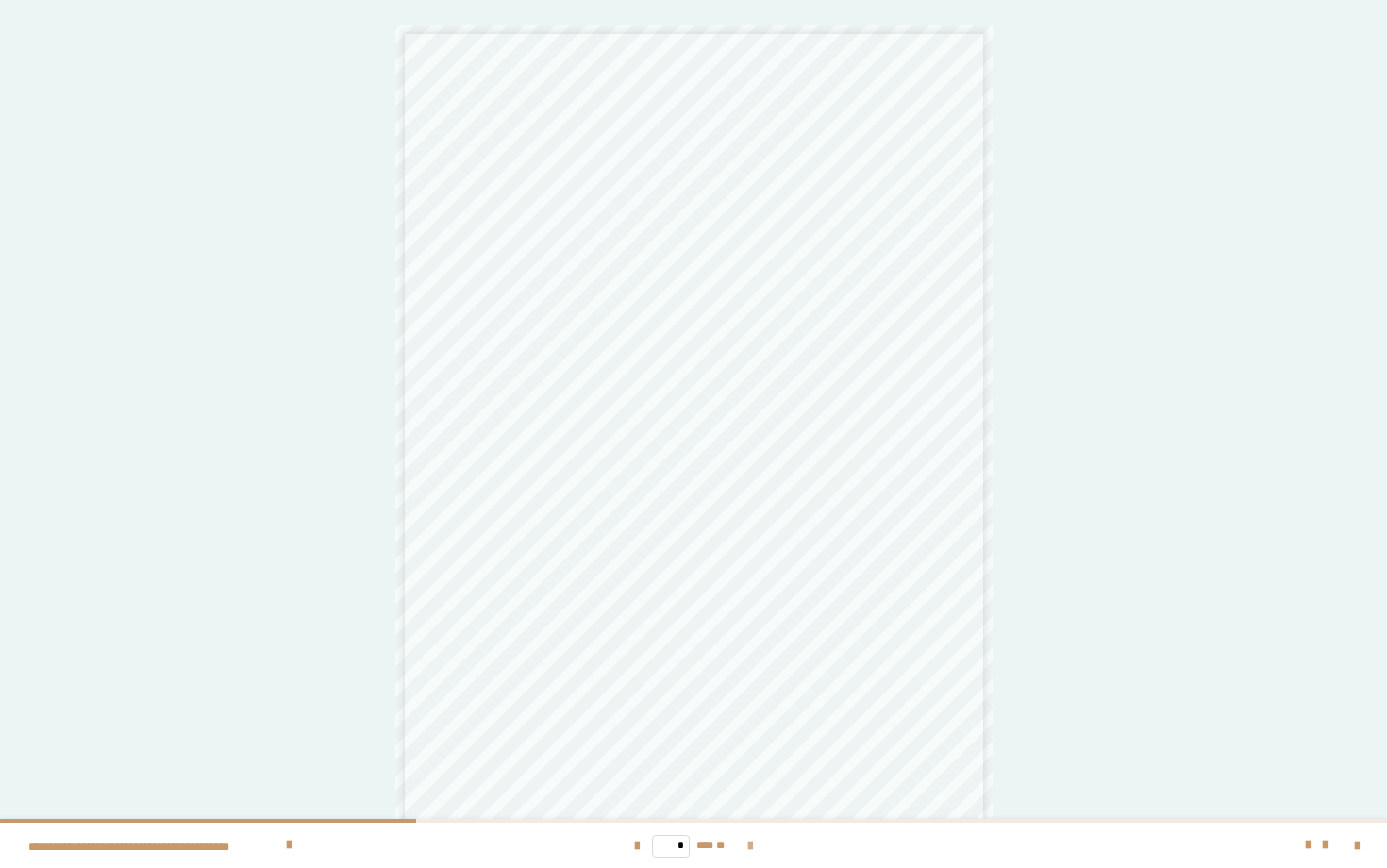 click at bounding box center (750, 846) 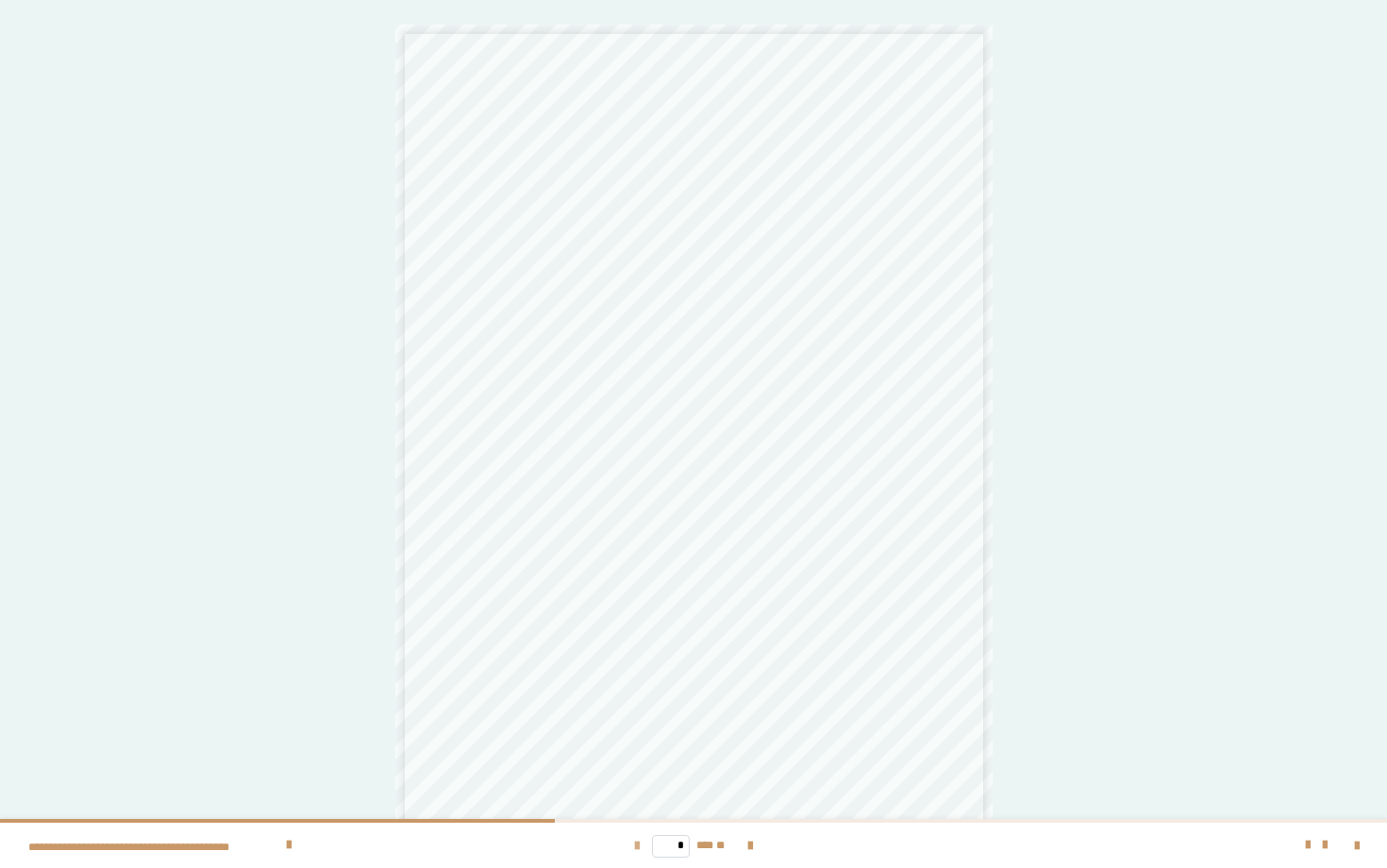 click at bounding box center (637, 846) 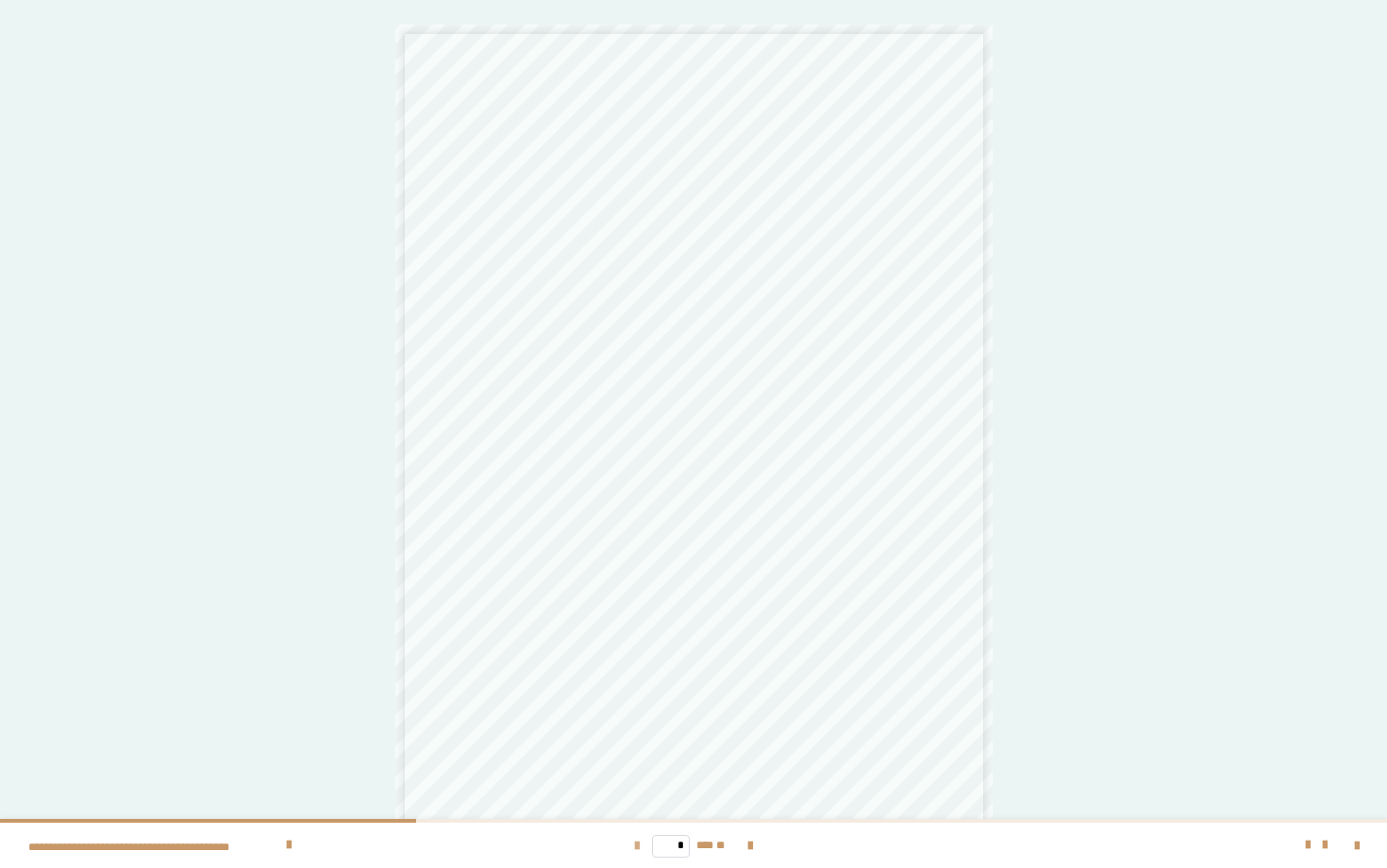 click at bounding box center (637, 846) 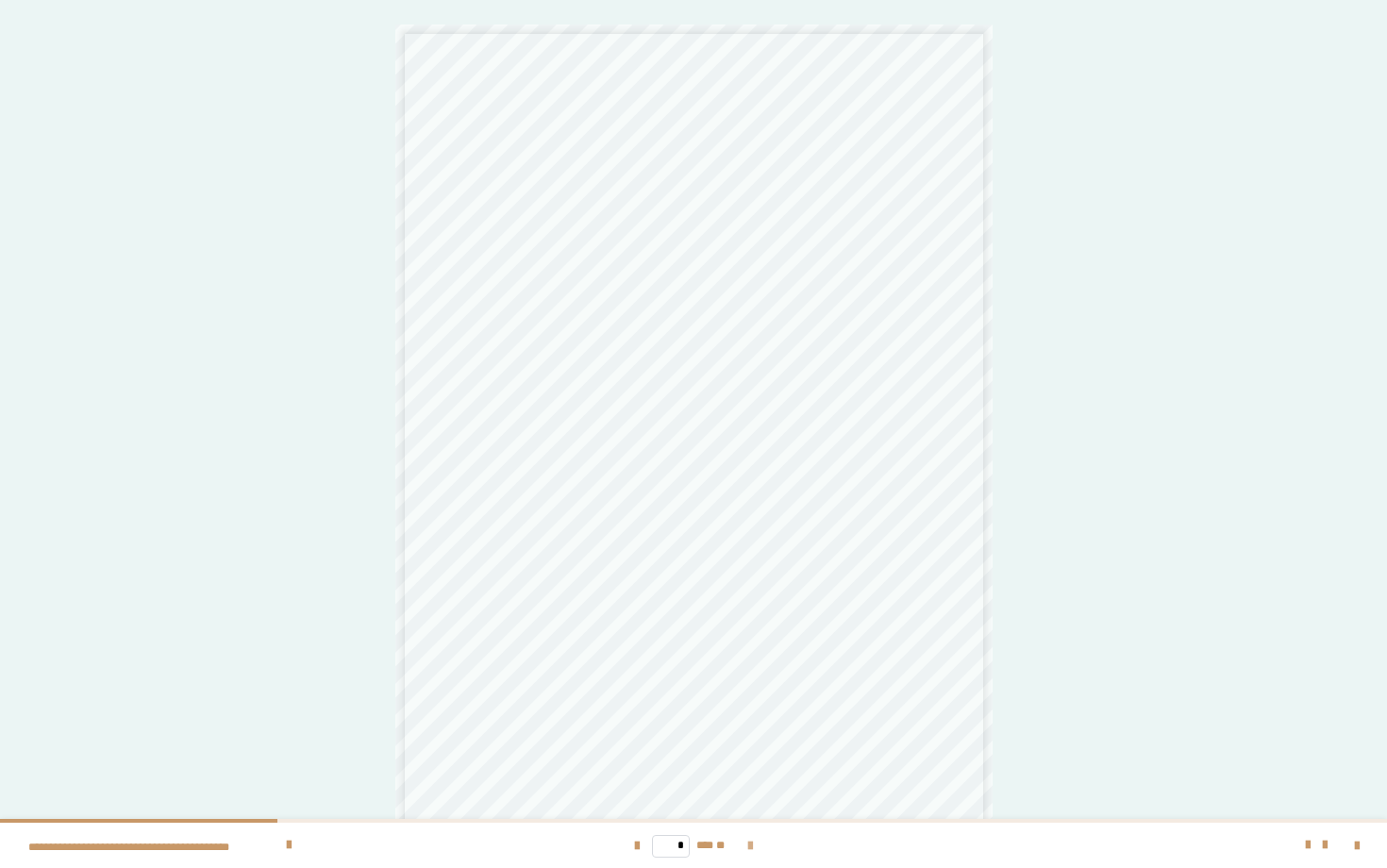 click at bounding box center (750, 846) 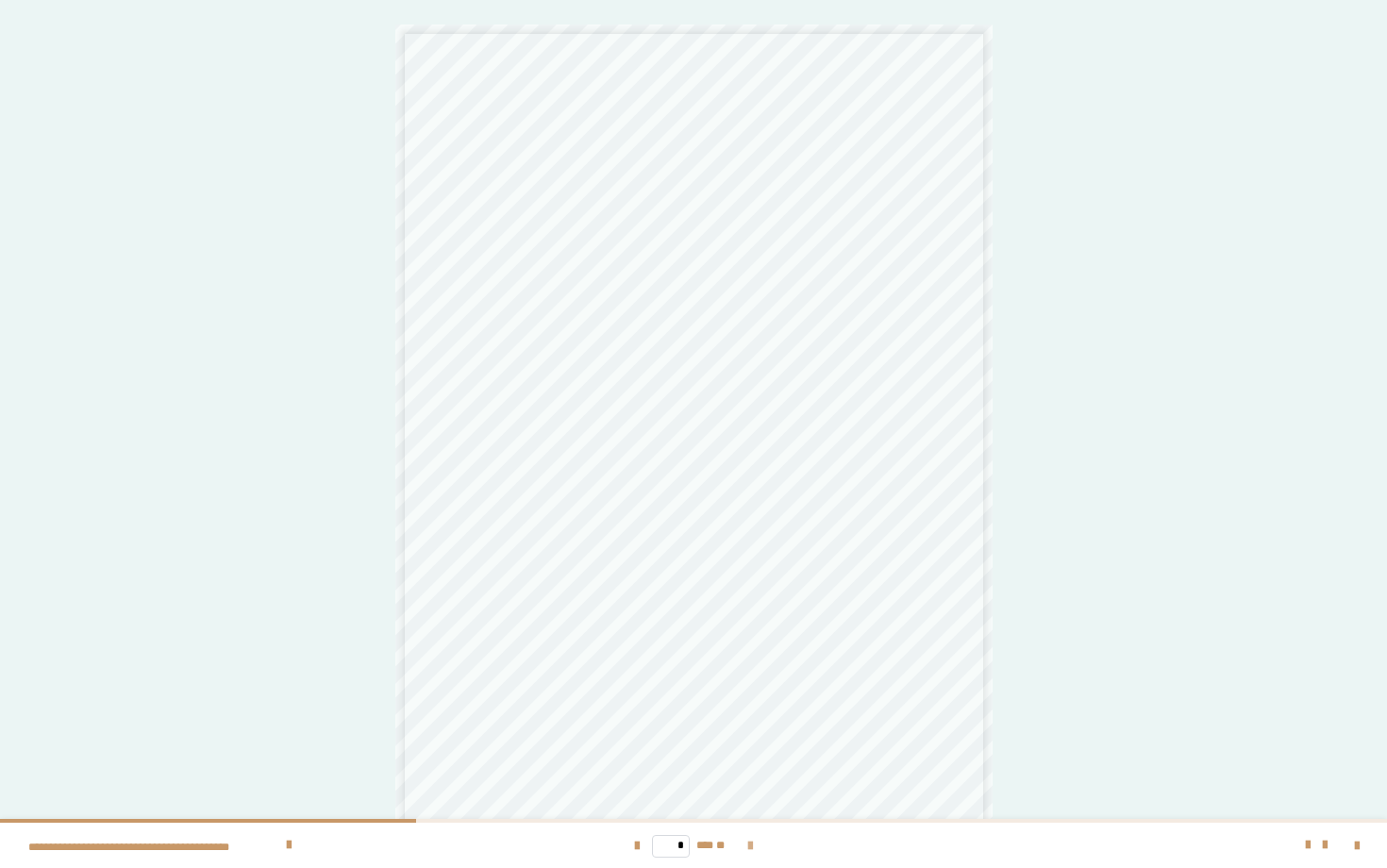 click at bounding box center (750, 846) 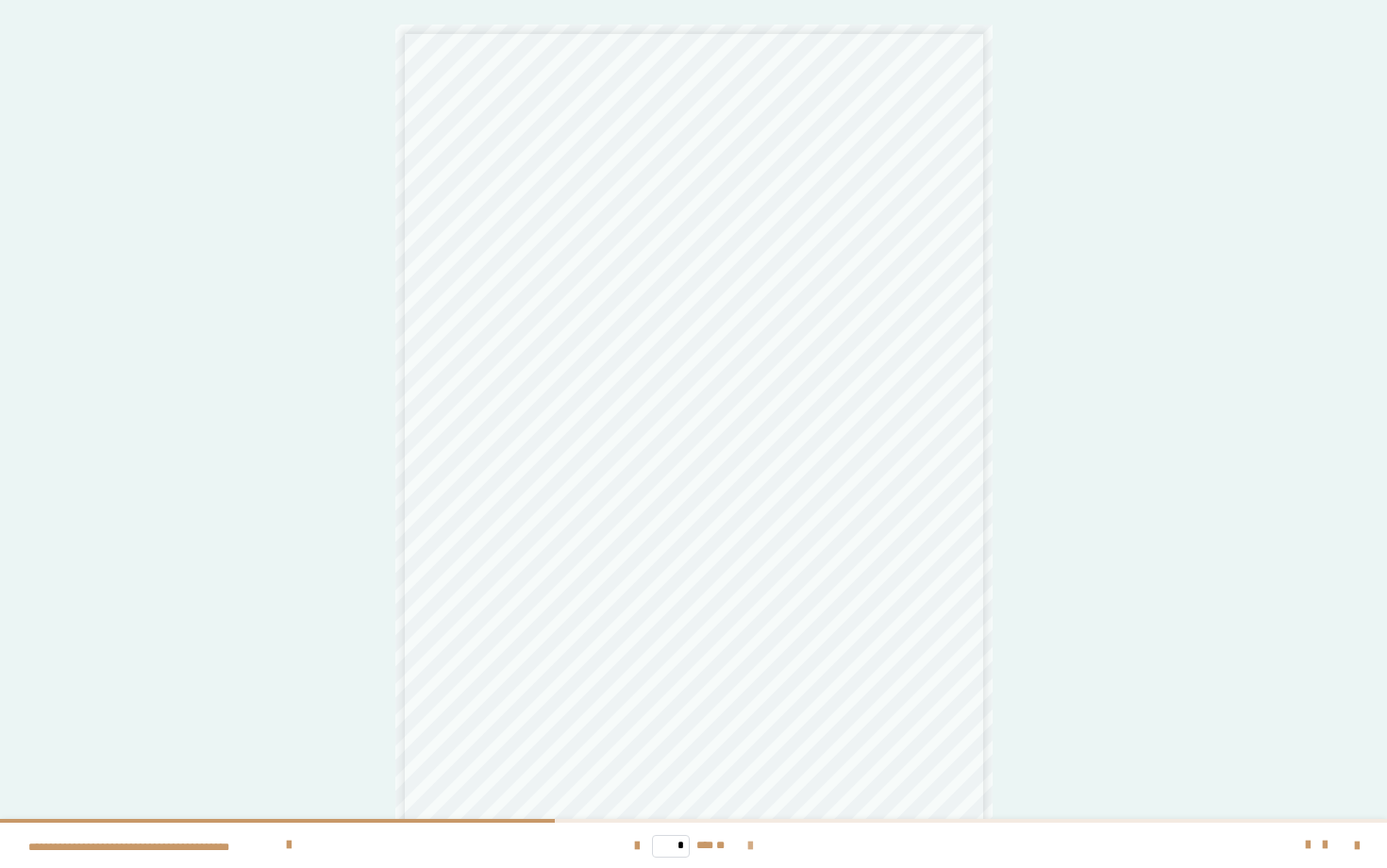 click at bounding box center [750, 846] 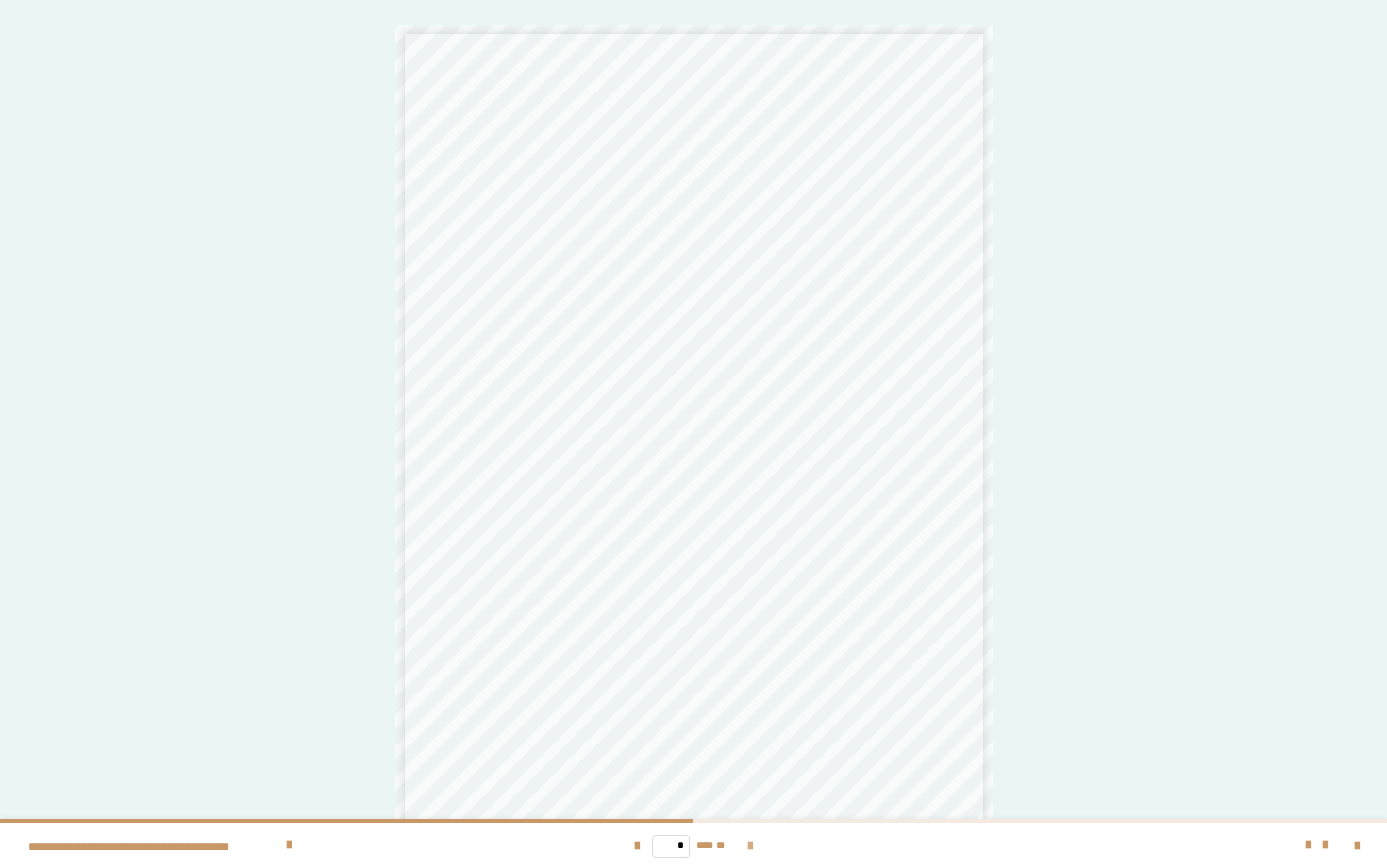 click at bounding box center [750, 846] 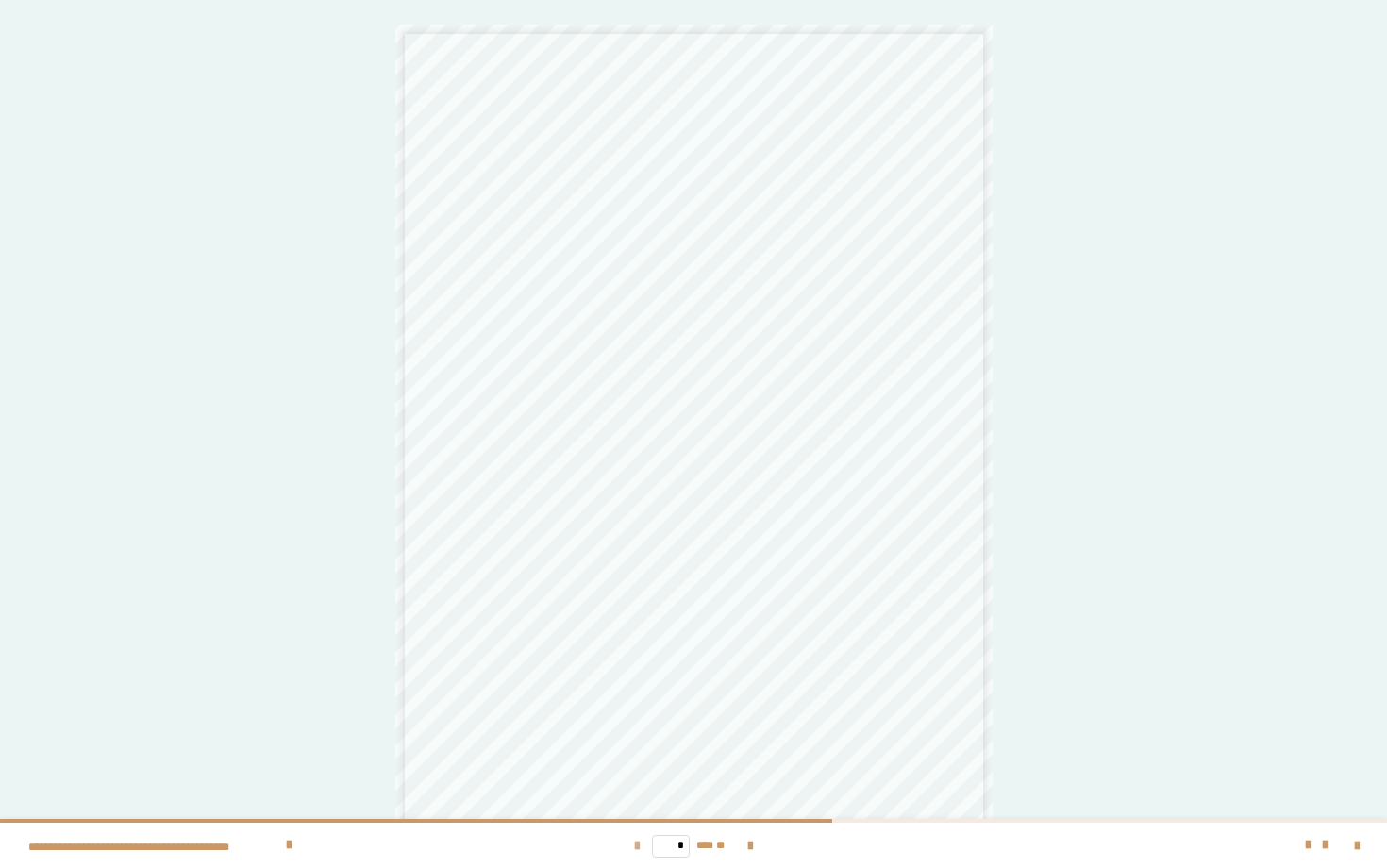 click at bounding box center [637, 846] 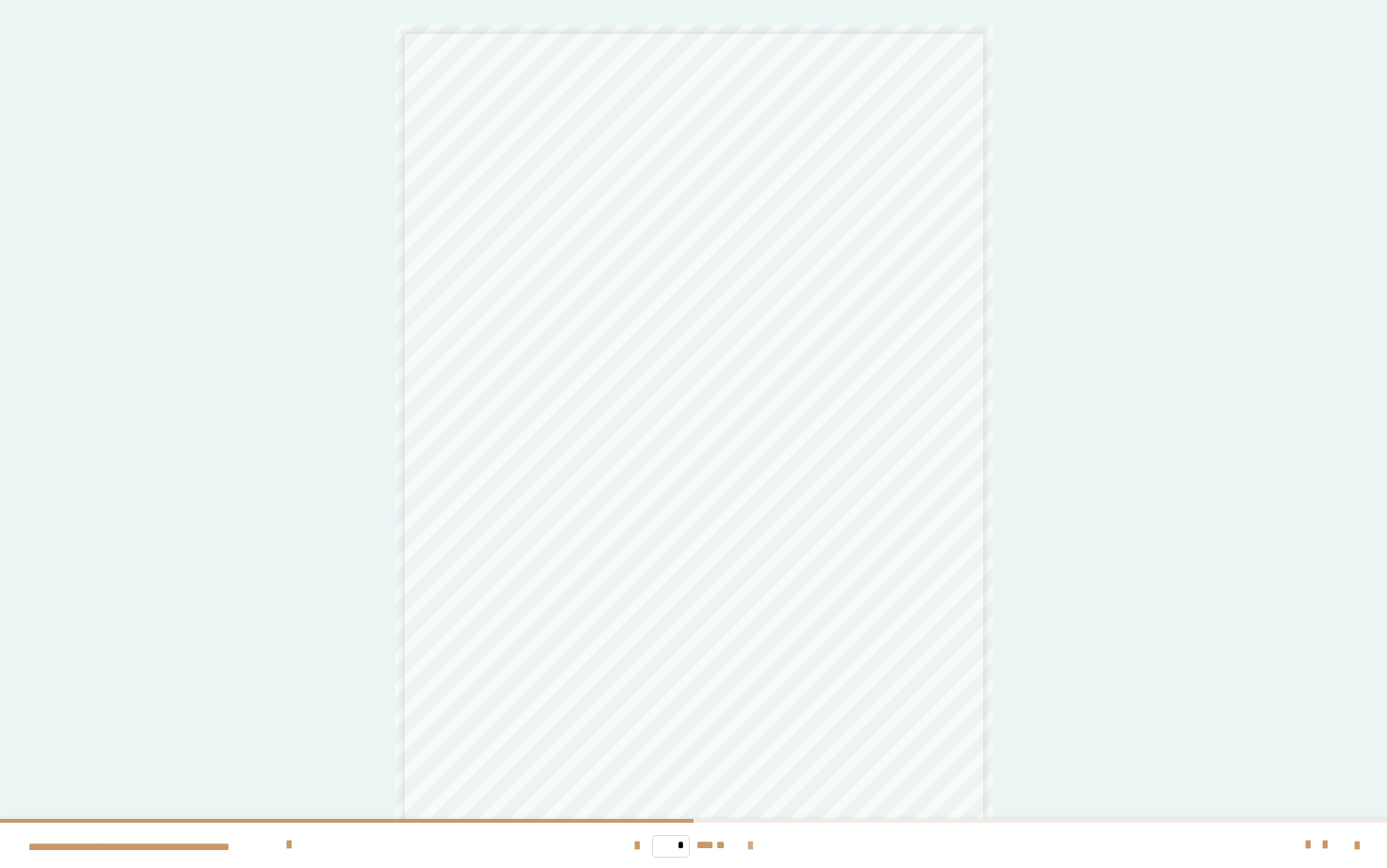 click at bounding box center (750, 846) 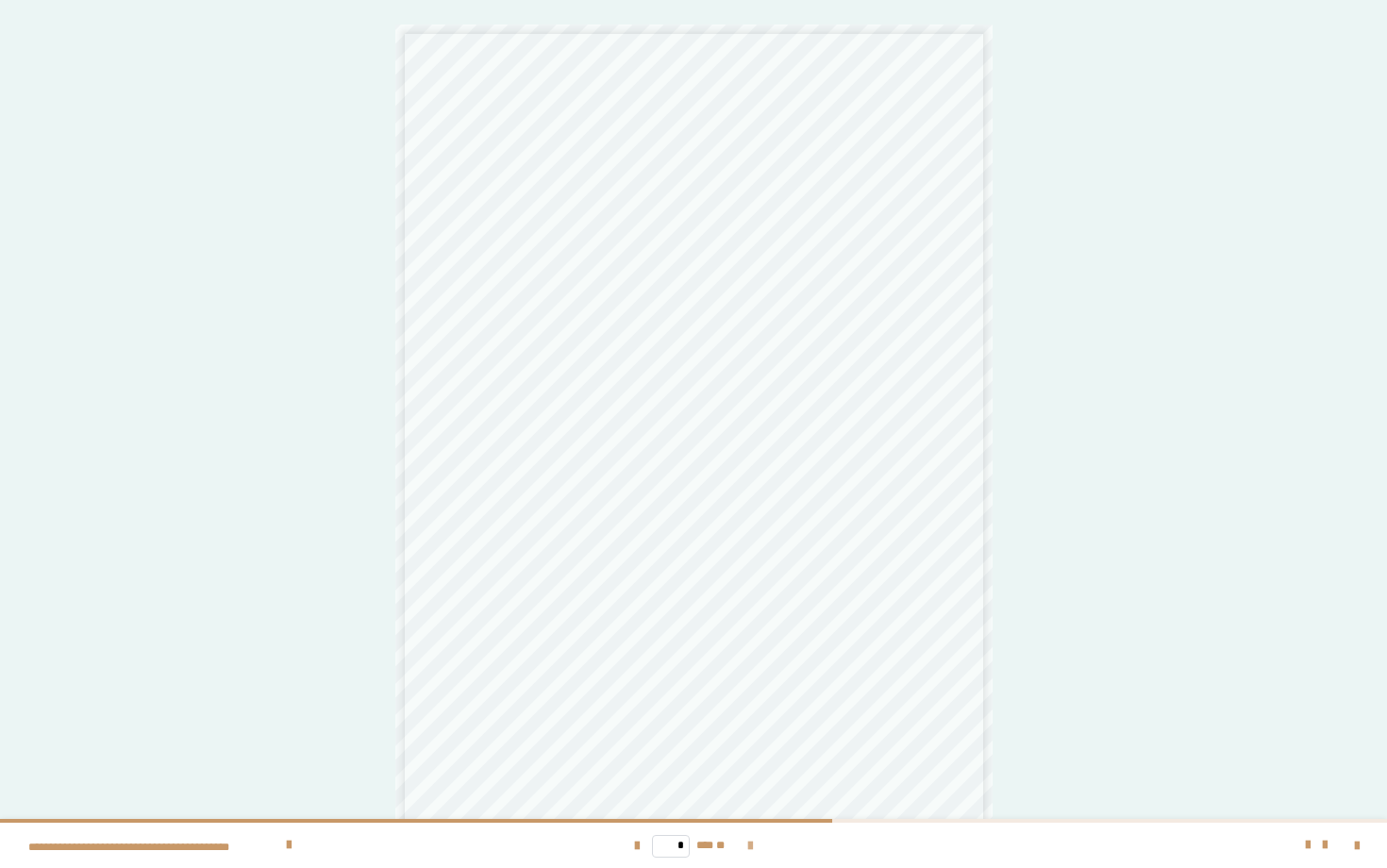 click at bounding box center [750, 846] 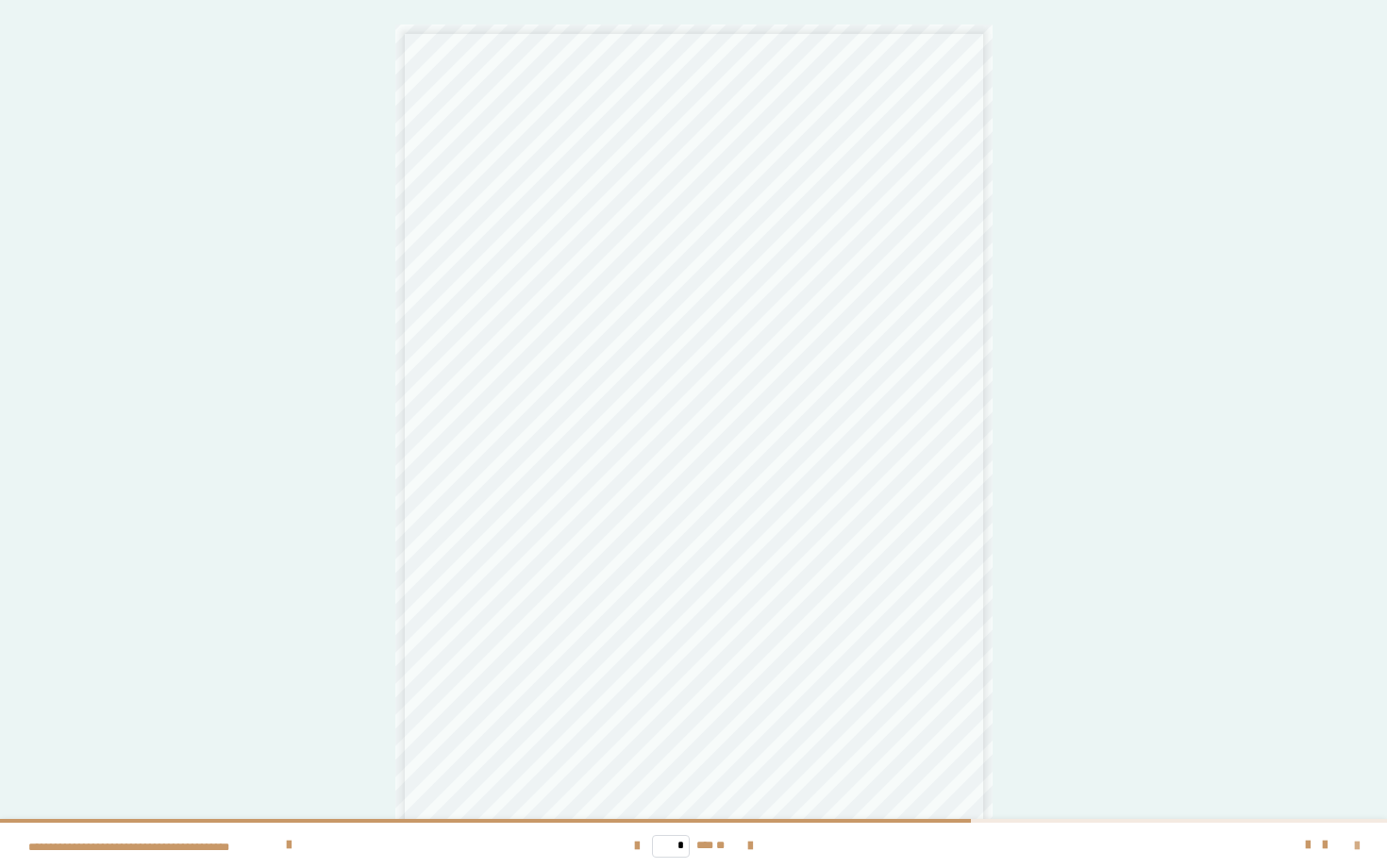 click at bounding box center (1357, 846) 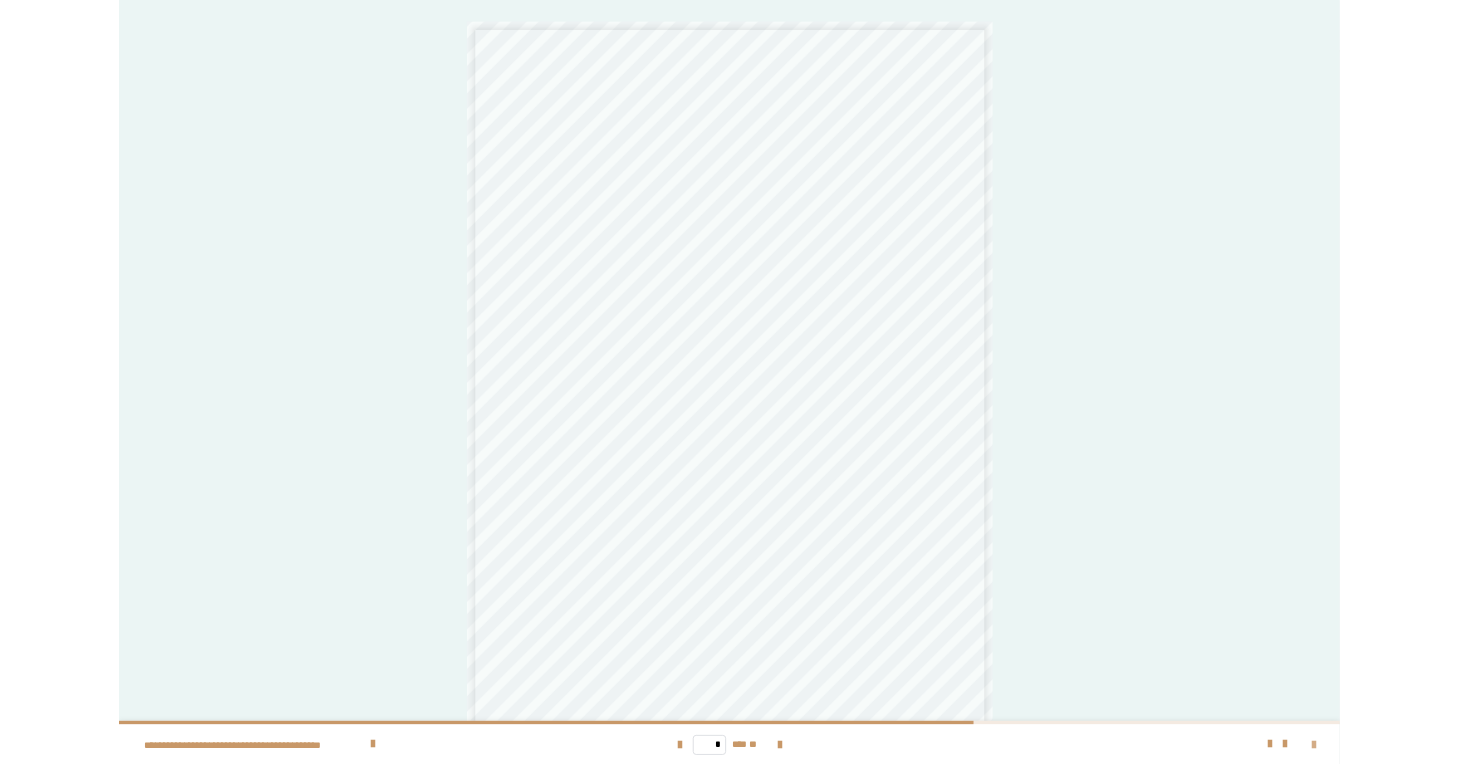scroll, scrollTop: 1655, scrollLeft: 0, axis: vertical 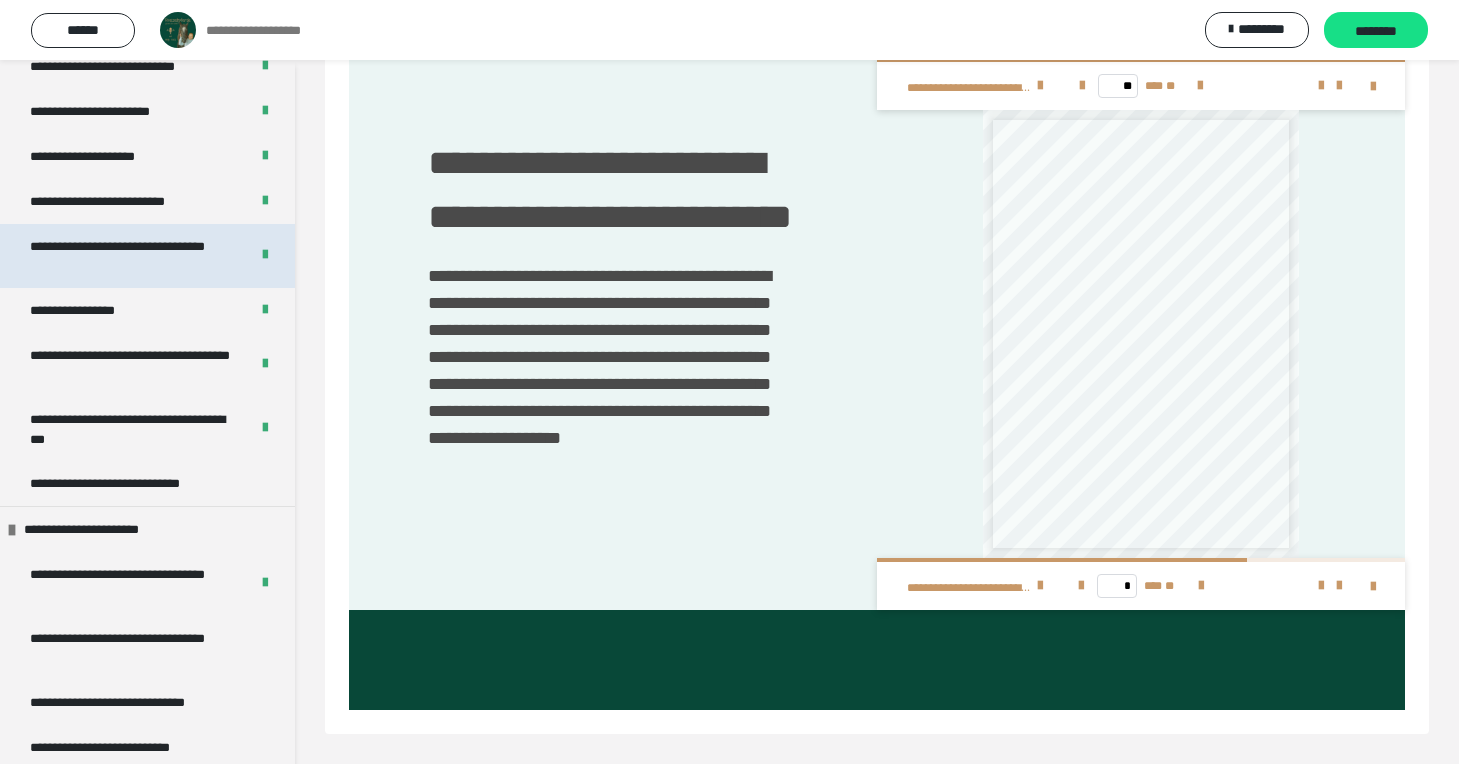 click on "**********" at bounding box center [131, 256] 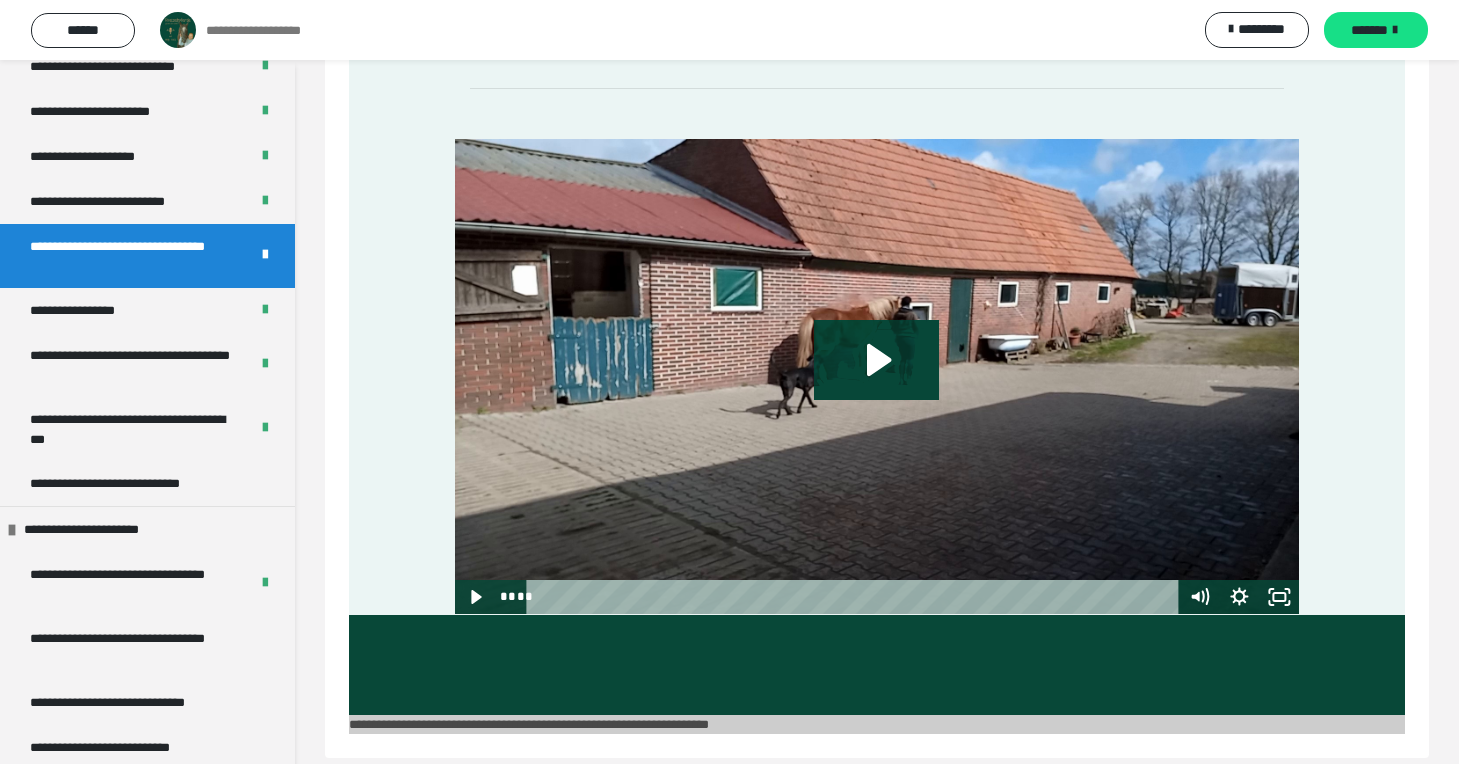 scroll, scrollTop: 1051, scrollLeft: 0, axis: vertical 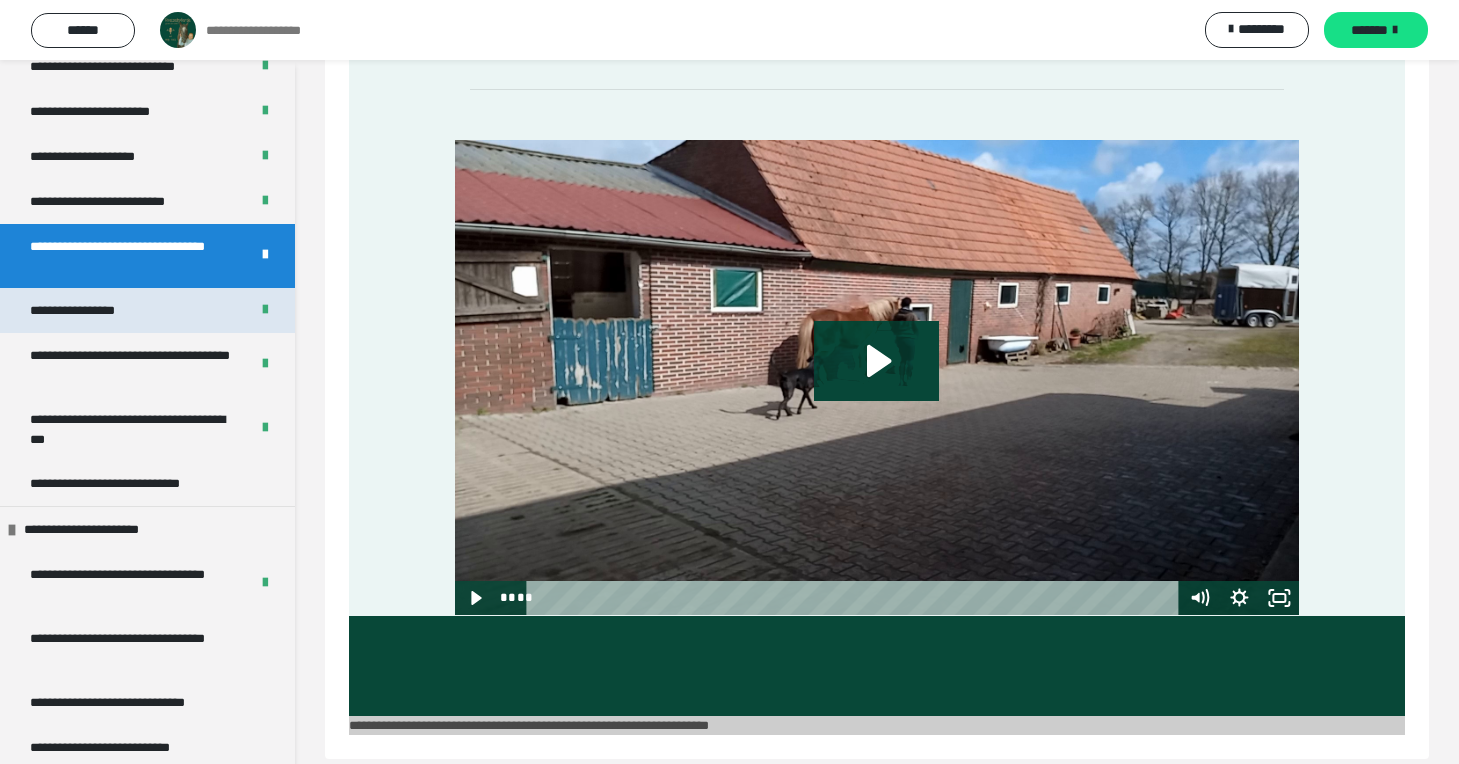 click on "**********" at bounding box center [93, 310] 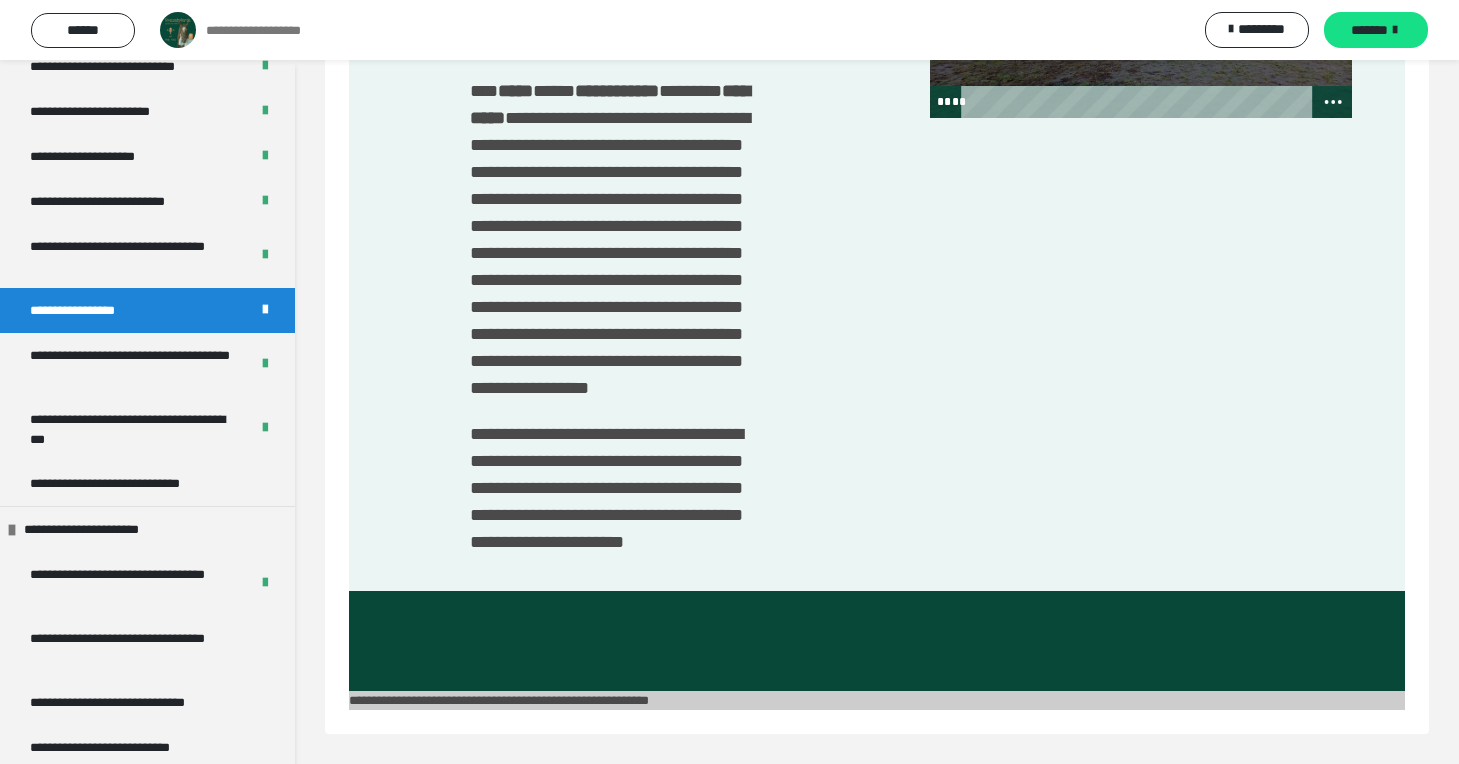 scroll, scrollTop: 4601, scrollLeft: 0, axis: vertical 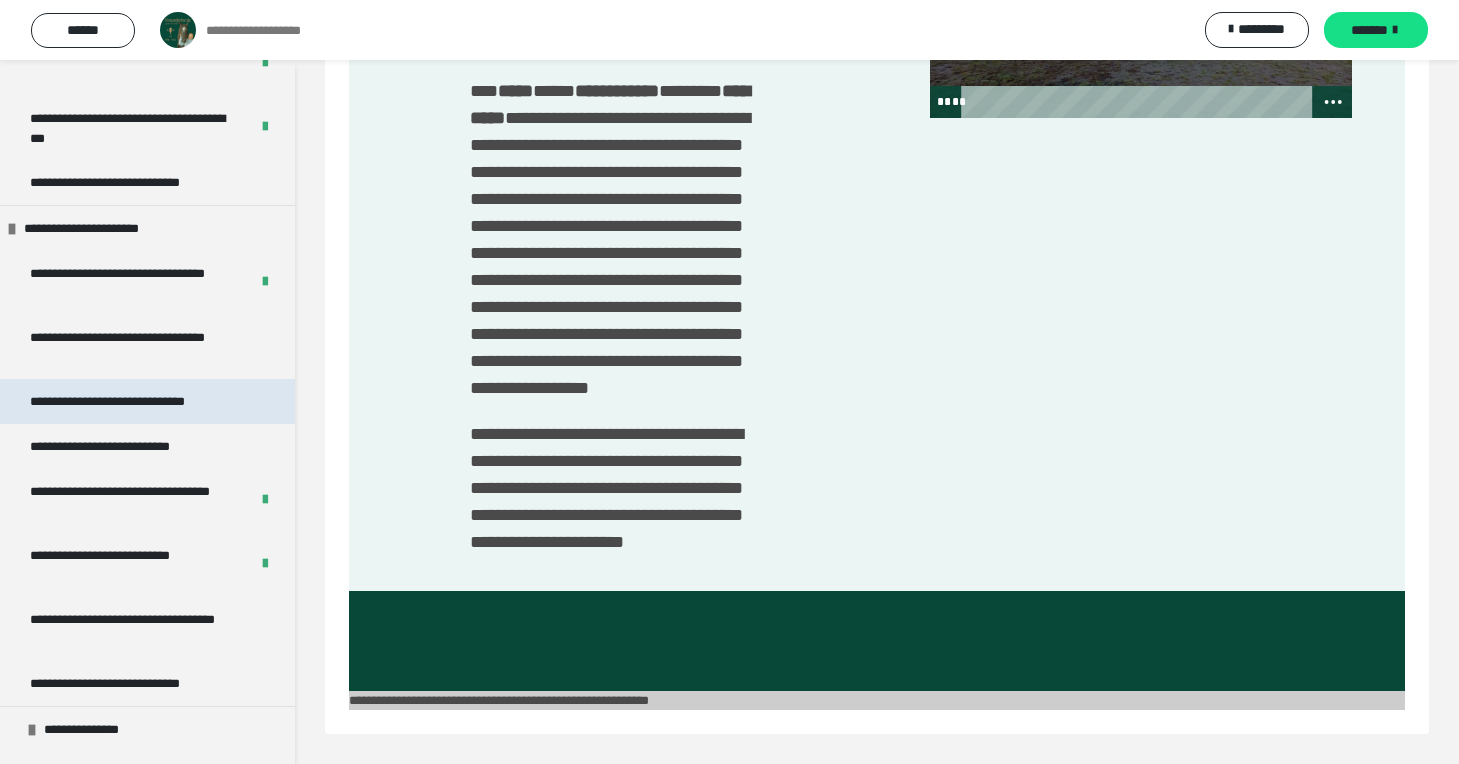 click on "**********" at bounding box center (136, 401) 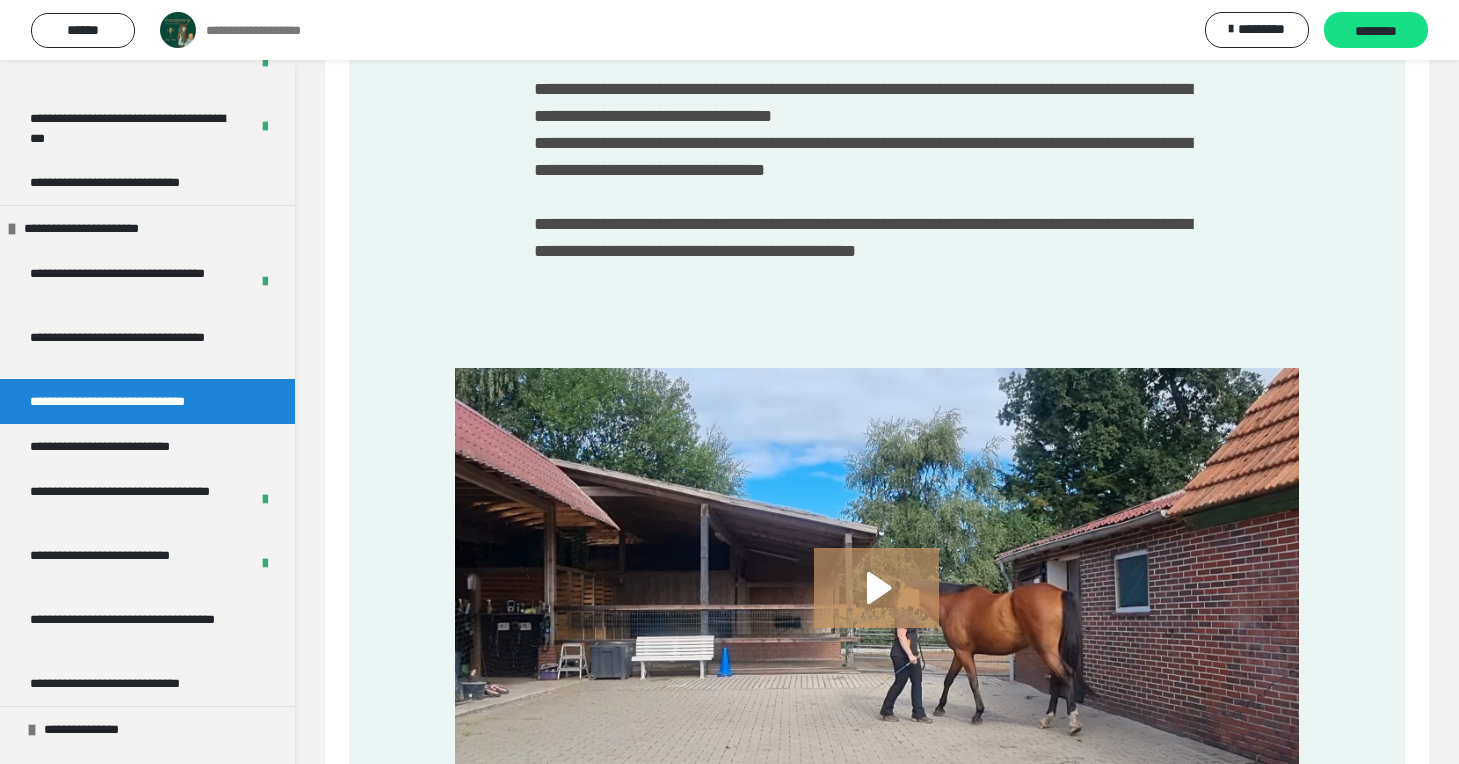 scroll, scrollTop: 757, scrollLeft: 0, axis: vertical 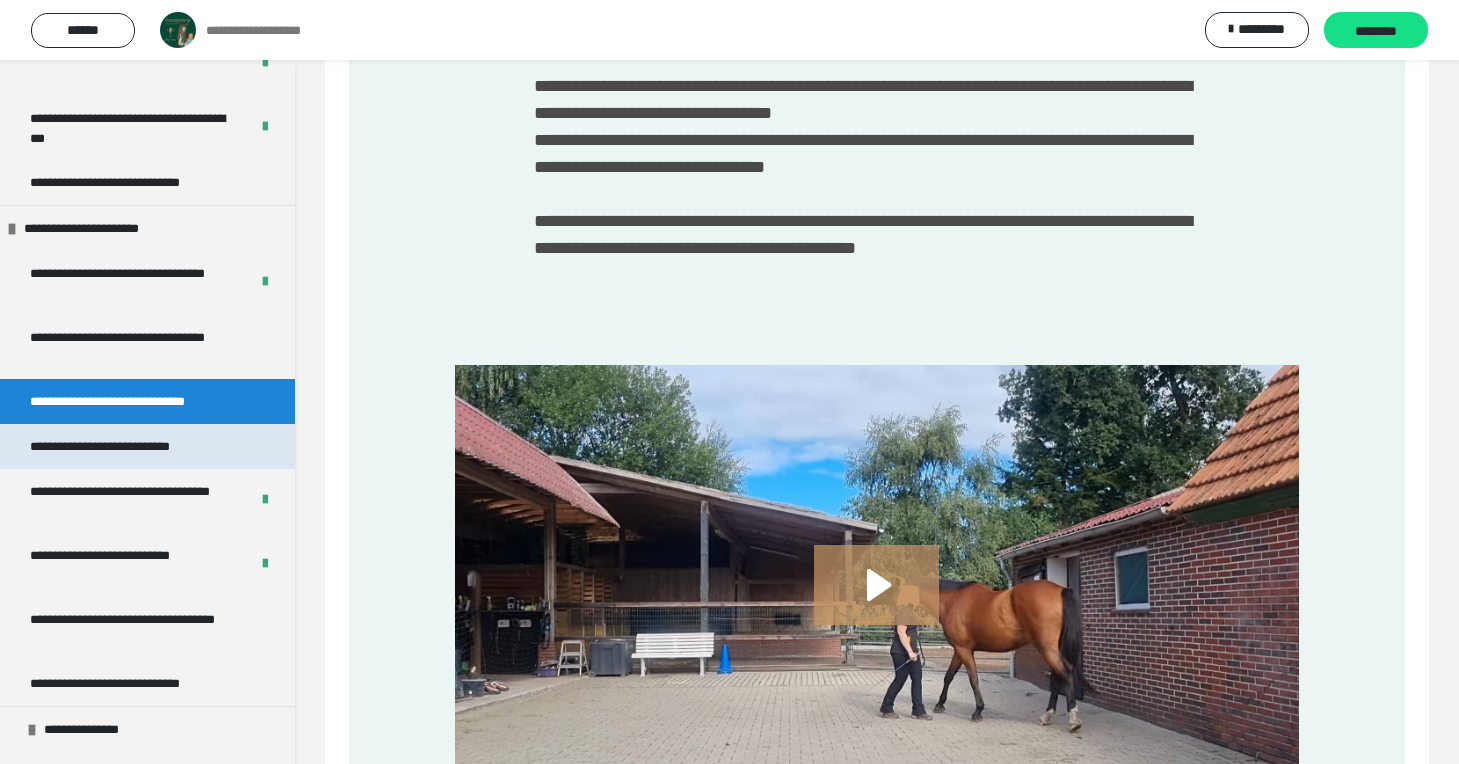 click on "**********" at bounding box center (127, 446) 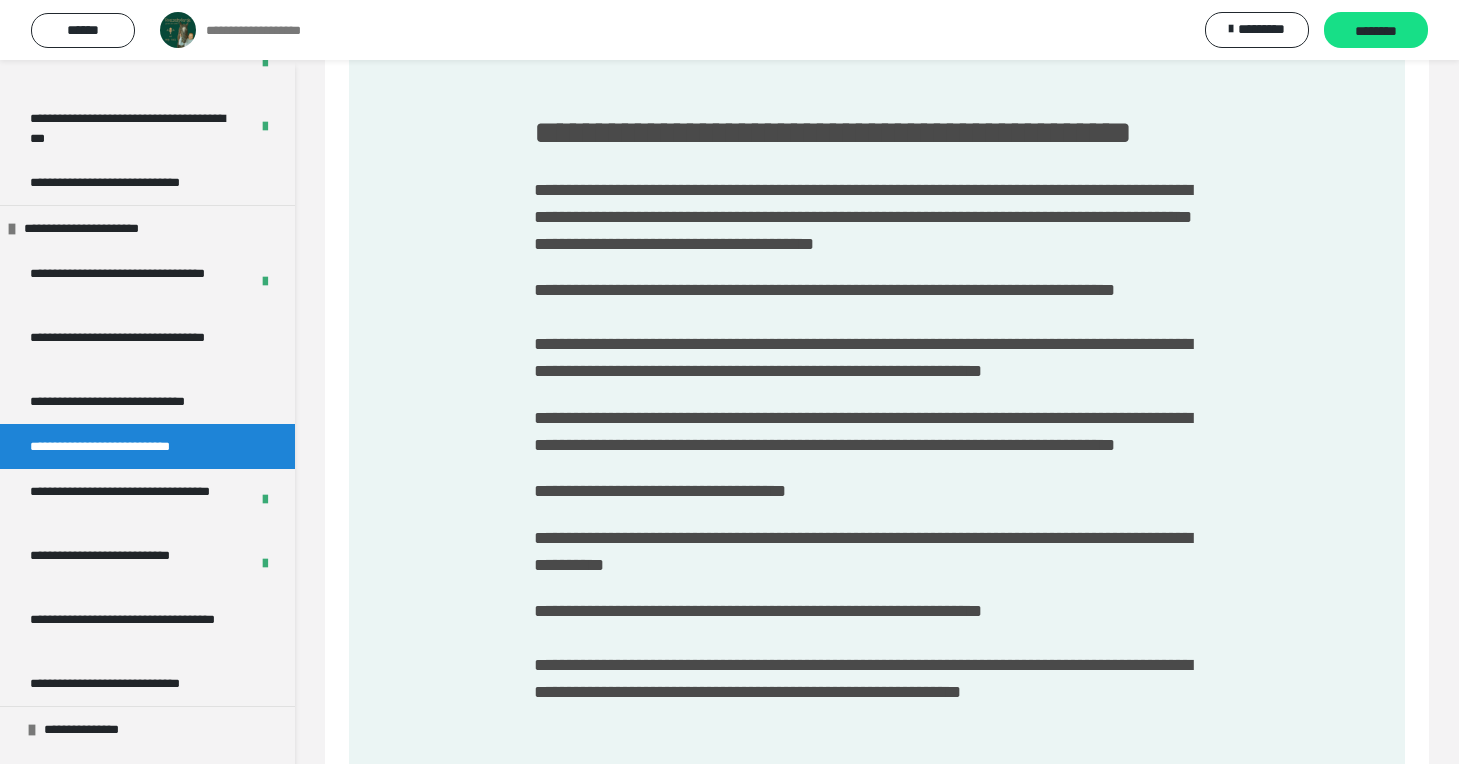 scroll, scrollTop: 332, scrollLeft: 0, axis: vertical 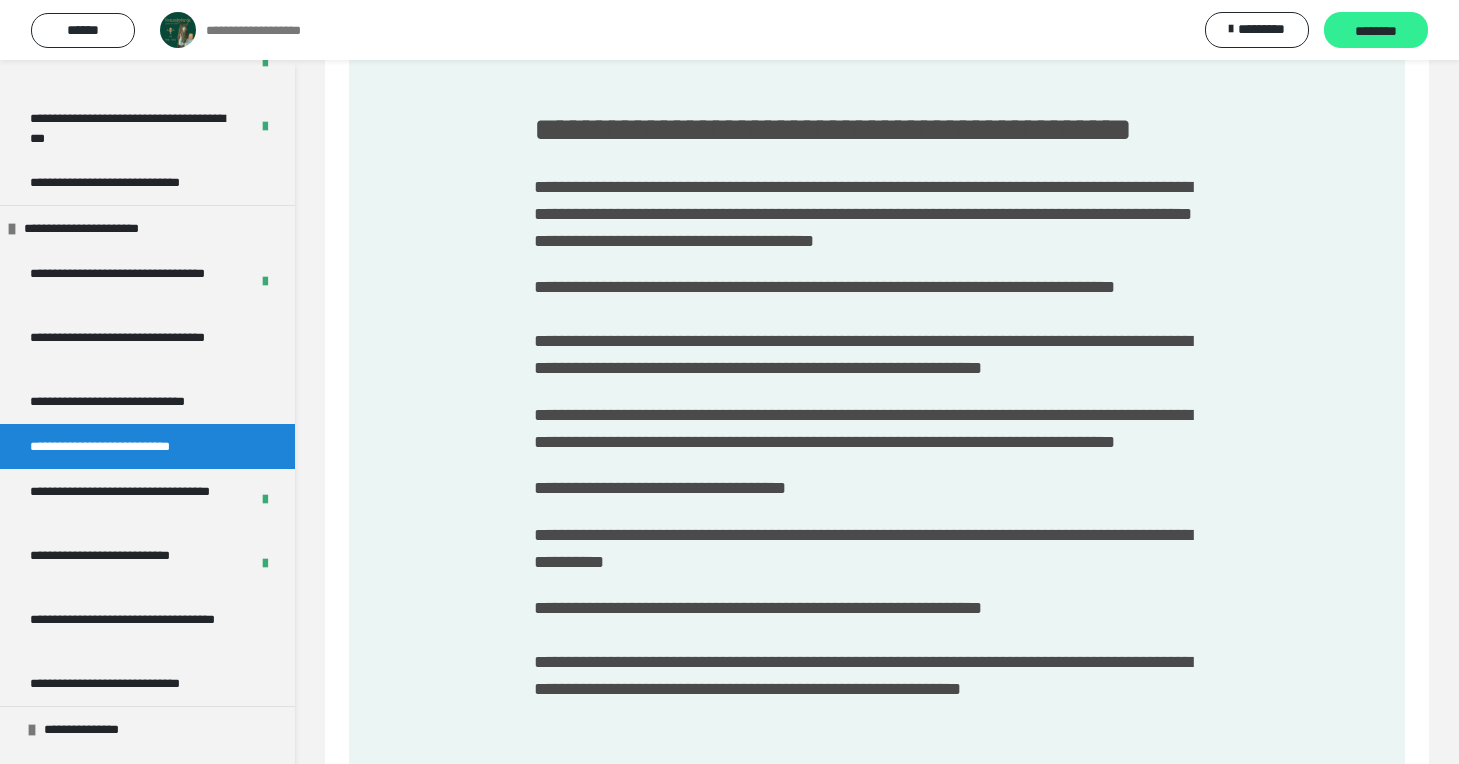 click on "********" at bounding box center (1376, 31) 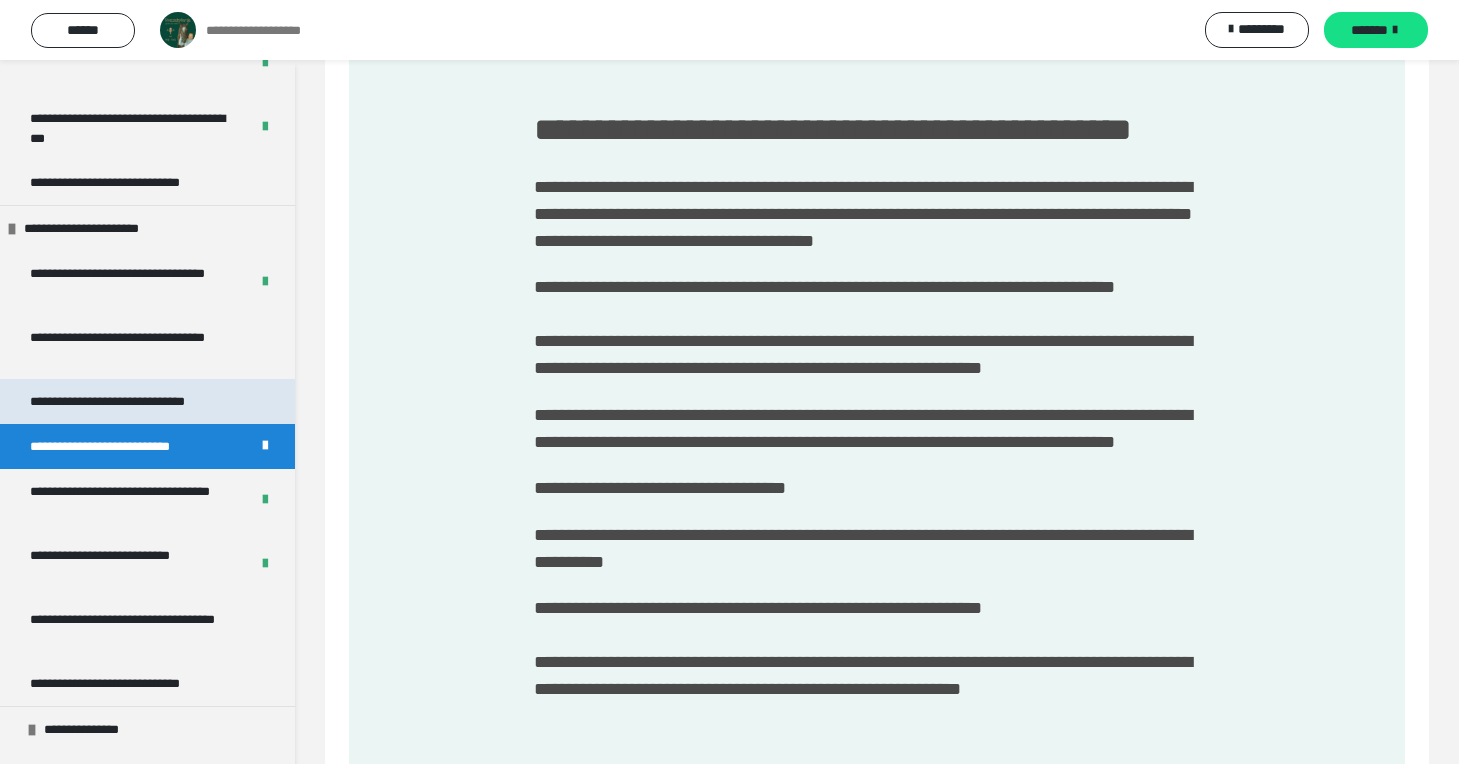 click on "**********" at bounding box center (136, 401) 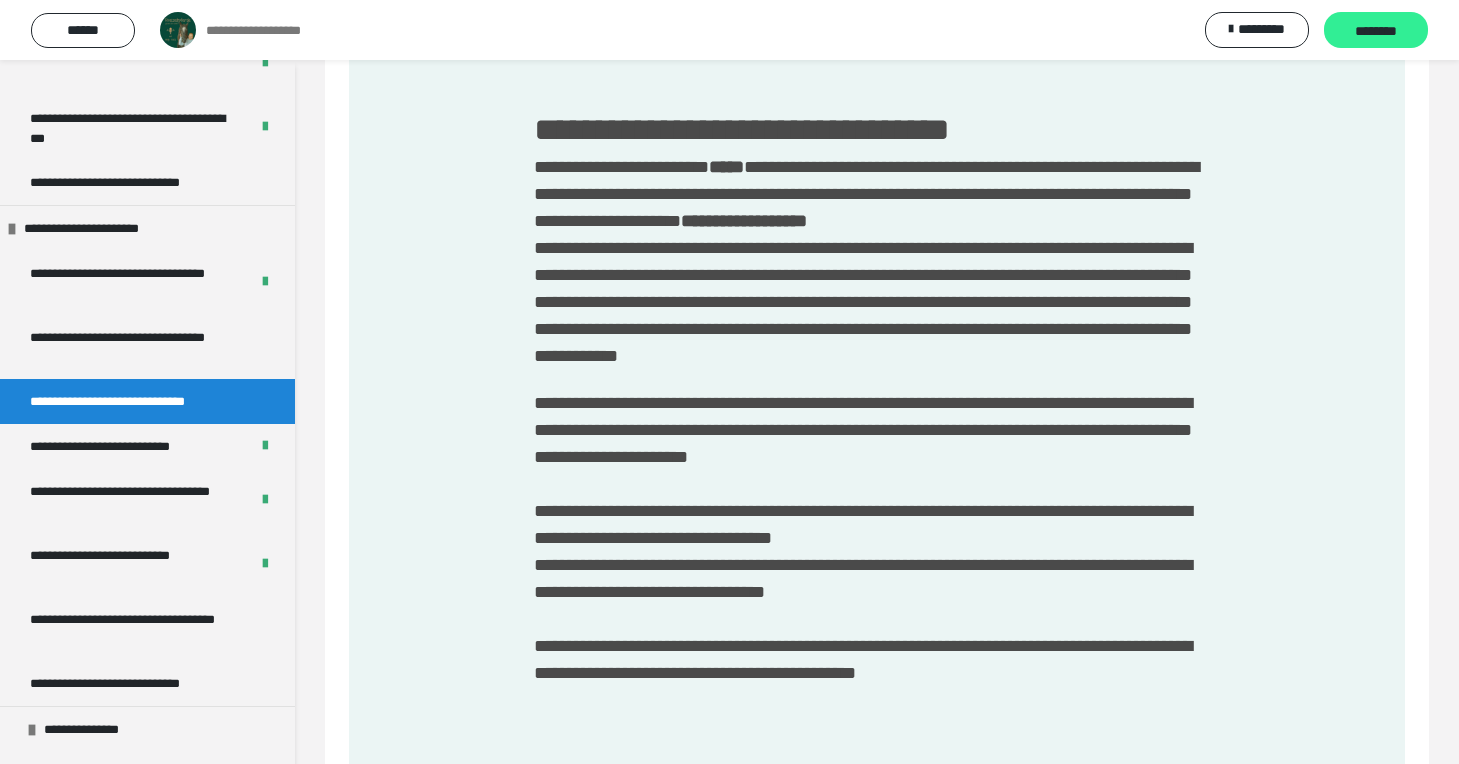 click on "********" at bounding box center (1376, 31) 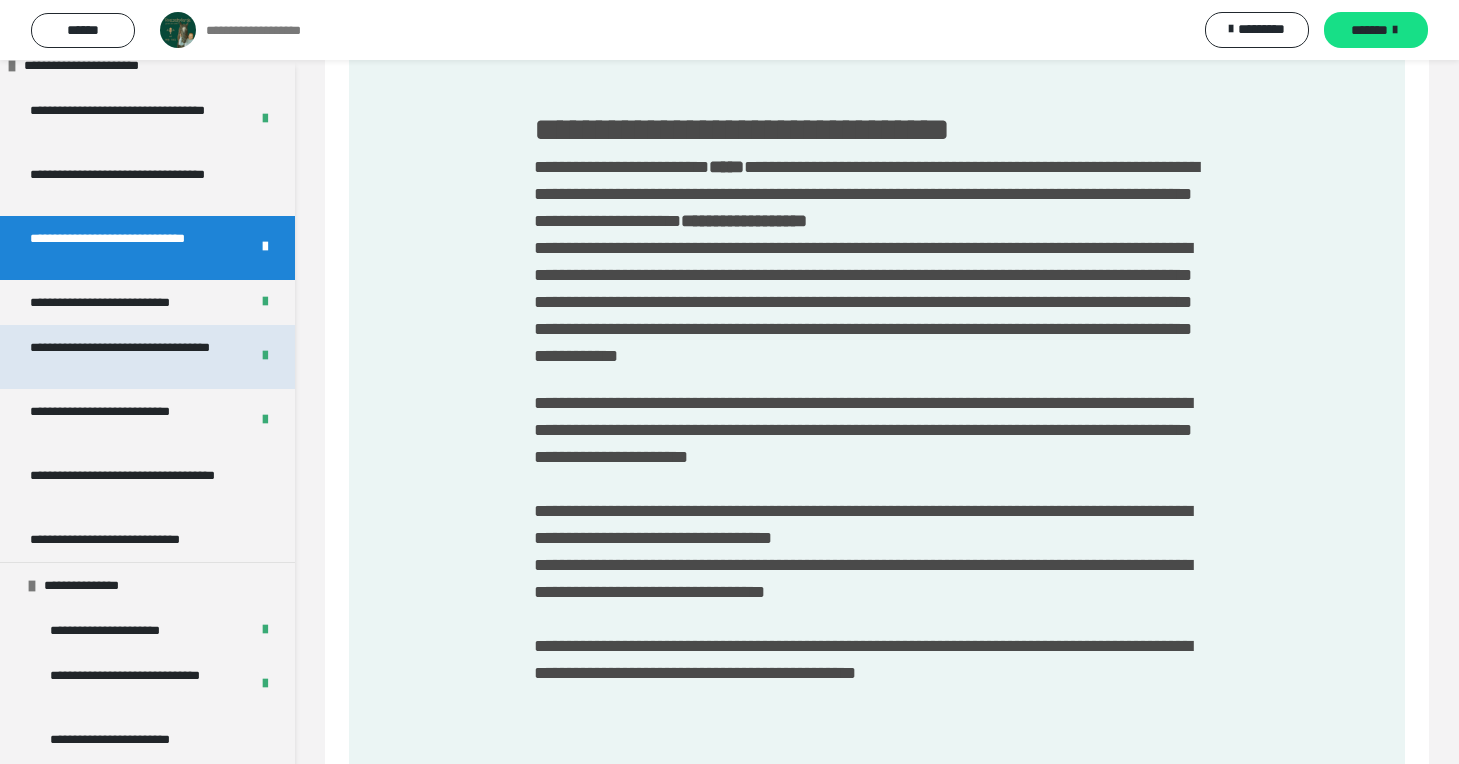 scroll, scrollTop: 2233, scrollLeft: 0, axis: vertical 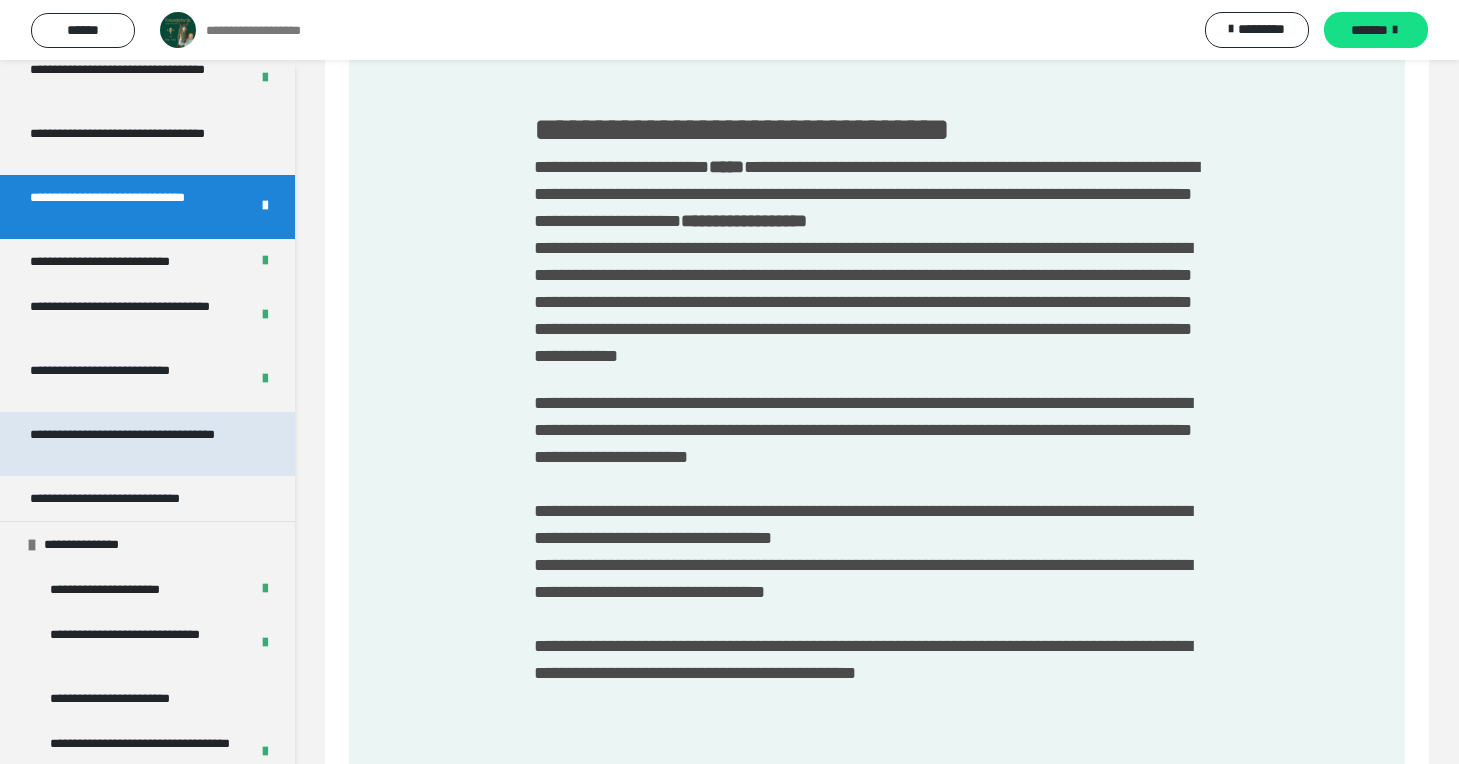 click on "**********" at bounding box center [139, 444] 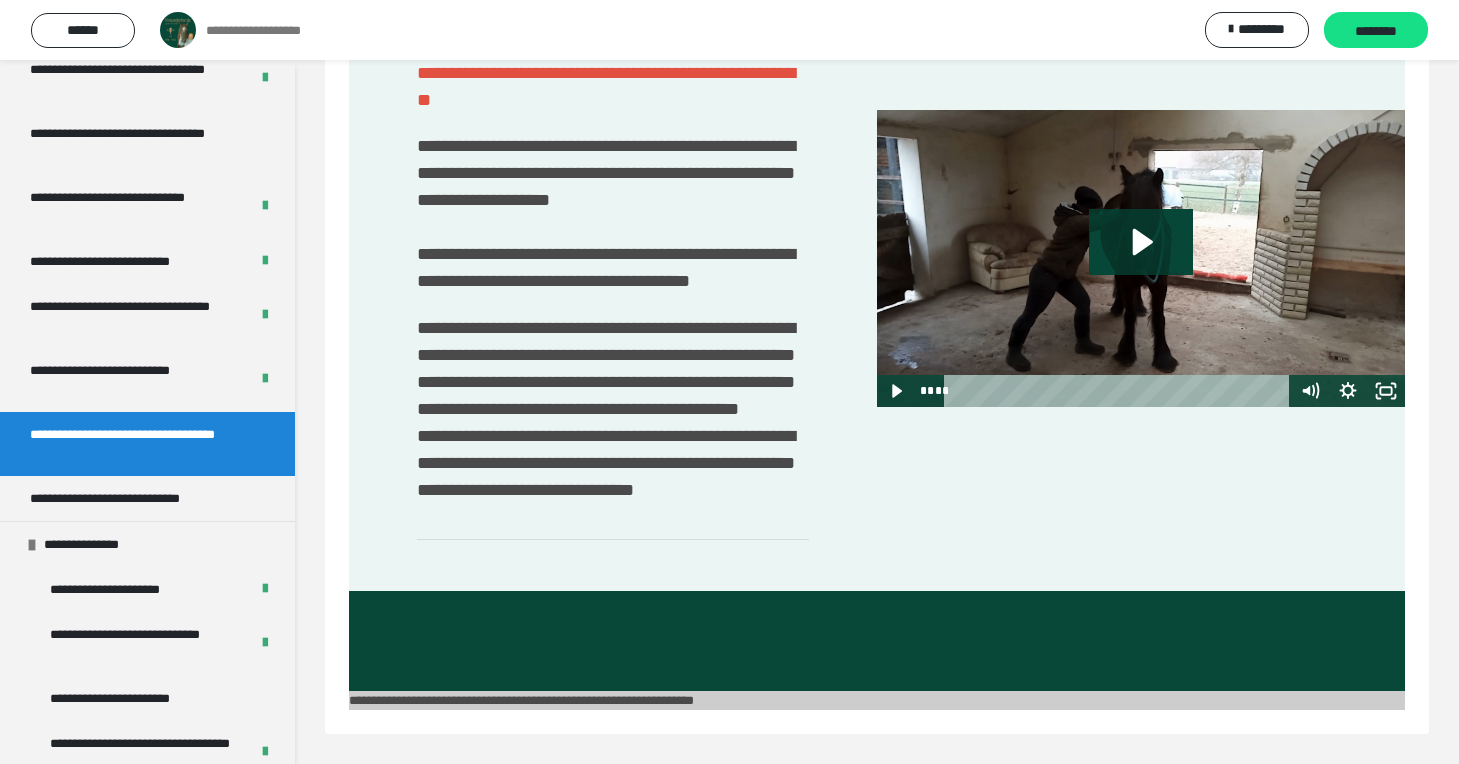 scroll, scrollTop: 500, scrollLeft: 0, axis: vertical 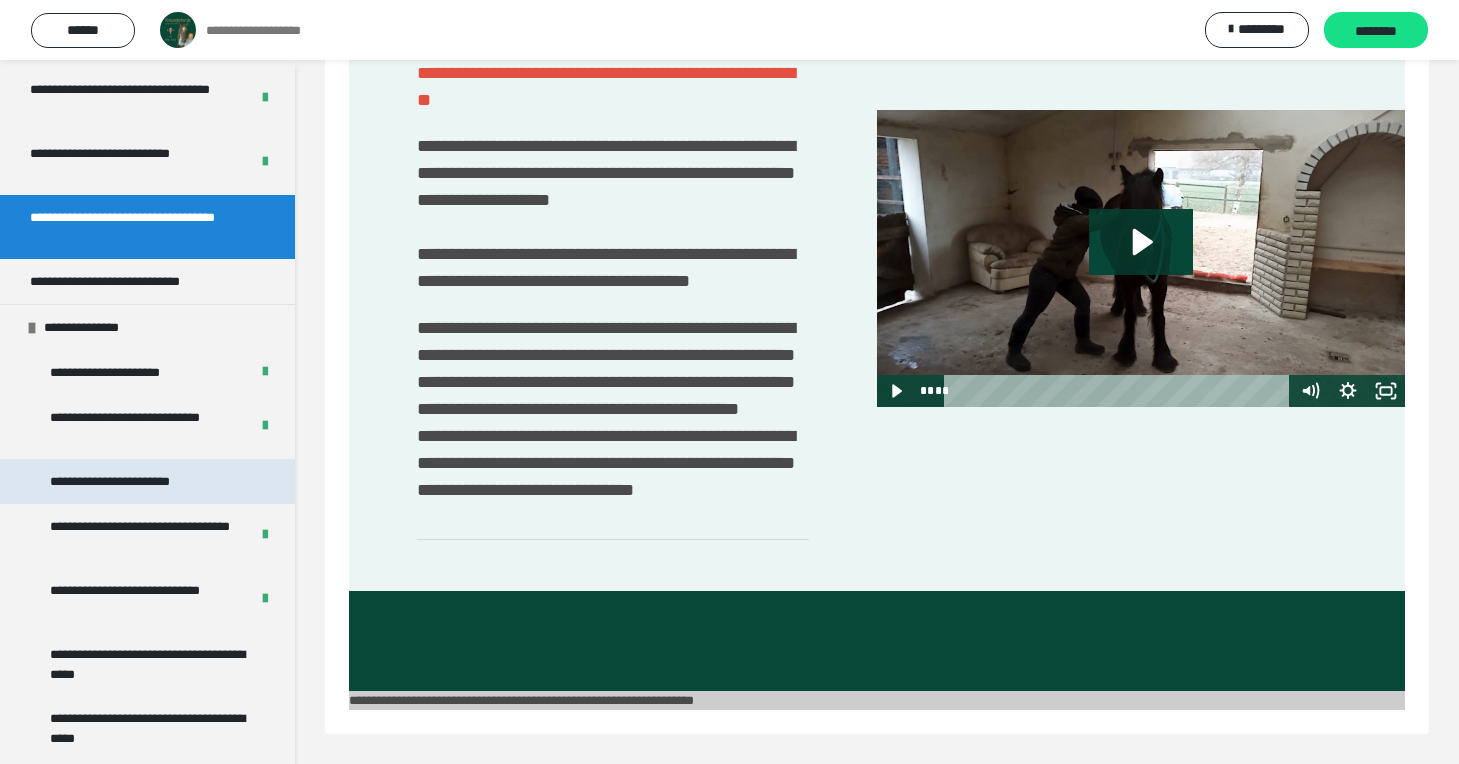 click on "**********" at bounding box center [137, 481] 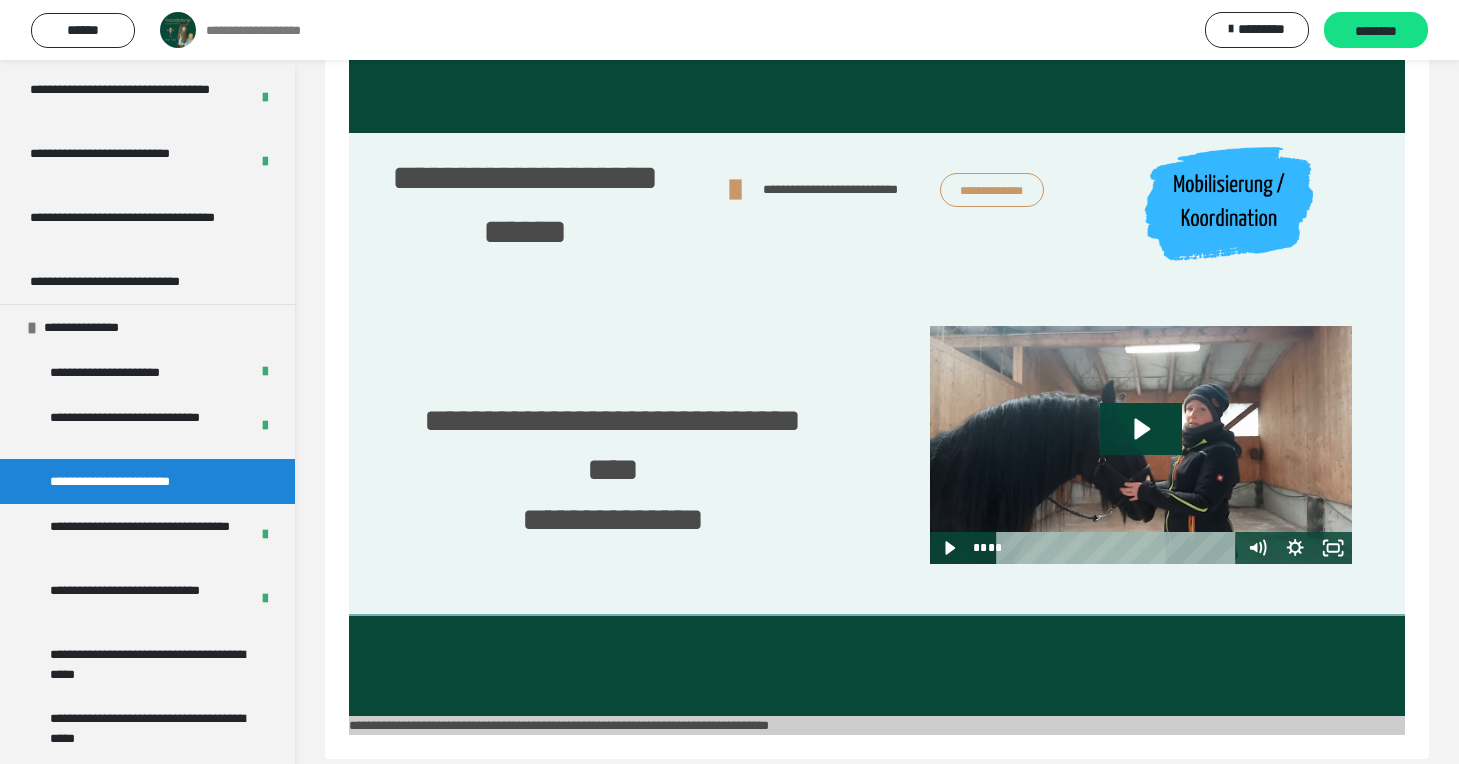 scroll, scrollTop: 107, scrollLeft: 0, axis: vertical 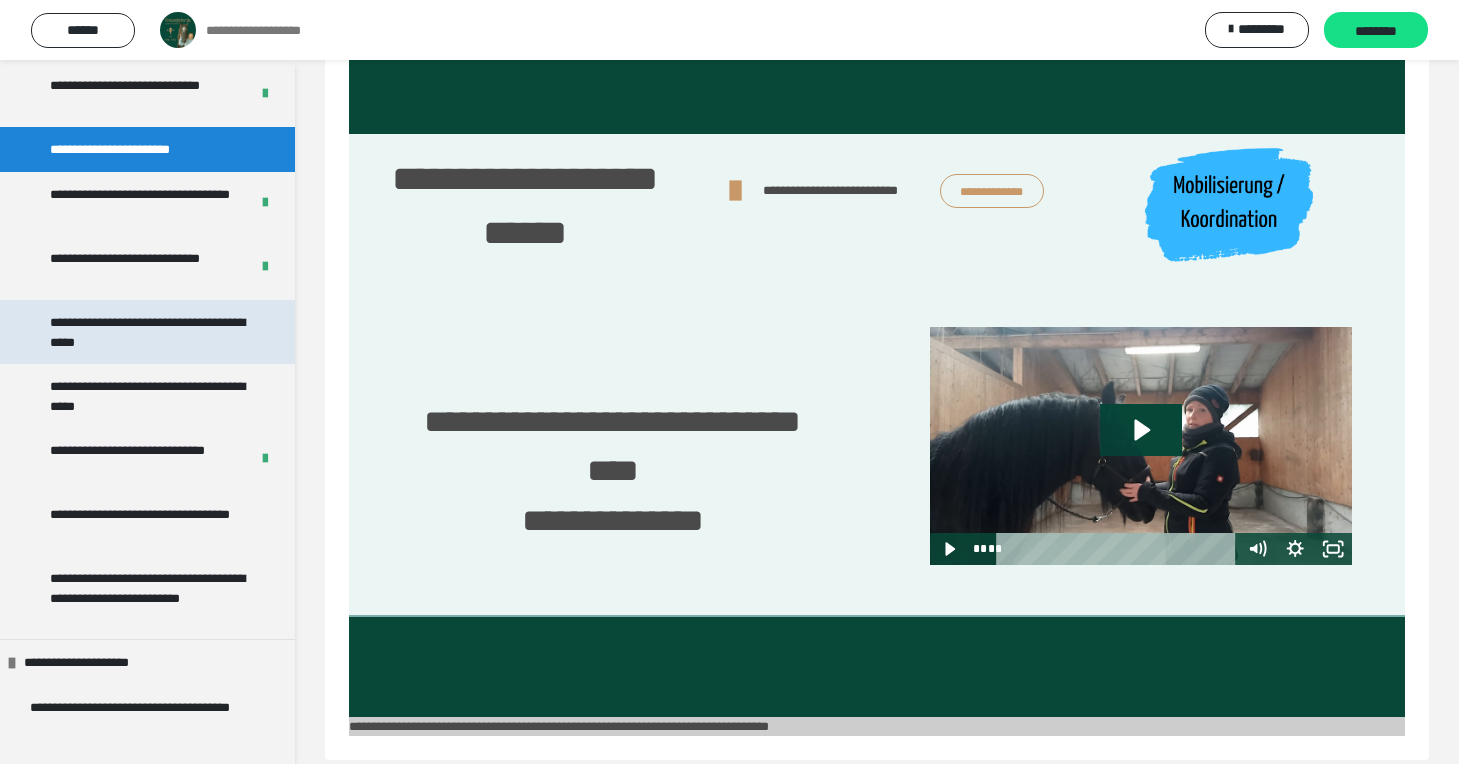 click on "**********" at bounding box center (149, 332) 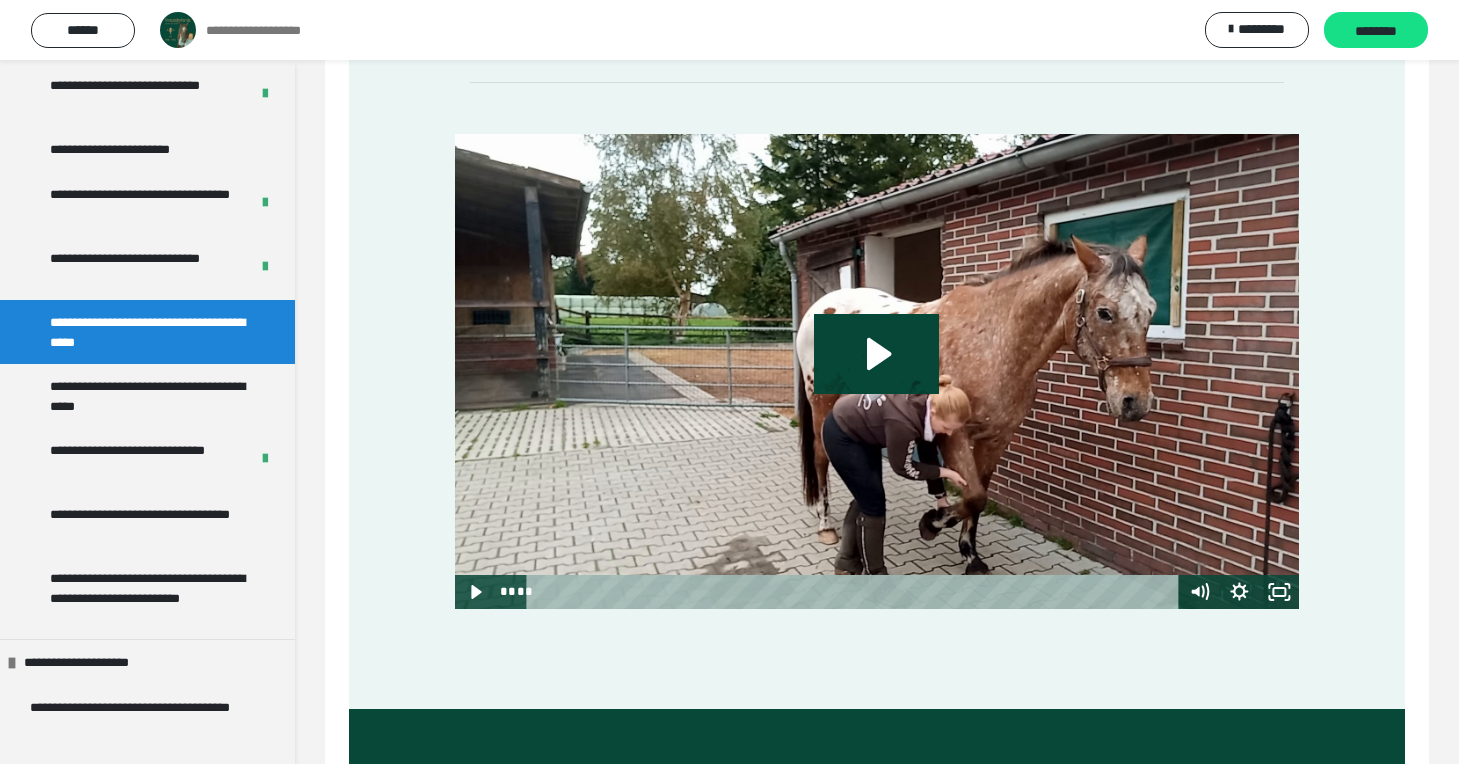 scroll, scrollTop: 1026, scrollLeft: 0, axis: vertical 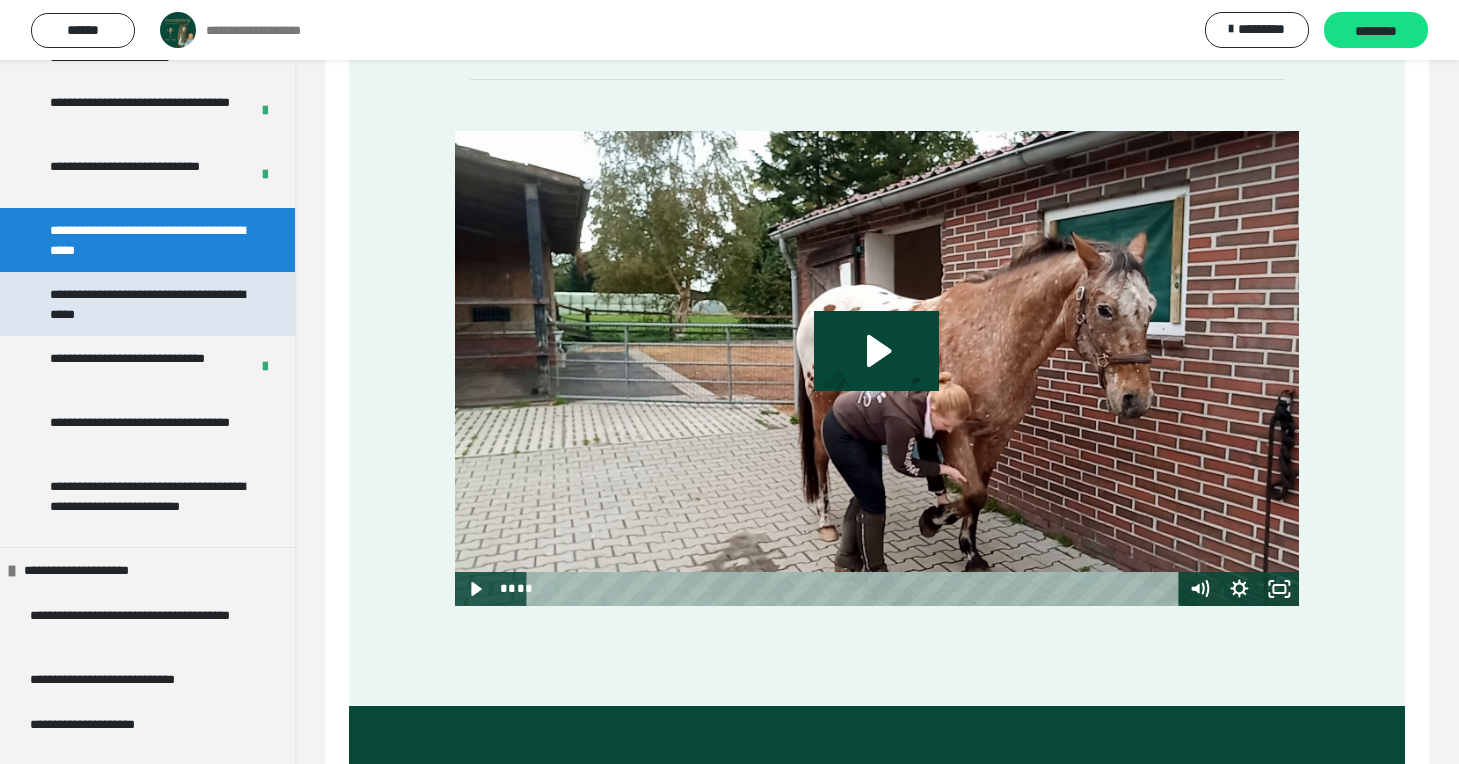 click on "**********" at bounding box center [149, 304] 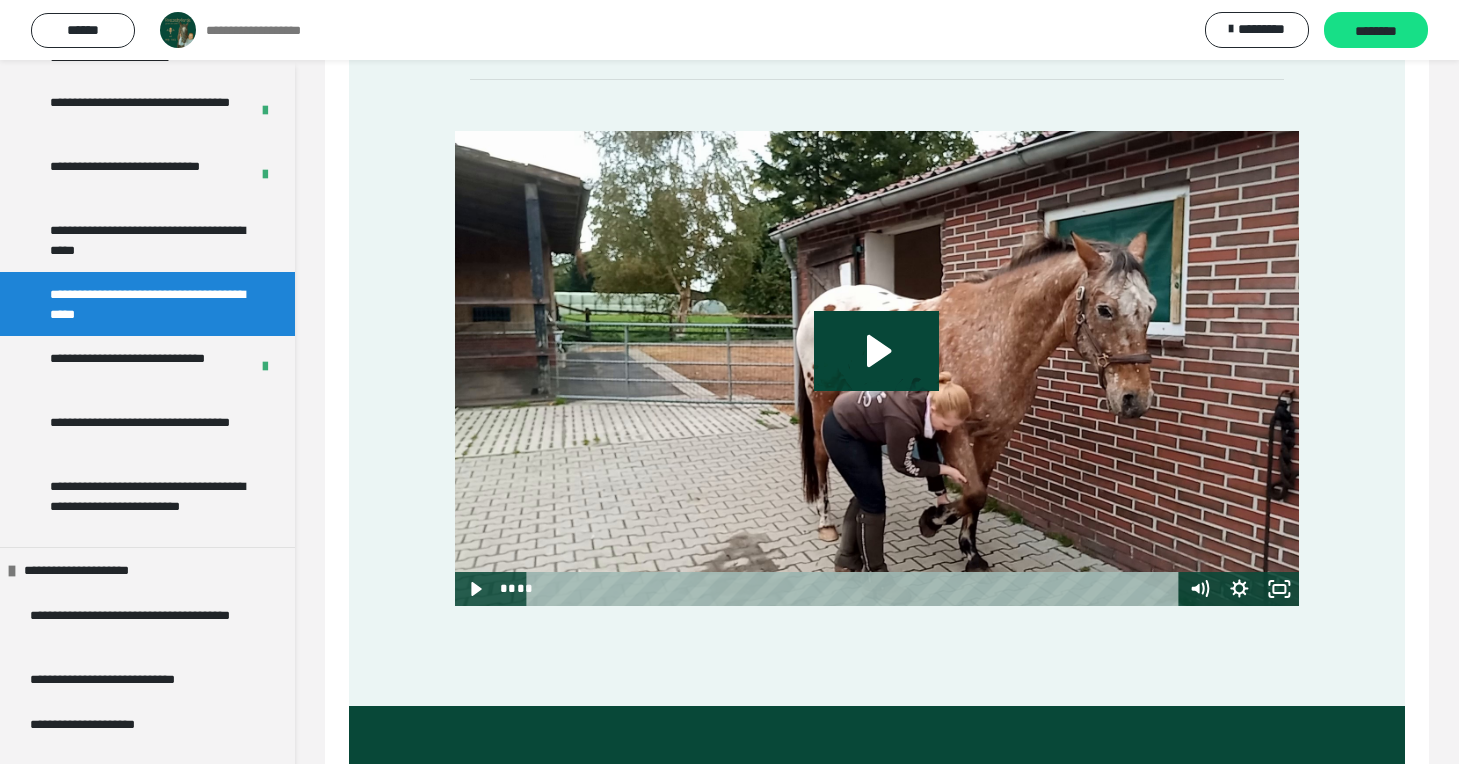 scroll, scrollTop: 123, scrollLeft: 0, axis: vertical 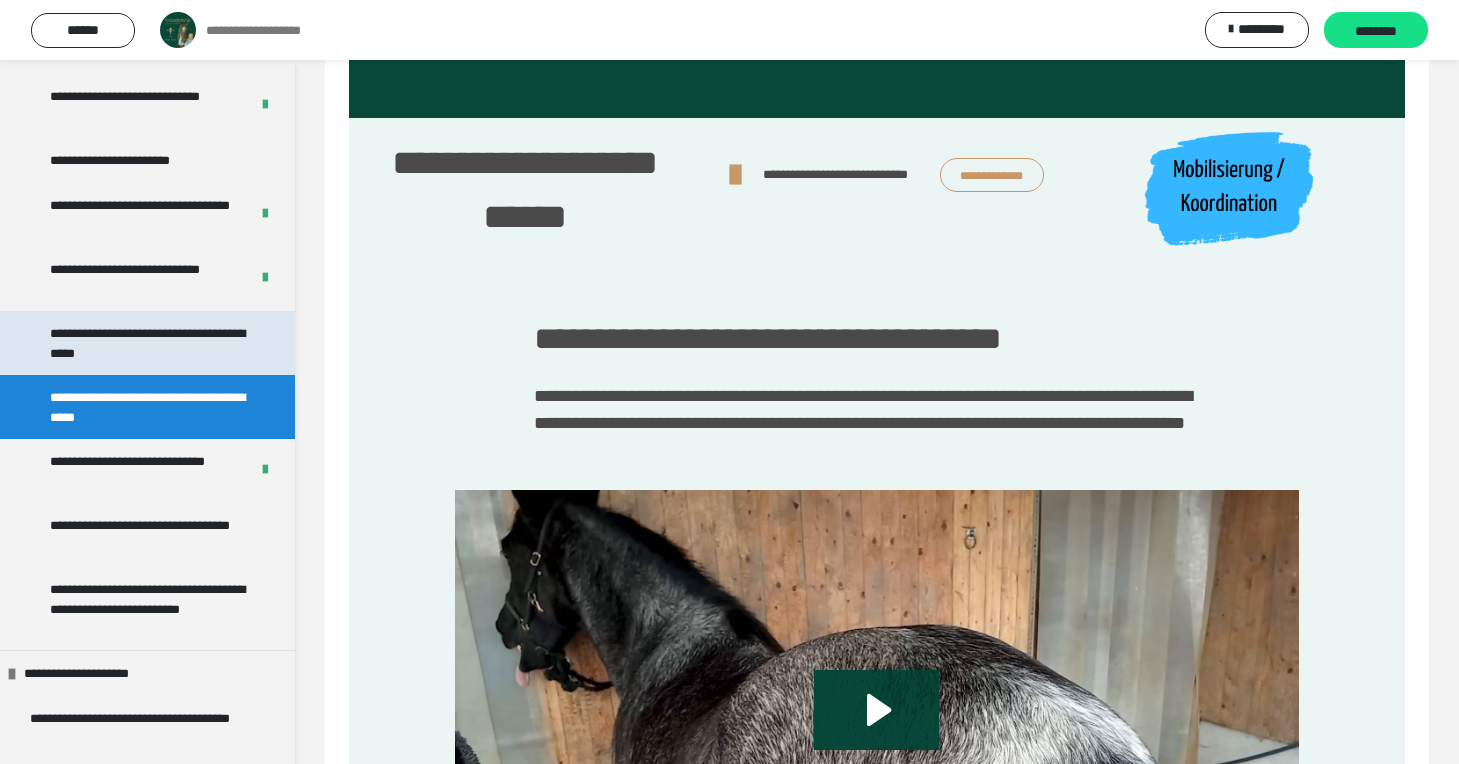 click on "**********" at bounding box center (149, 343) 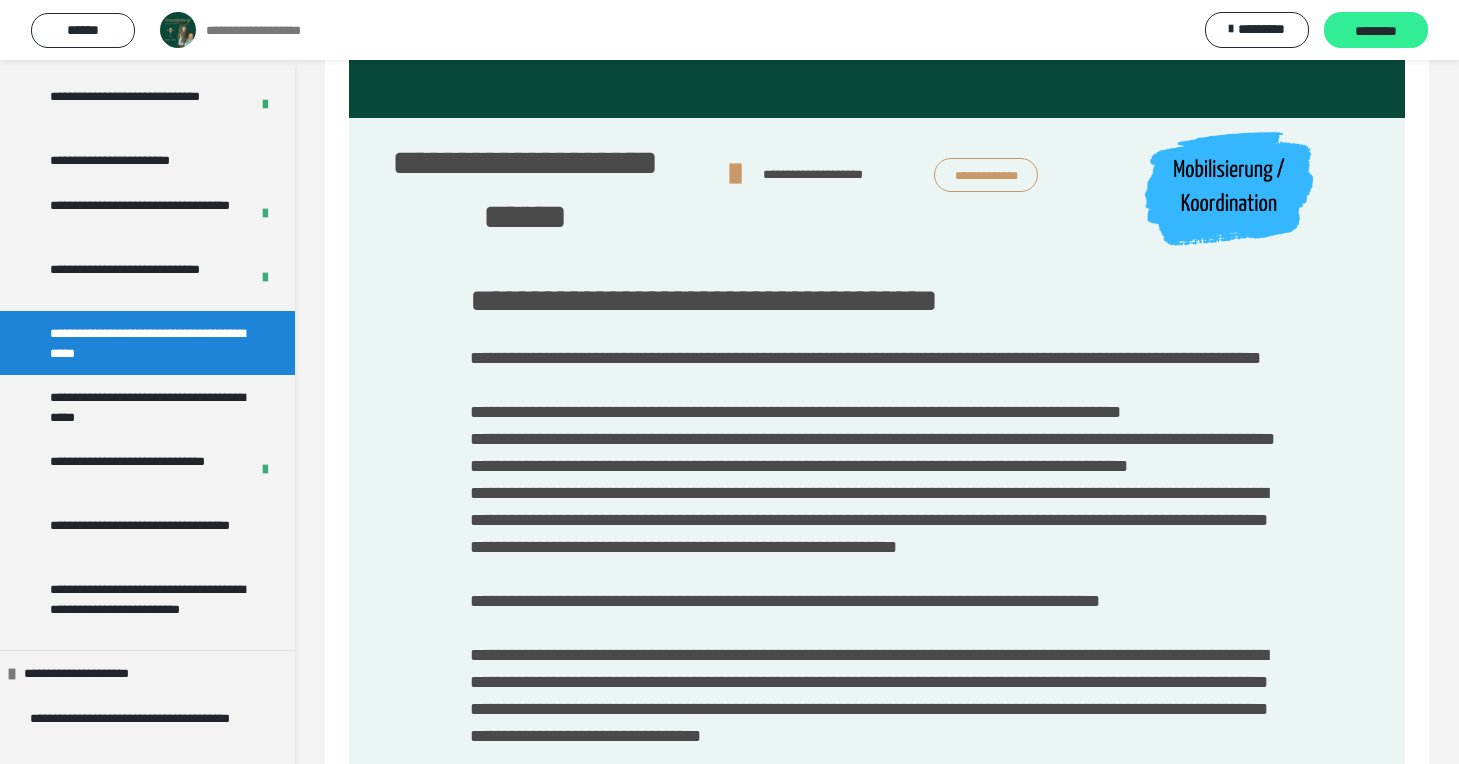 click on "********" at bounding box center (1376, 31) 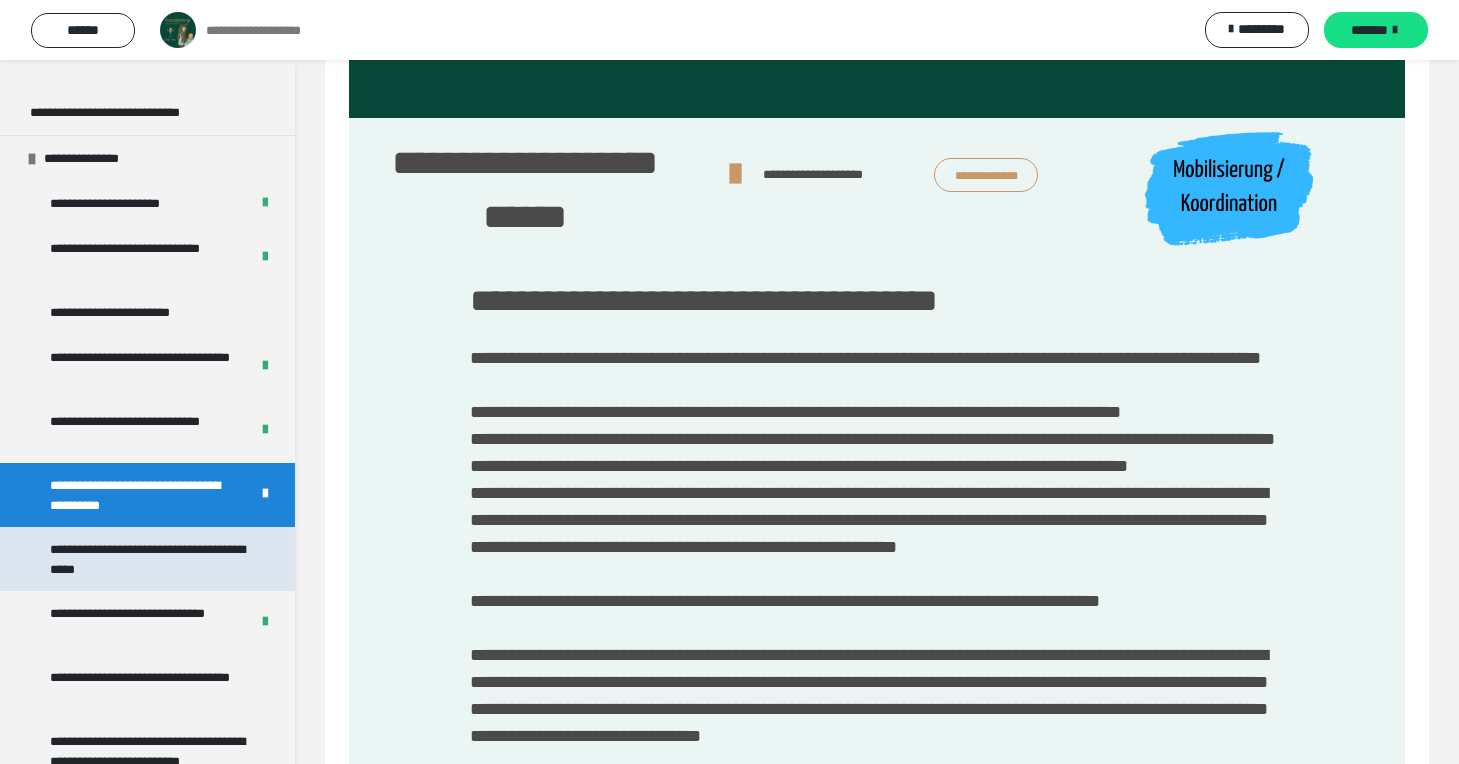 scroll, scrollTop: 2614, scrollLeft: 0, axis: vertical 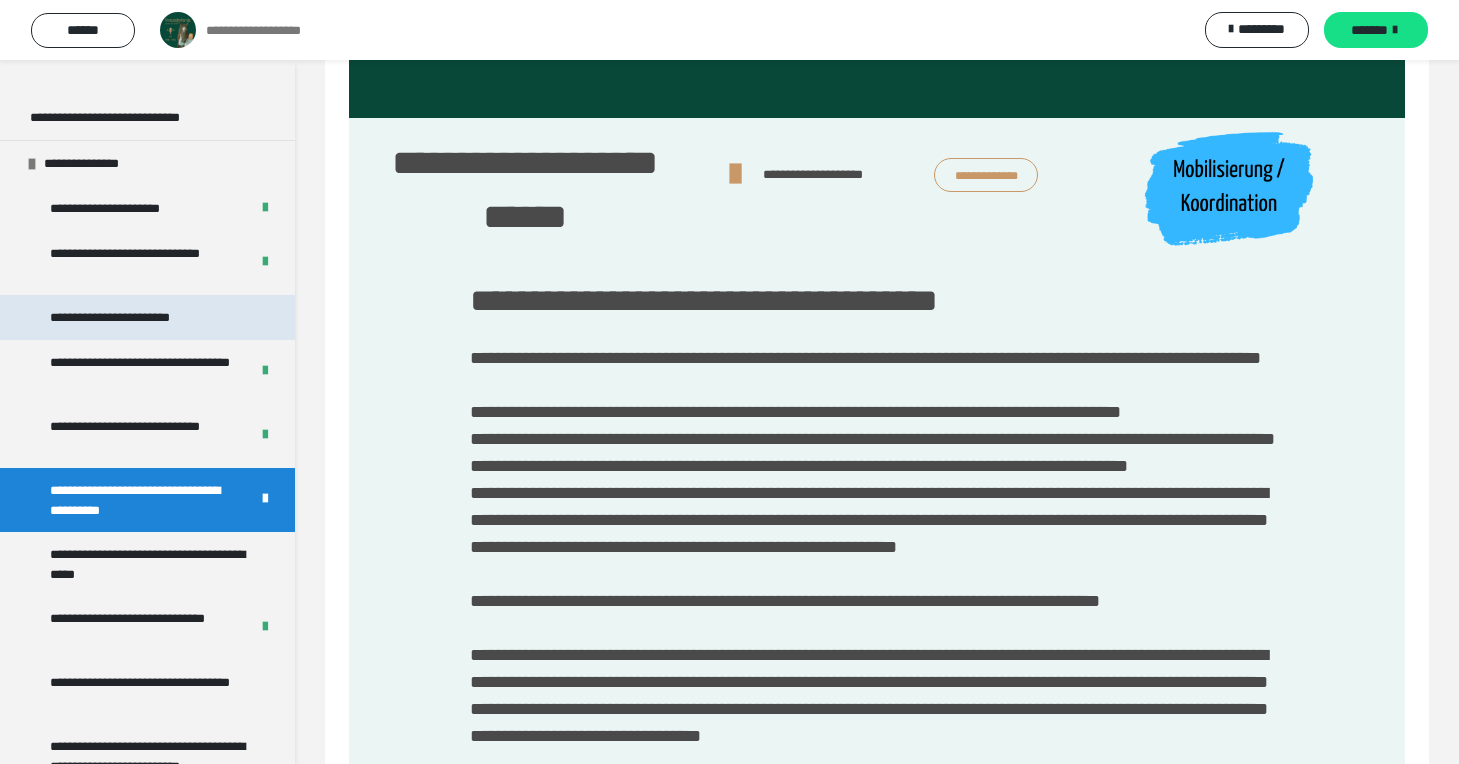 click on "**********" at bounding box center (137, 317) 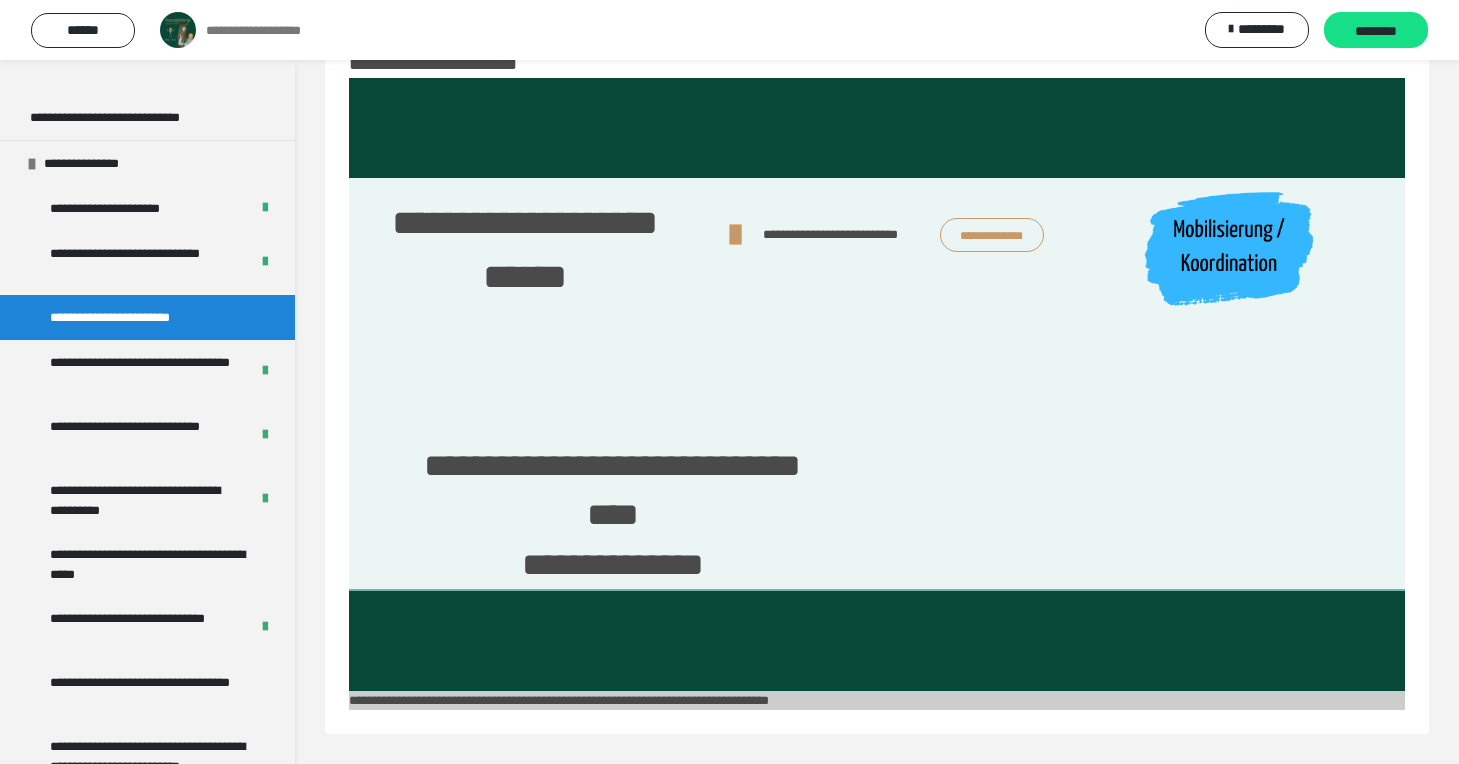 scroll, scrollTop: 60, scrollLeft: 0, axis: vertical 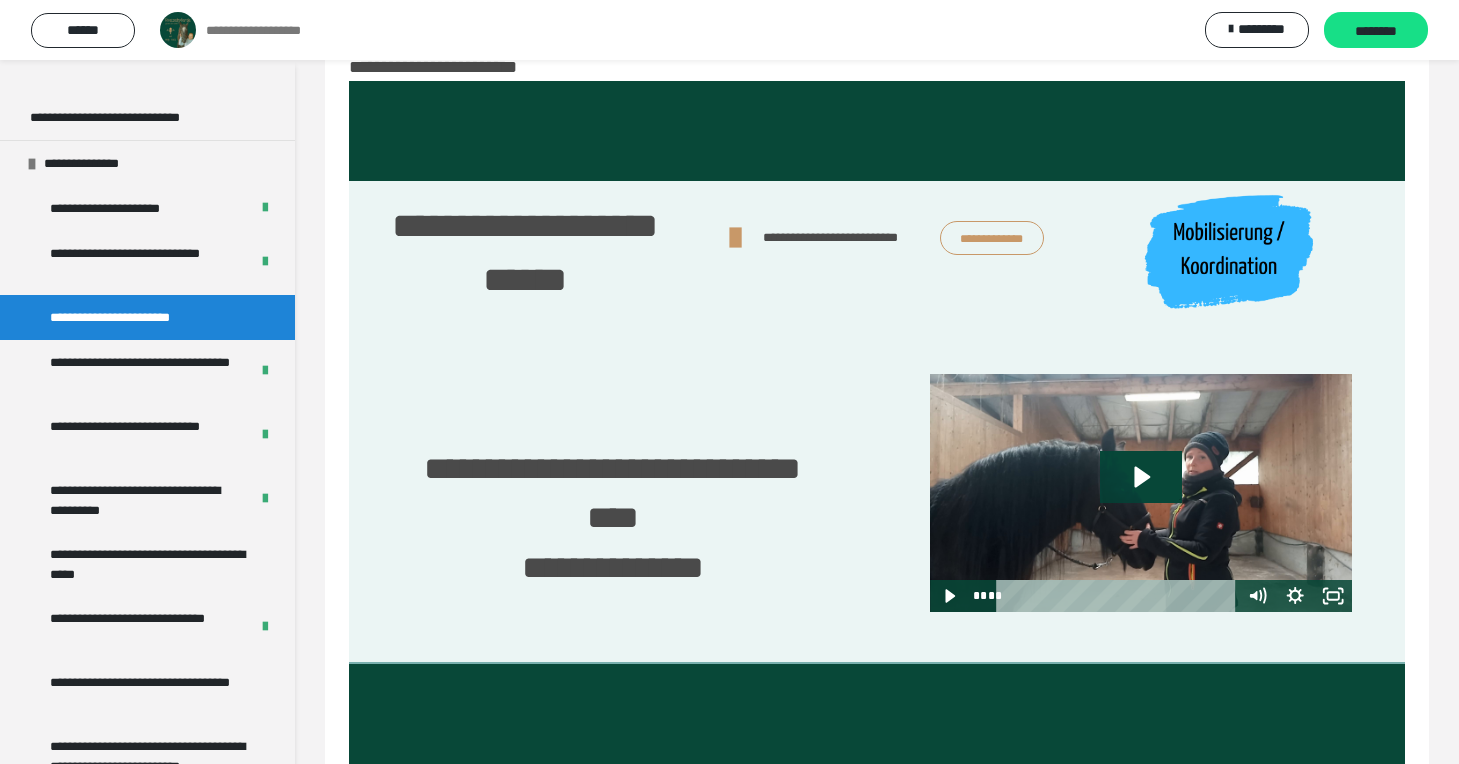 click at bounding box center (1141, 493) 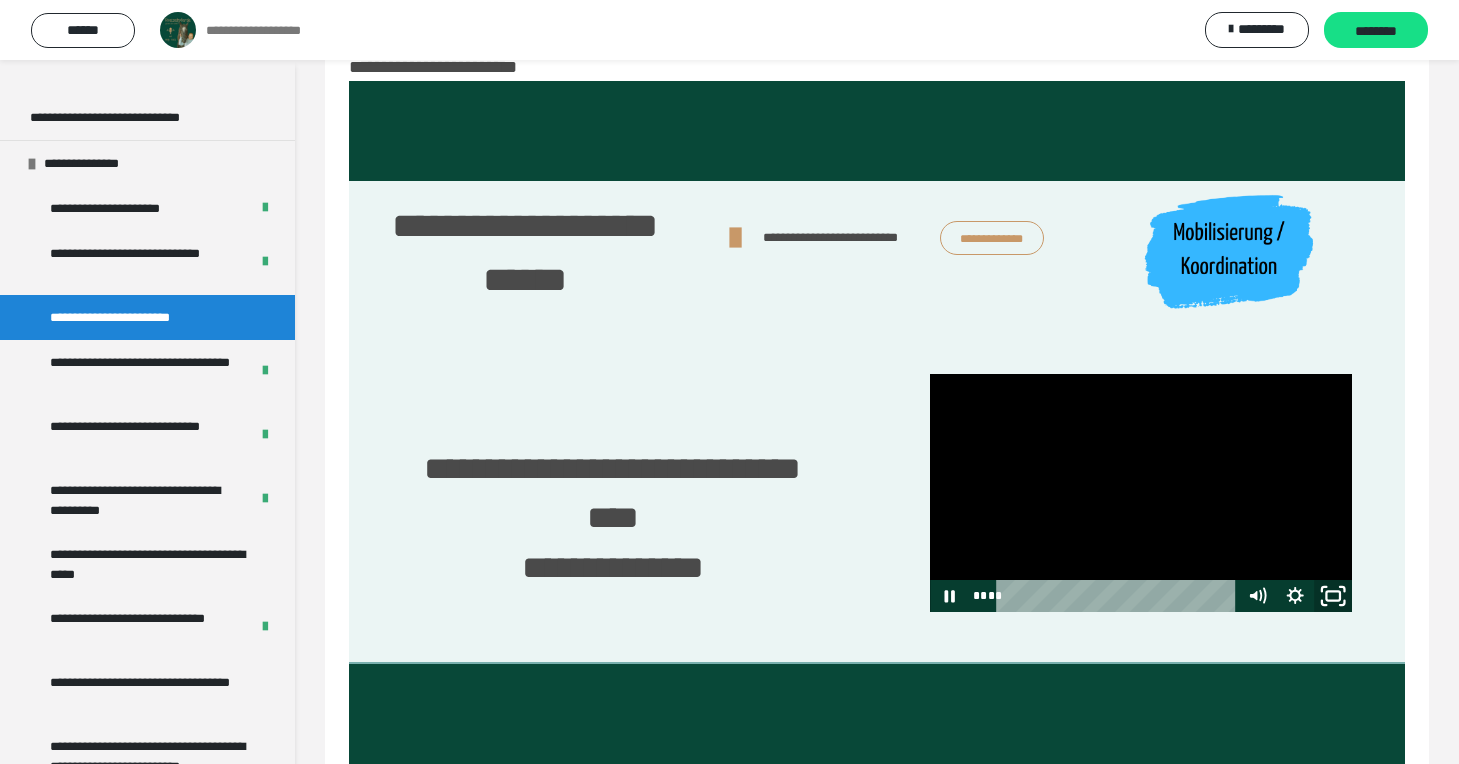 click 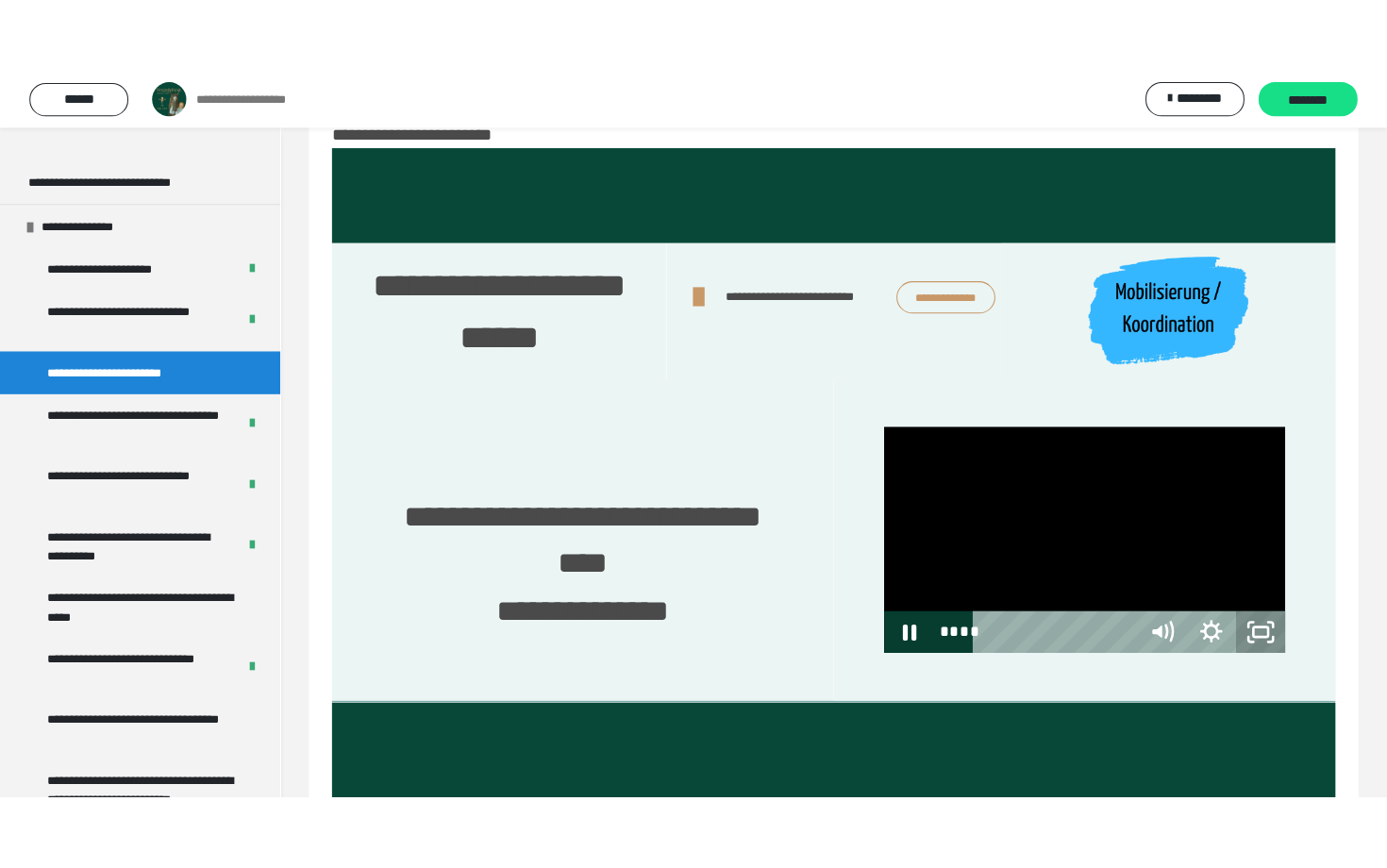 scroll, scrollTop: 0, scrollLeft: 0, axis: both 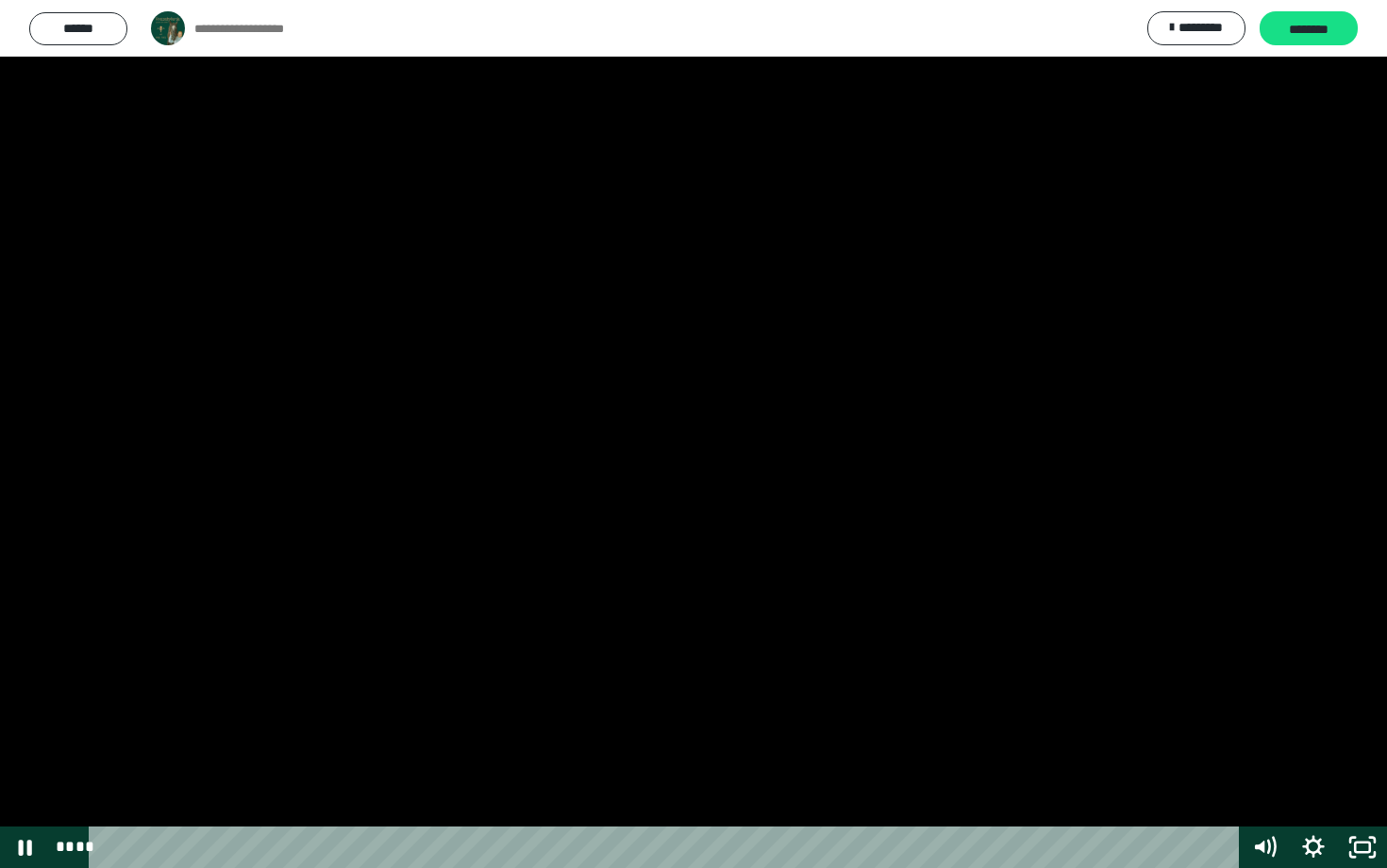 click at bounding box center [667, 847] 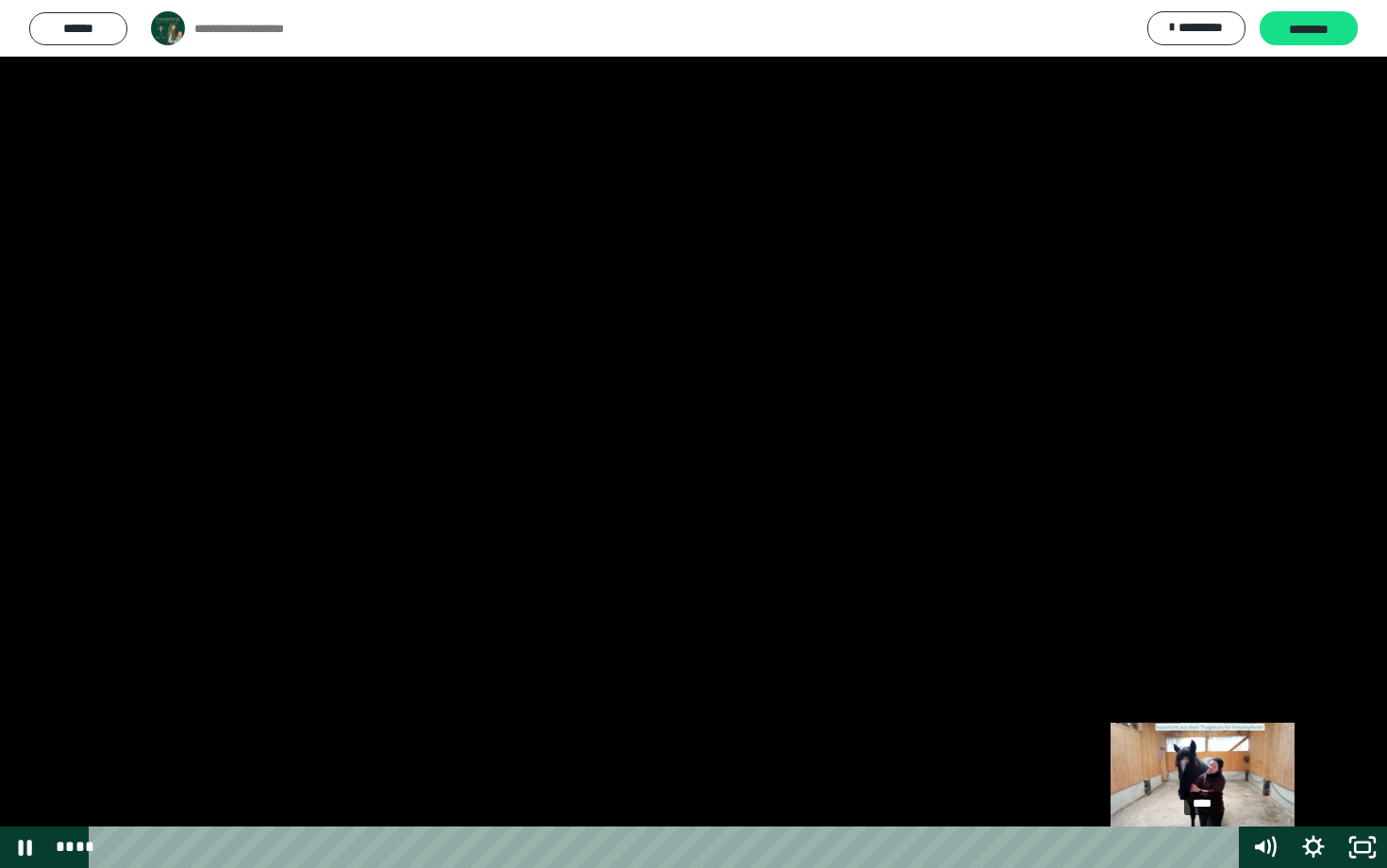 click on "****" at bounding box center [667, 847] 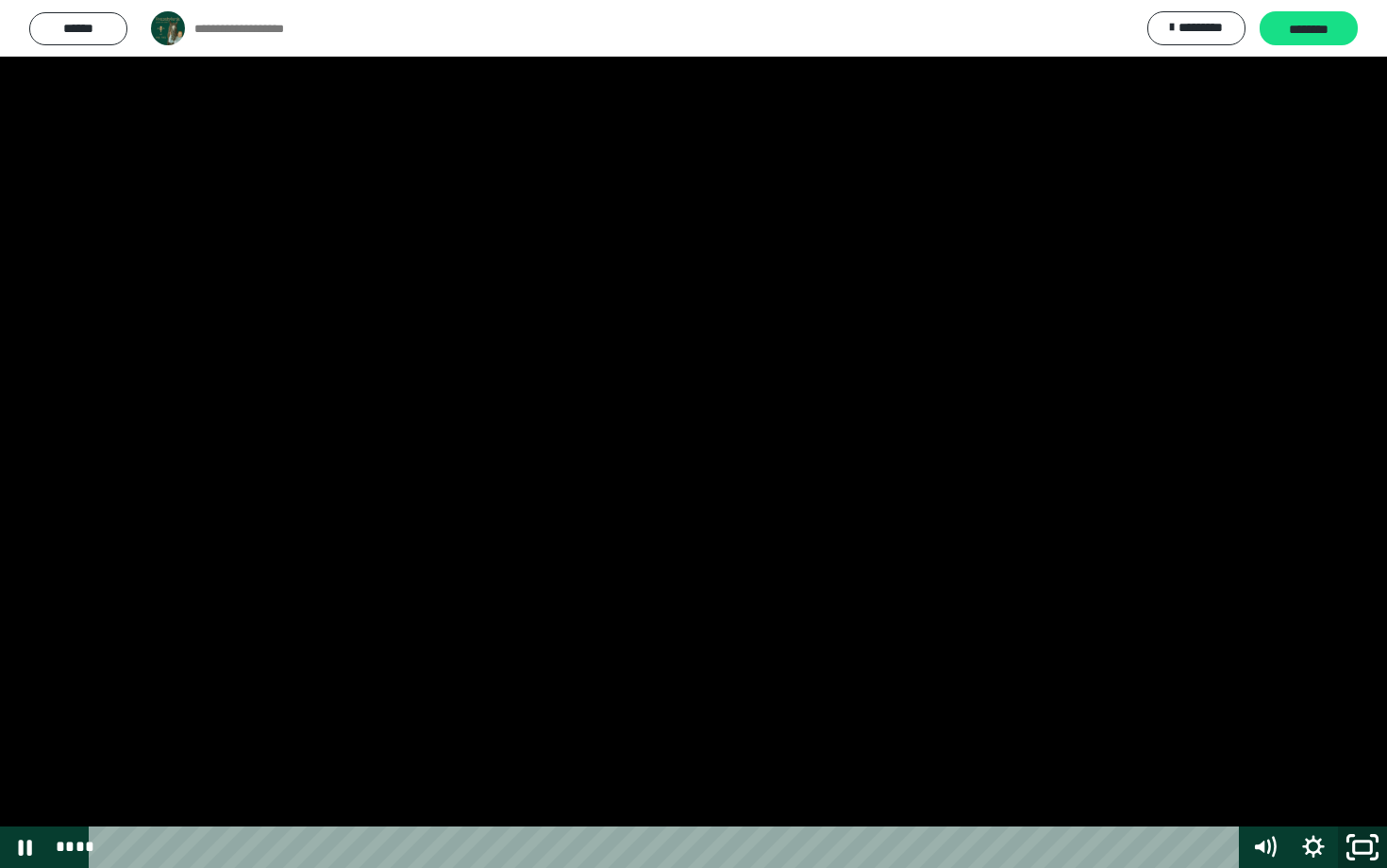 click 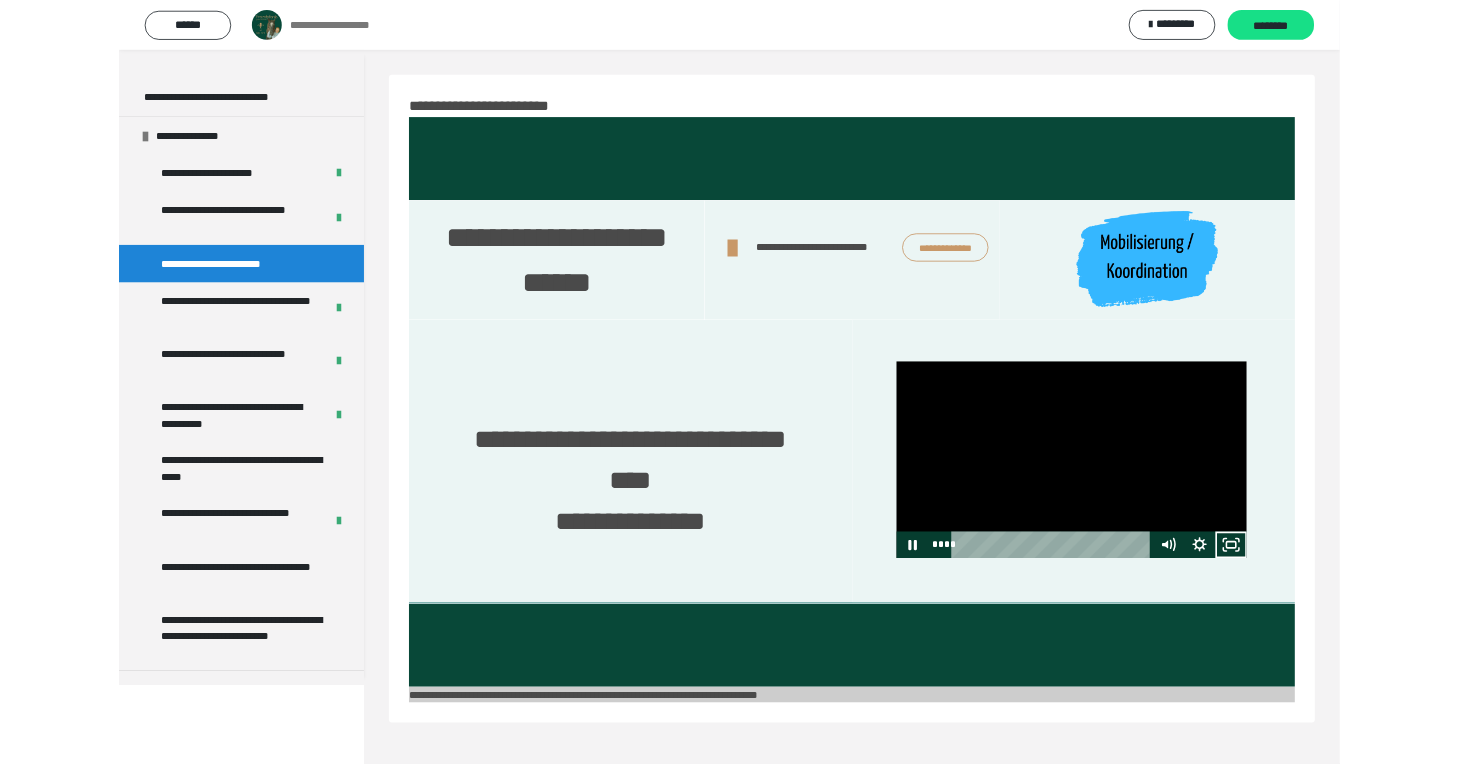 scroll, scrollTop: 60, scrollLeft: 0, axis: vertical 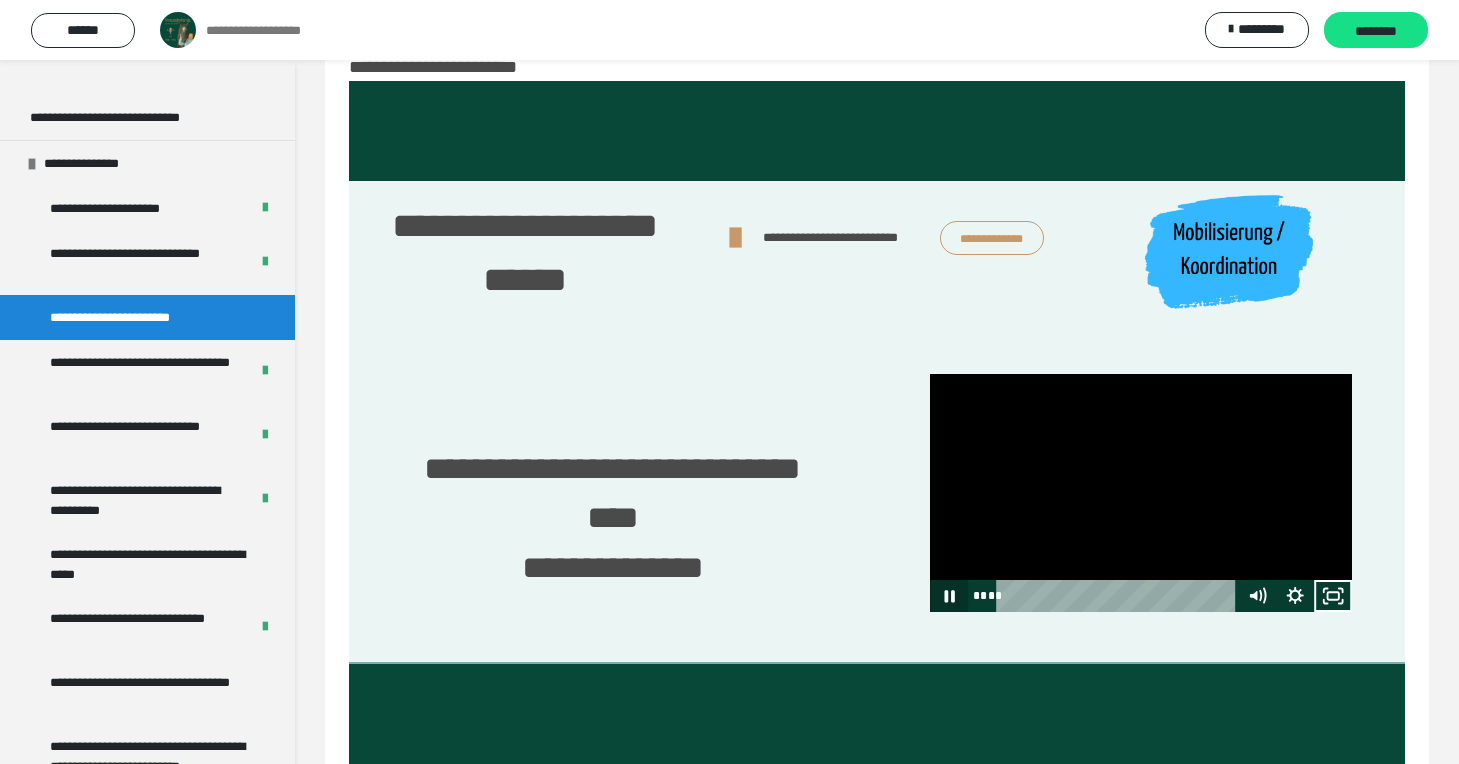 click 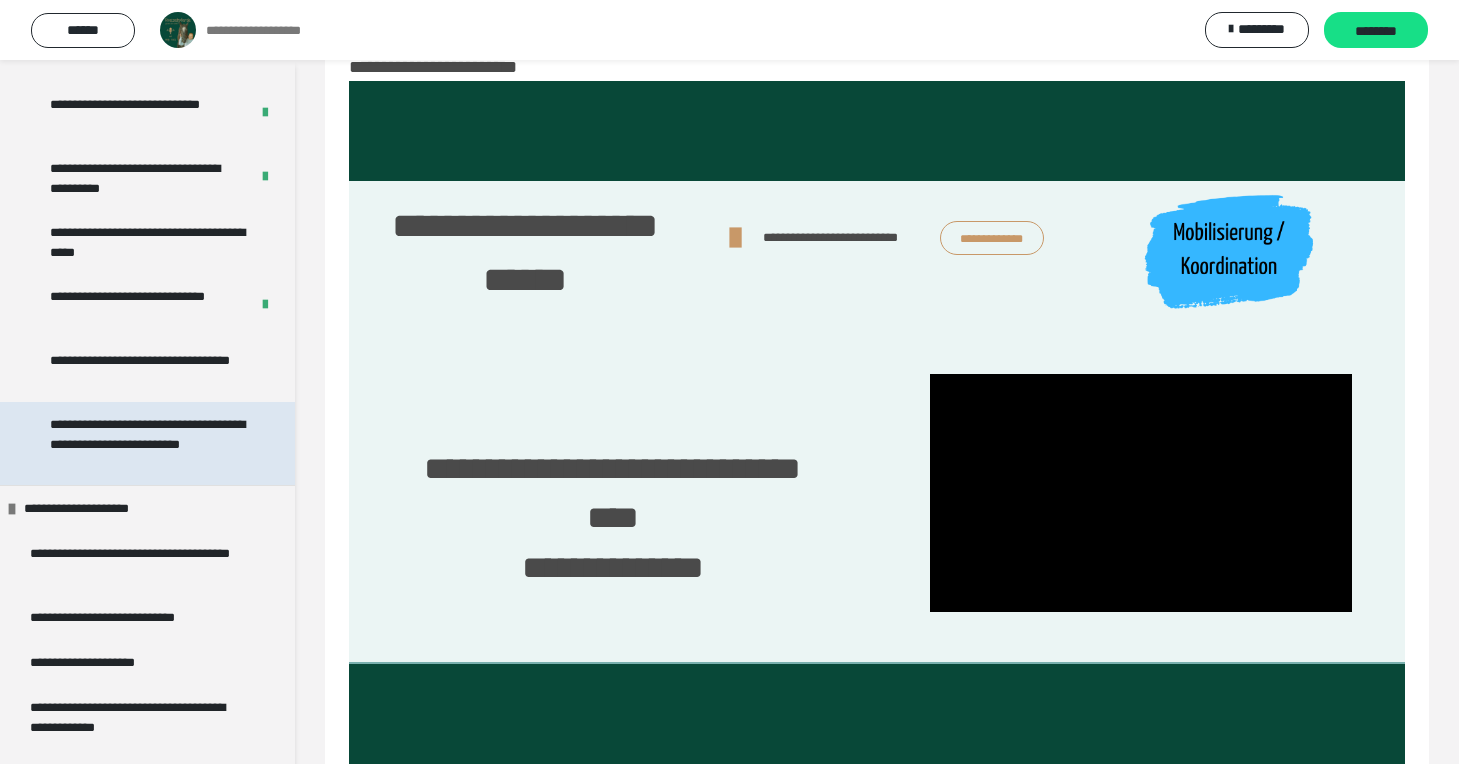 scroll, scrollTop: 2965, scrollLeft: 0, axis: vertical 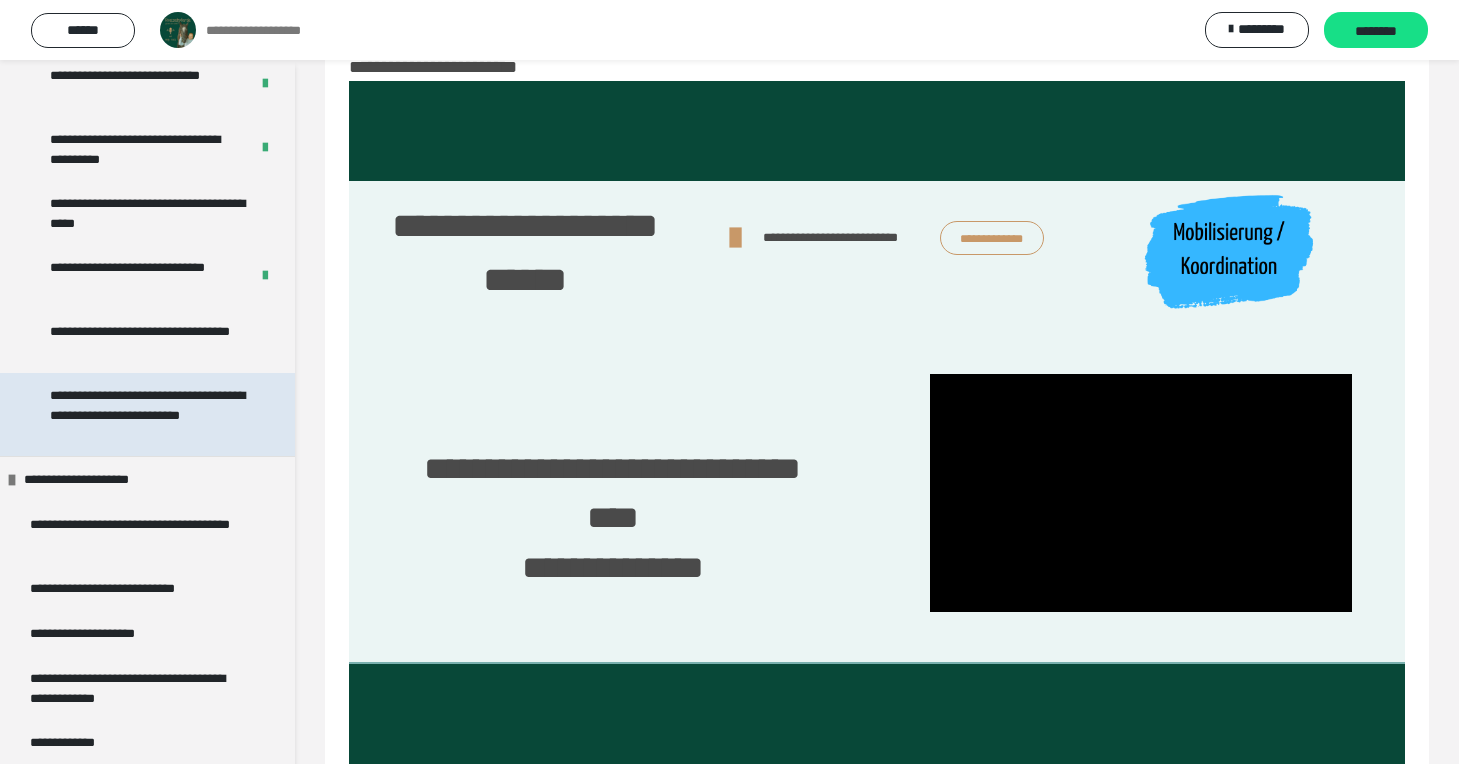 click on "**********" at bounding box center (149, 414) 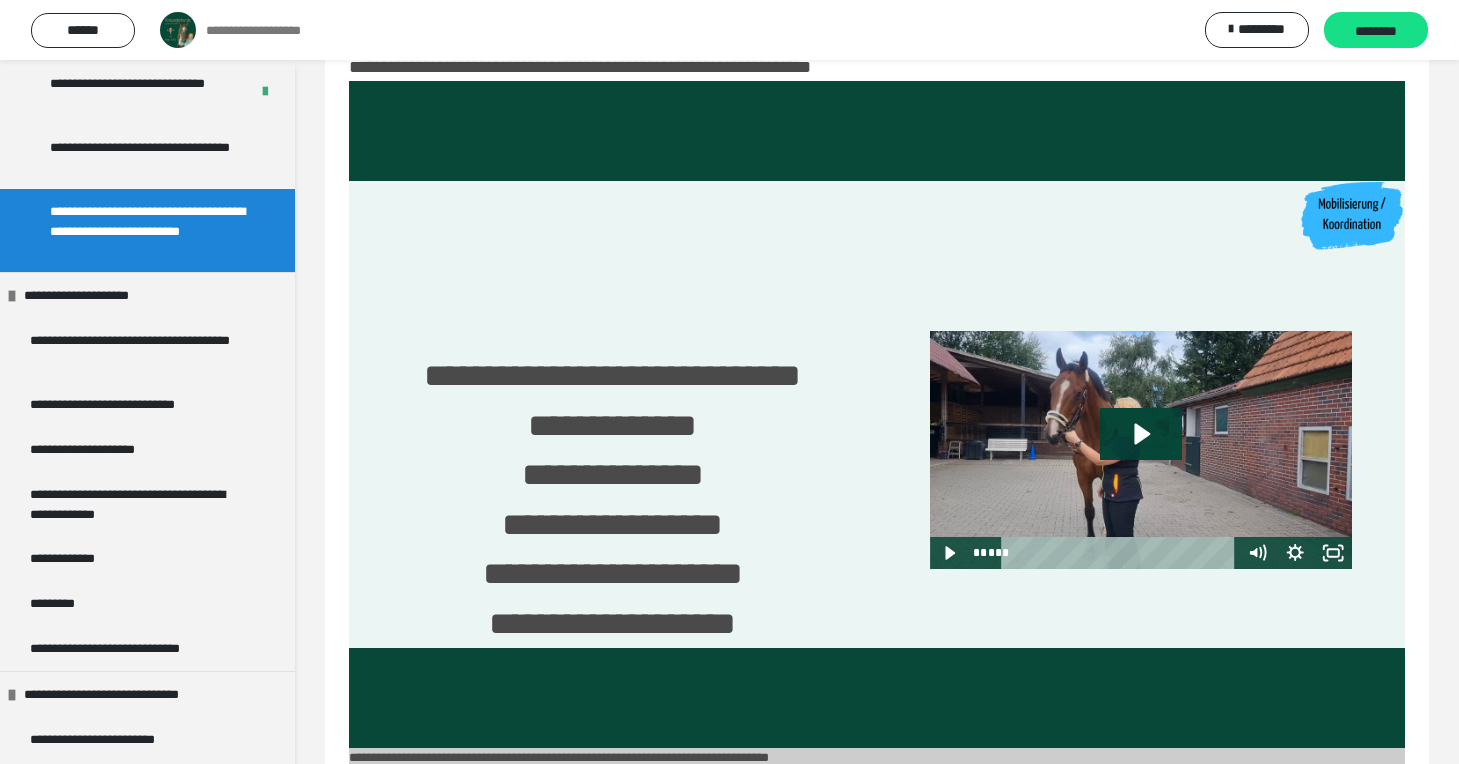 scroll, scrollTop: 3156, scrollLeft: 0, axis: vertical 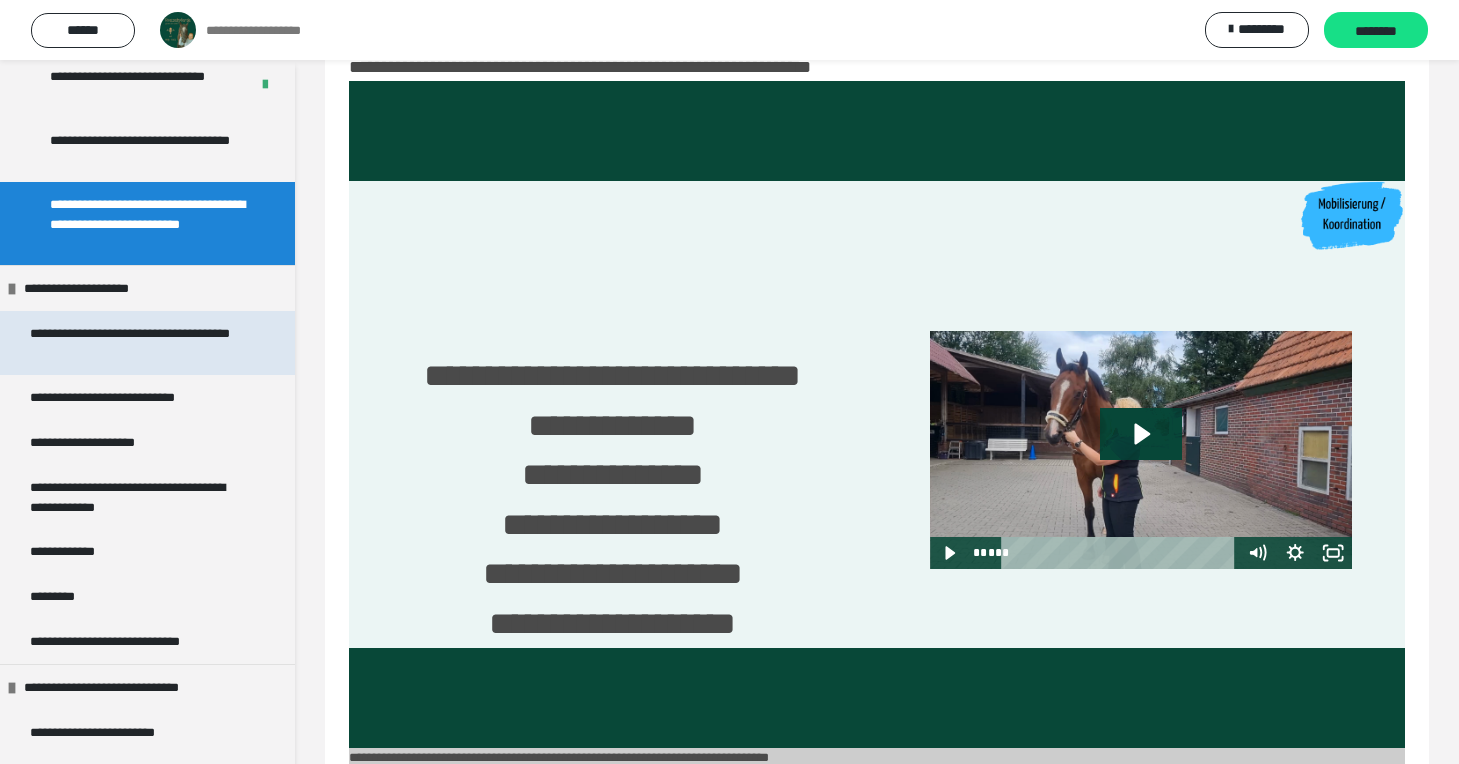 click on "**********" at bounding box center (139, 343) 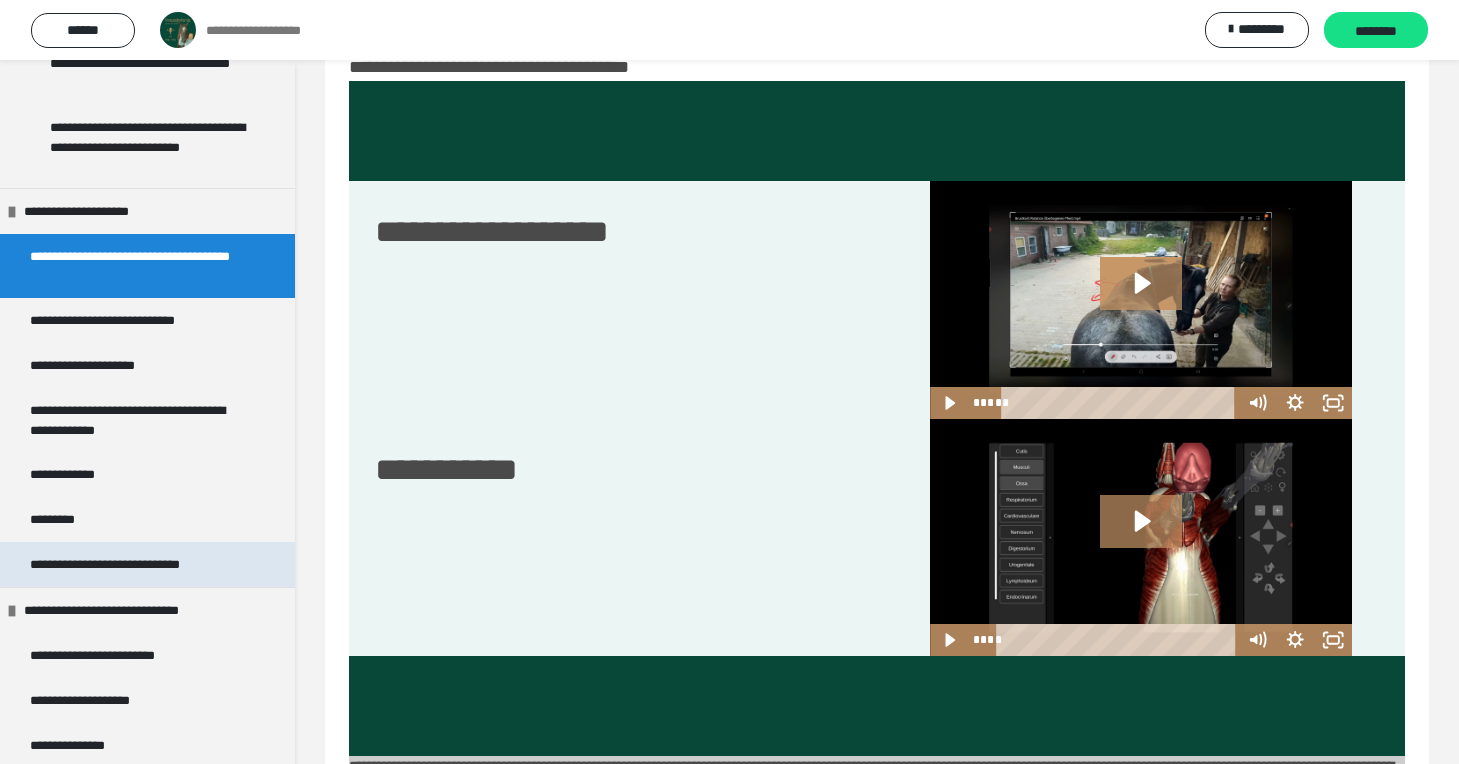 scroll, scrollTop: 3249, scrollLeft: 0, axis: vertical 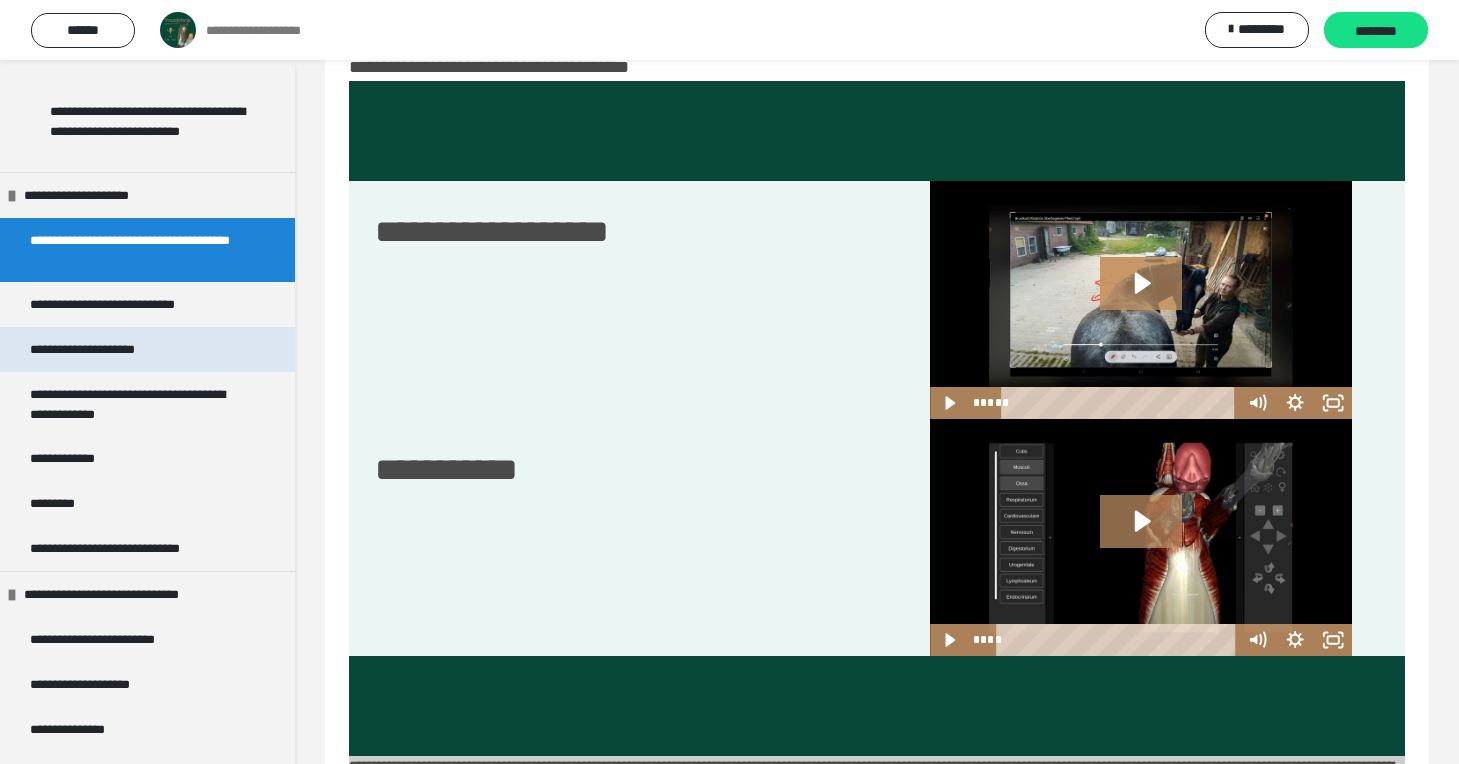 click on "**********" at bounding box center (101, 349) 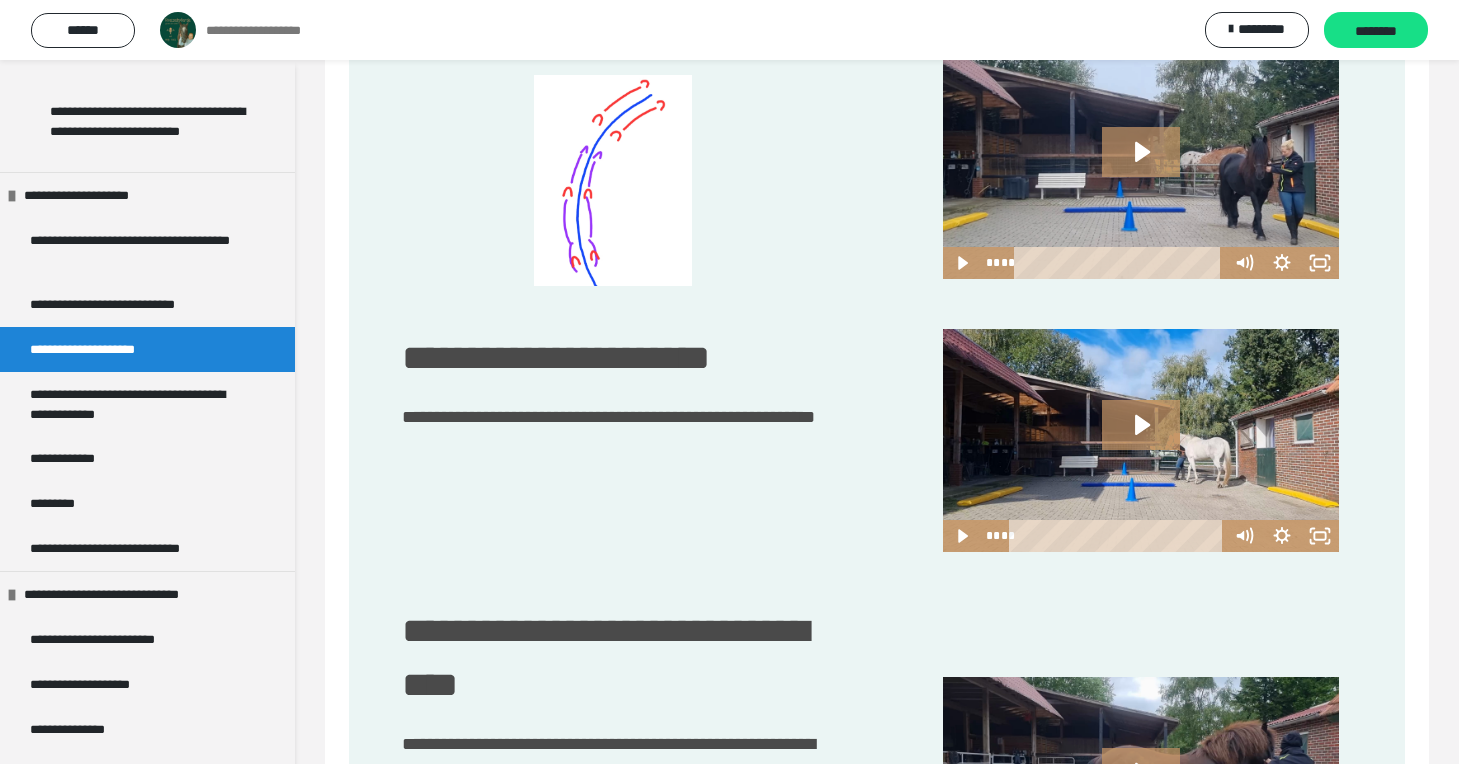 scroll, scrollTop: 1150, scrollLeft: 0, axis: vertical 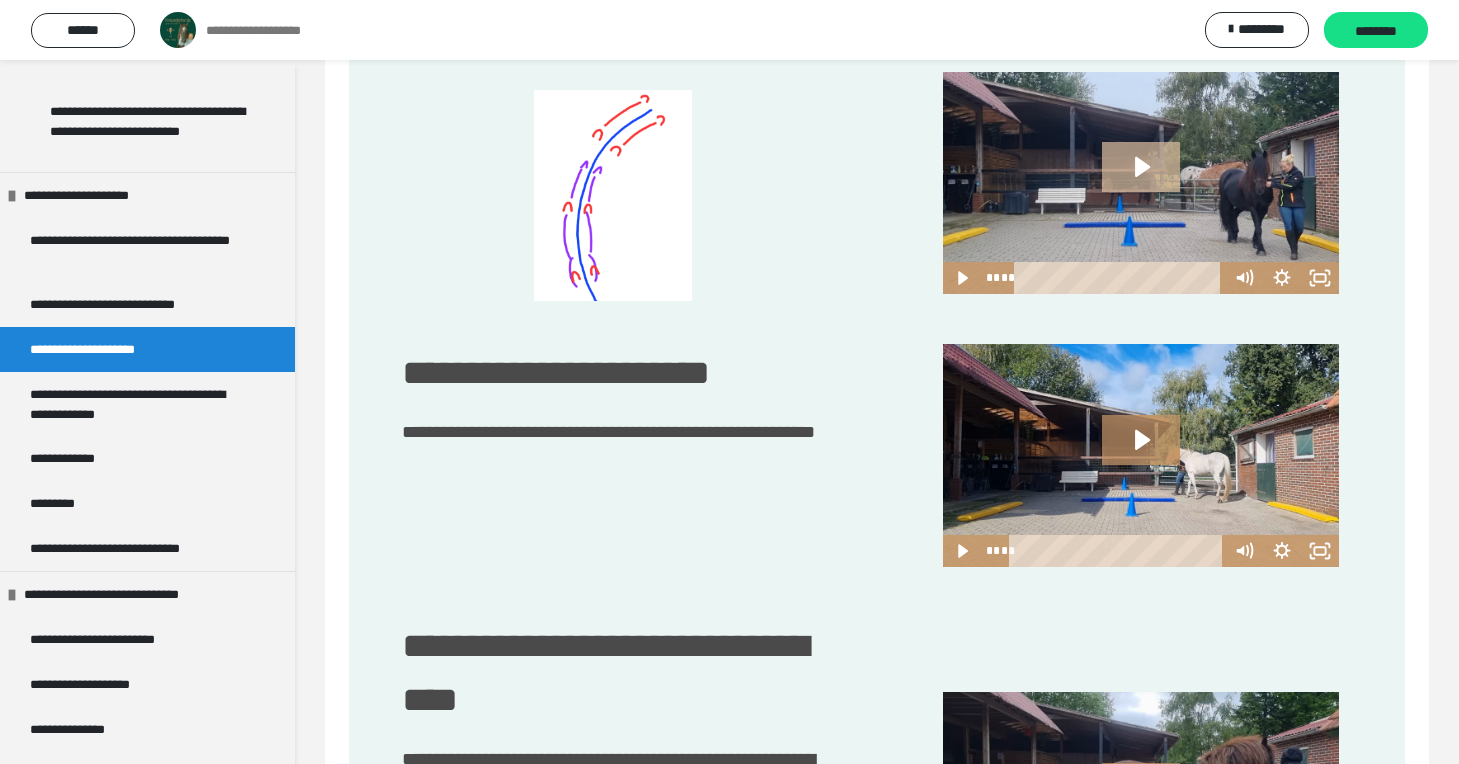 click 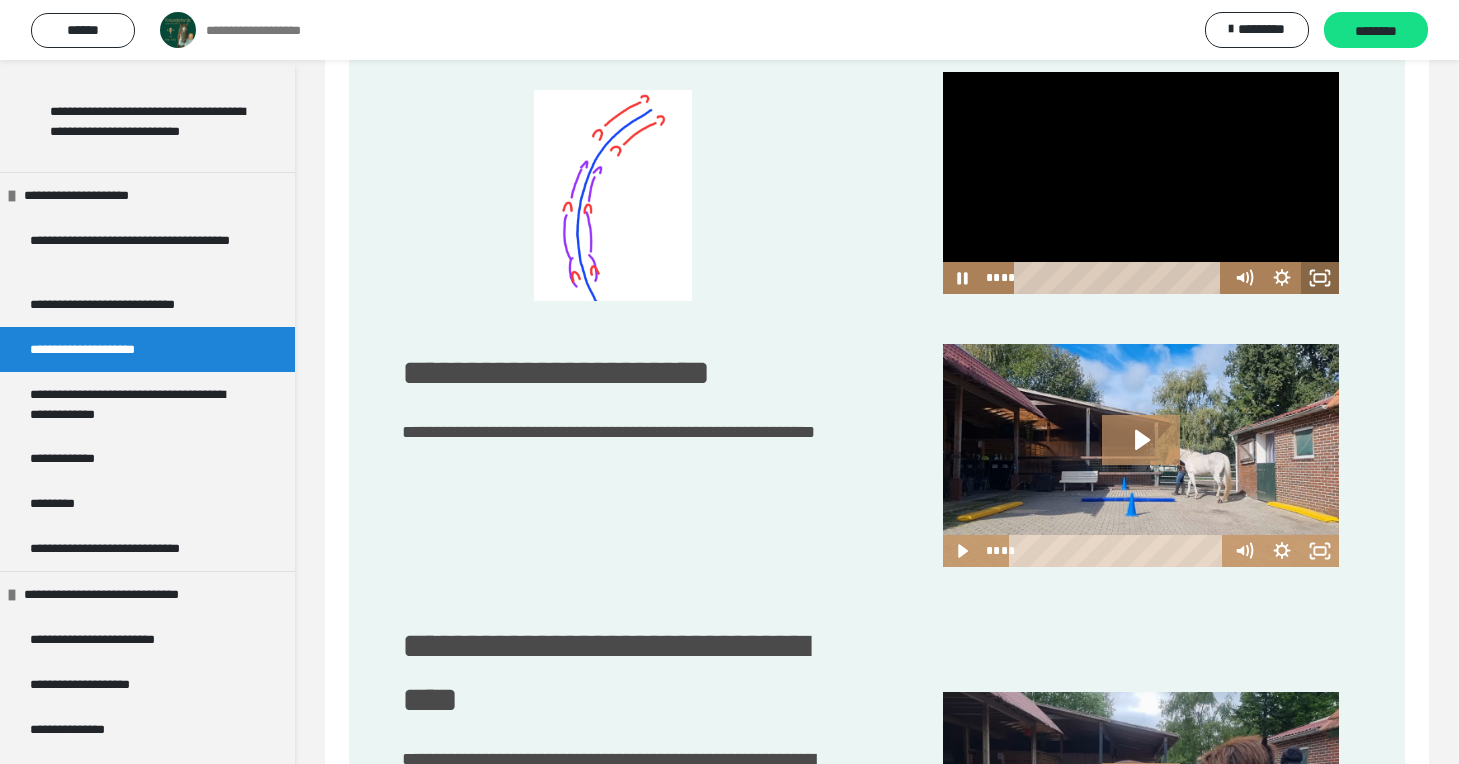 click 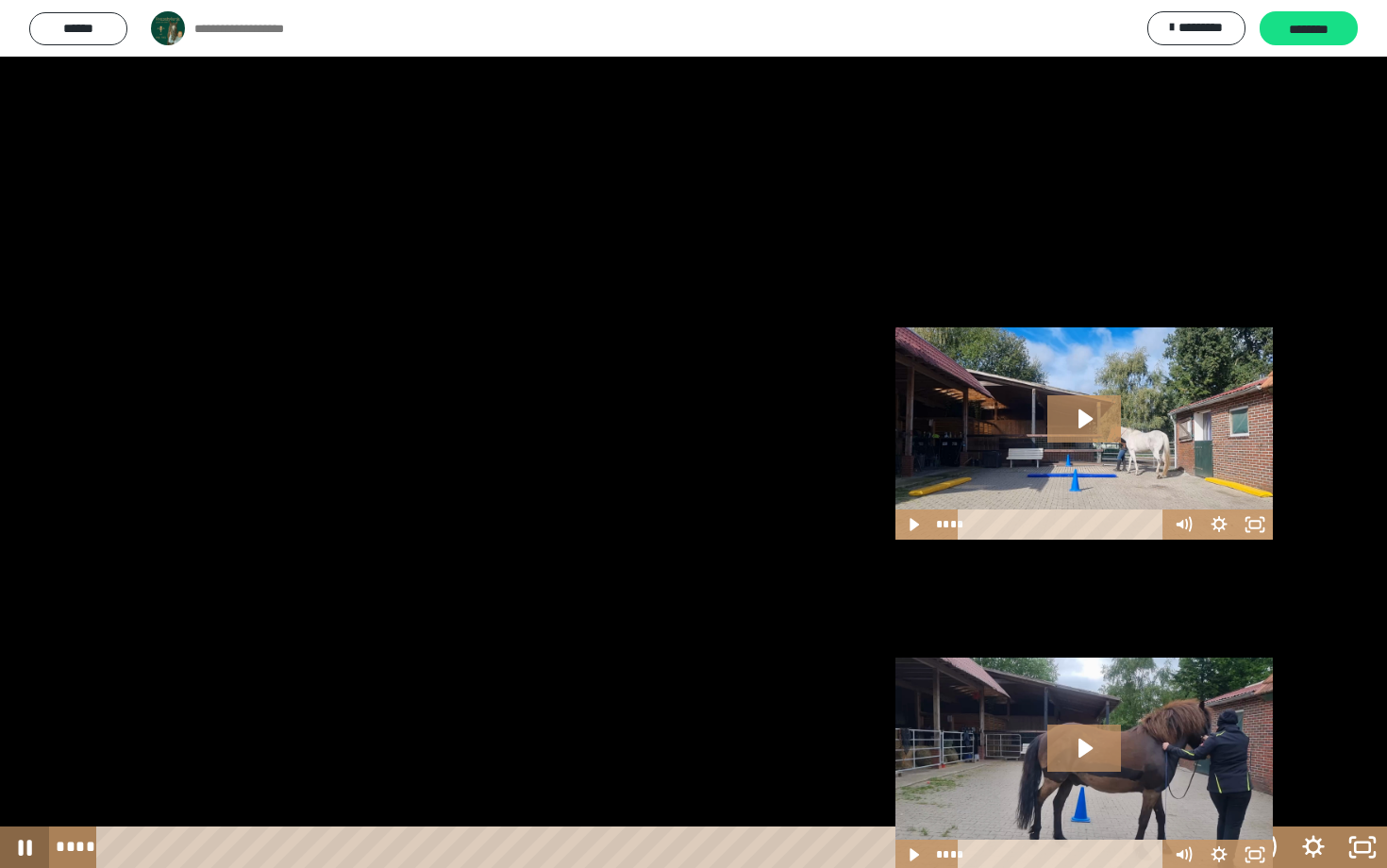drag, startPoint x: 535, startPoint y: 844, endPoint x: 13, endPoint y: 828, distance: 522.2452 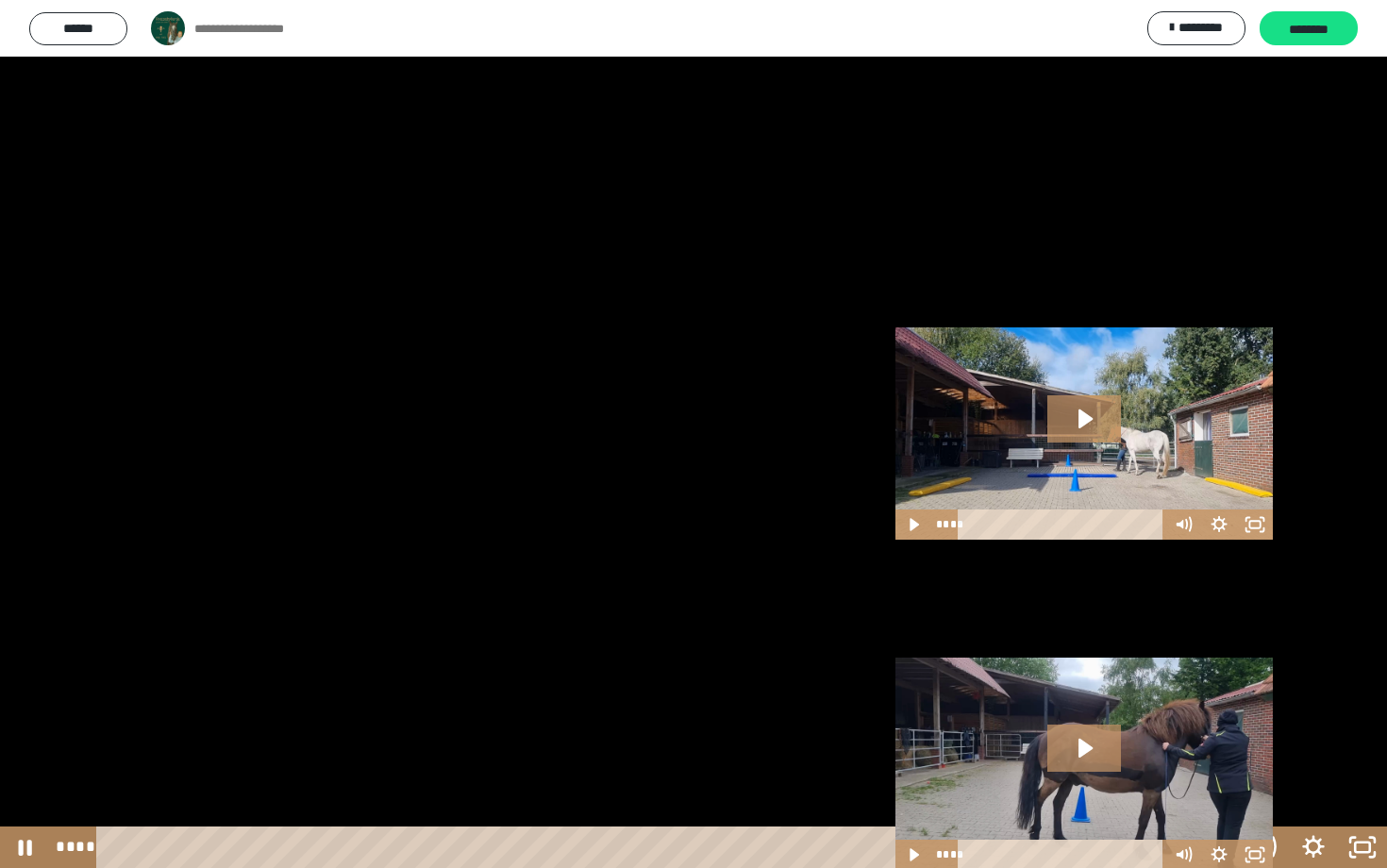 drag, startPoint x: 1369, startPoint y: 636, endPoint x: 1272, endPoint y: 752, distance: 151.21177 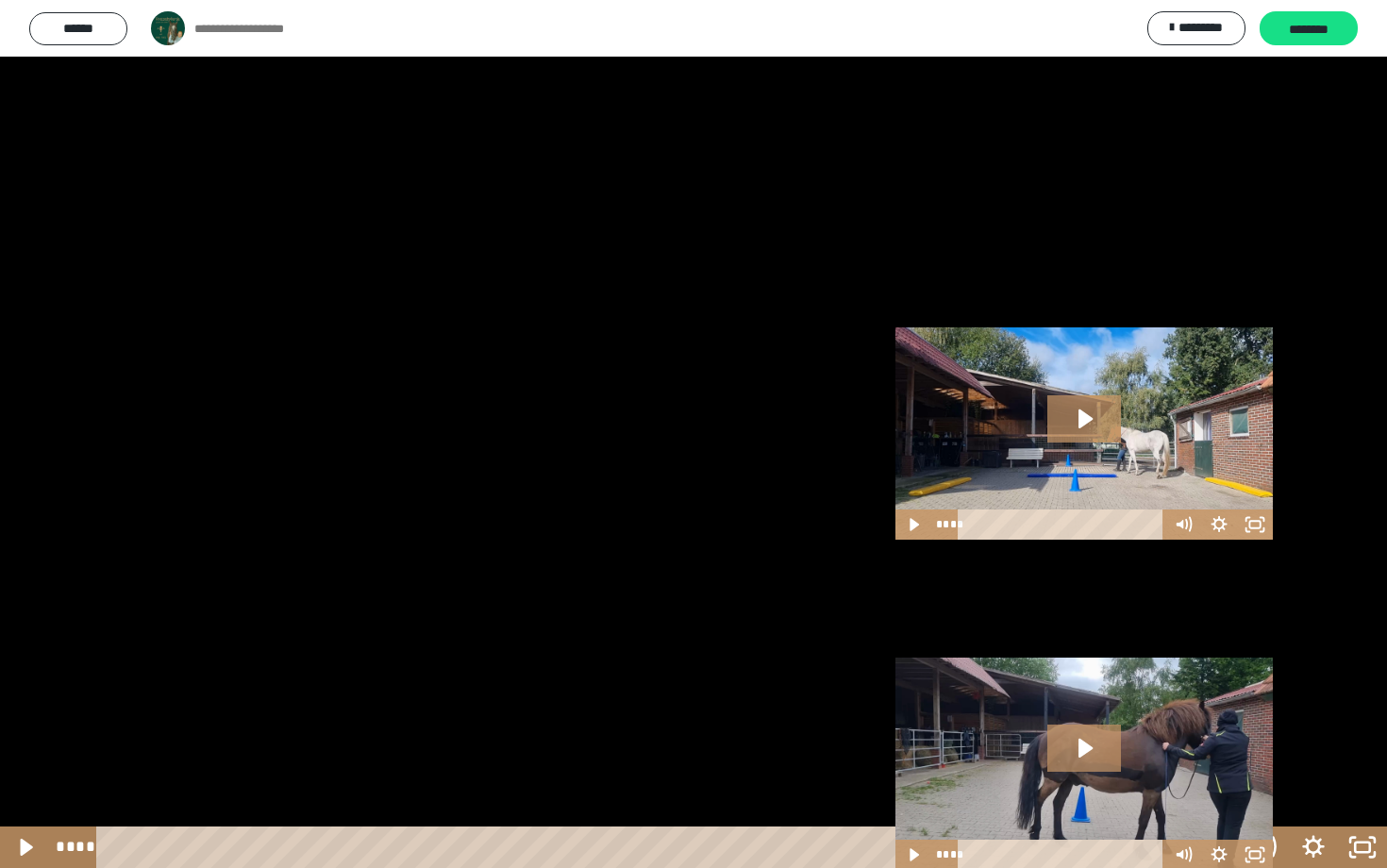 click at bounding box center (694, 434) 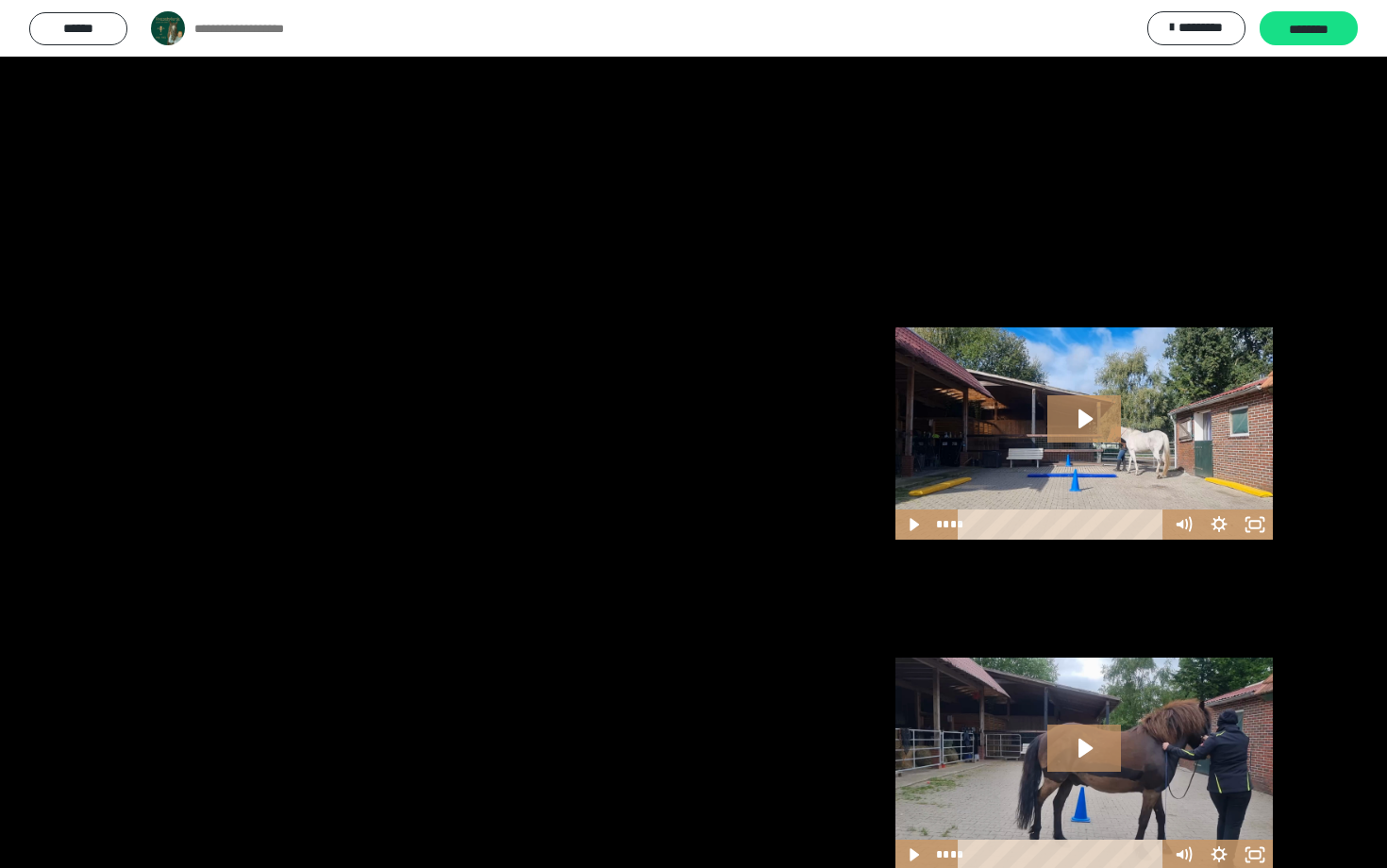 click at bounding box center (694, 434) 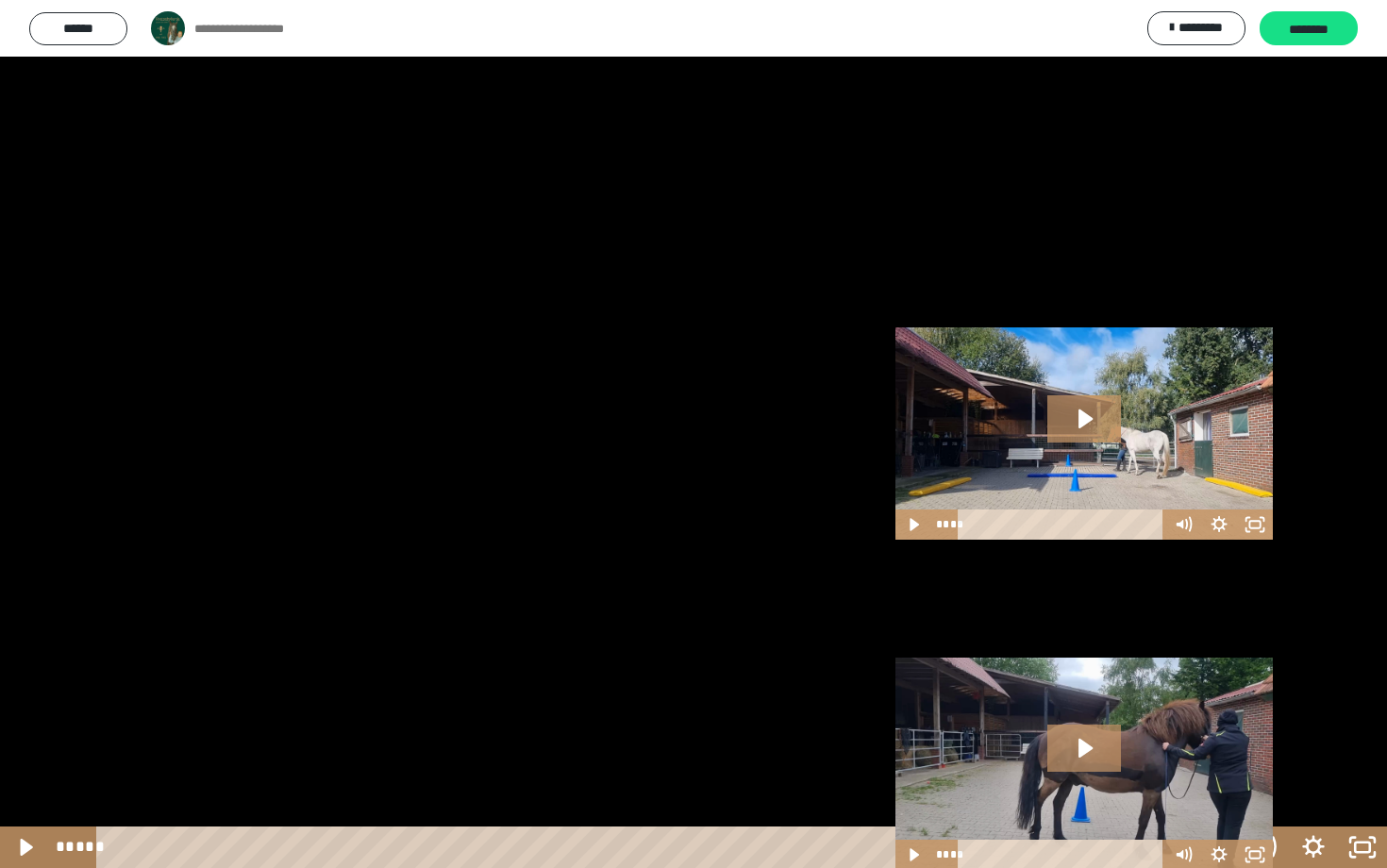 click at bounding box center (694, 434) 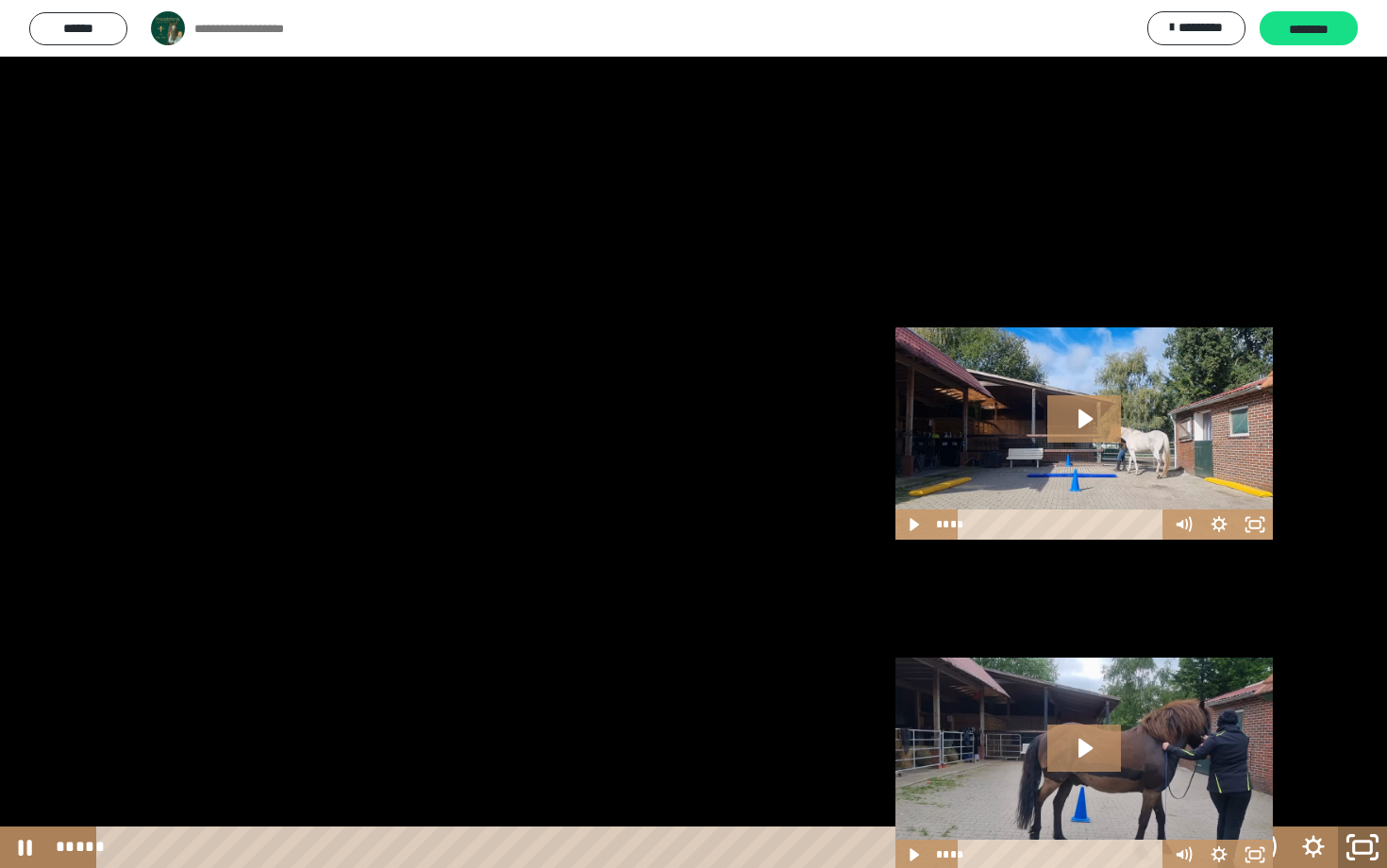 click 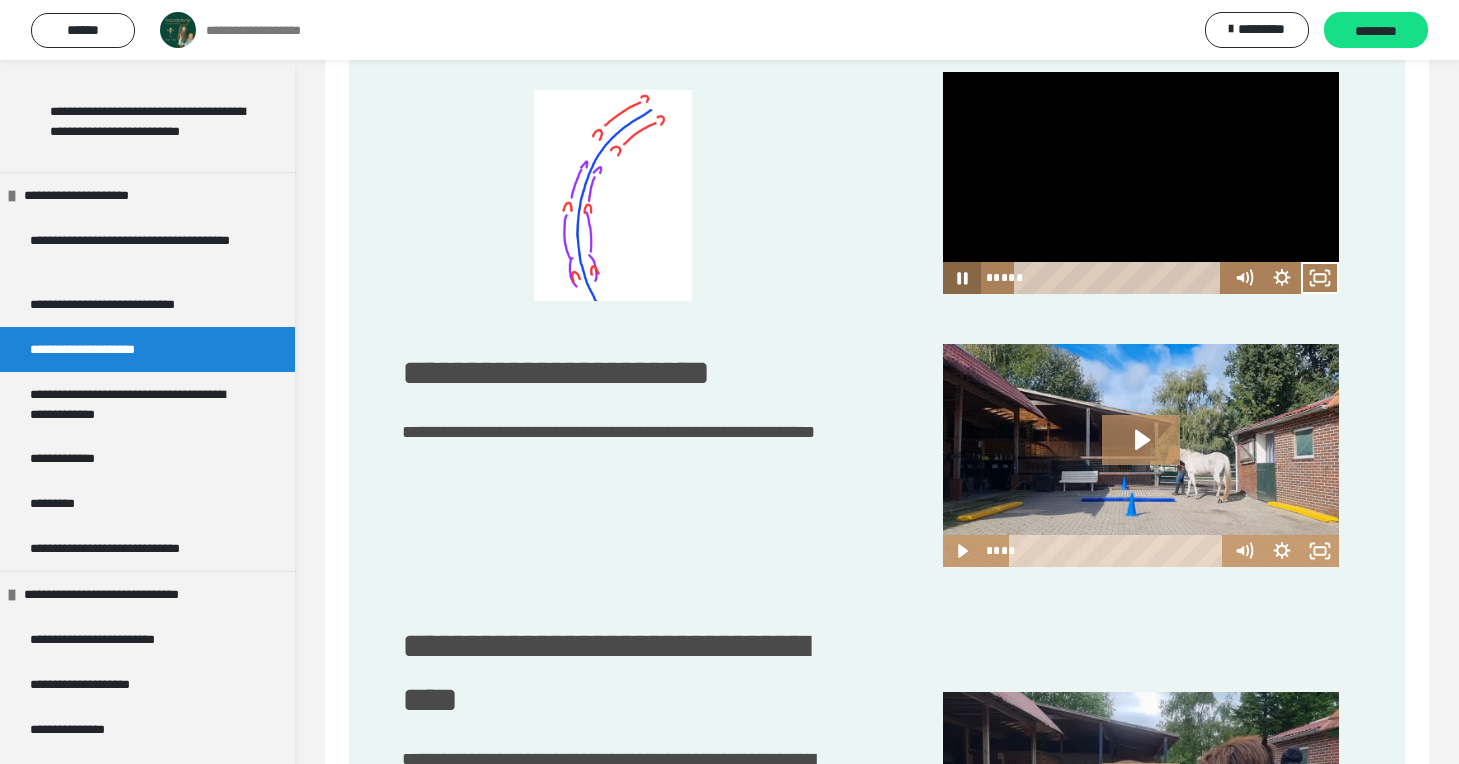 click 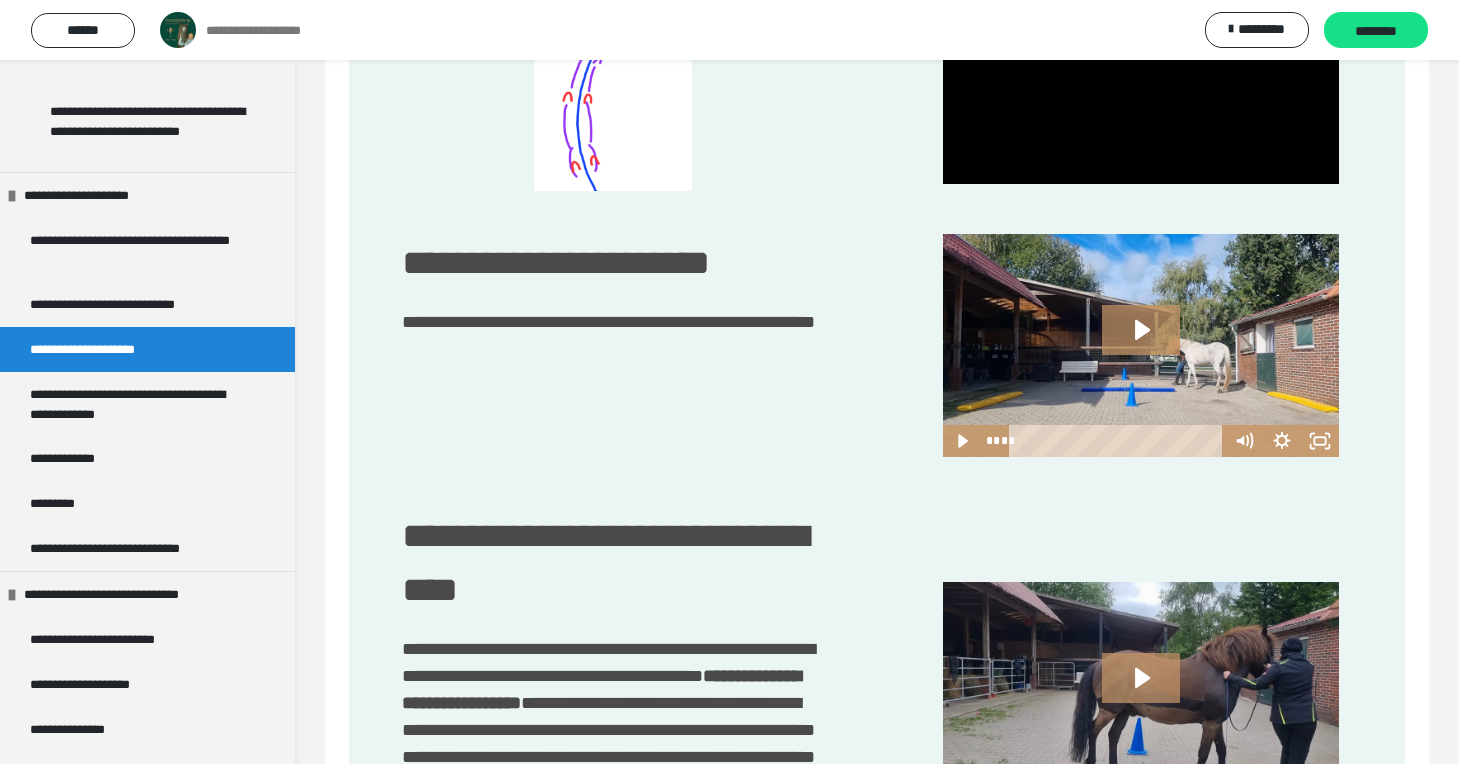 scroll, scrollTop: 1272, scrollLeft: 0, axis: vertical 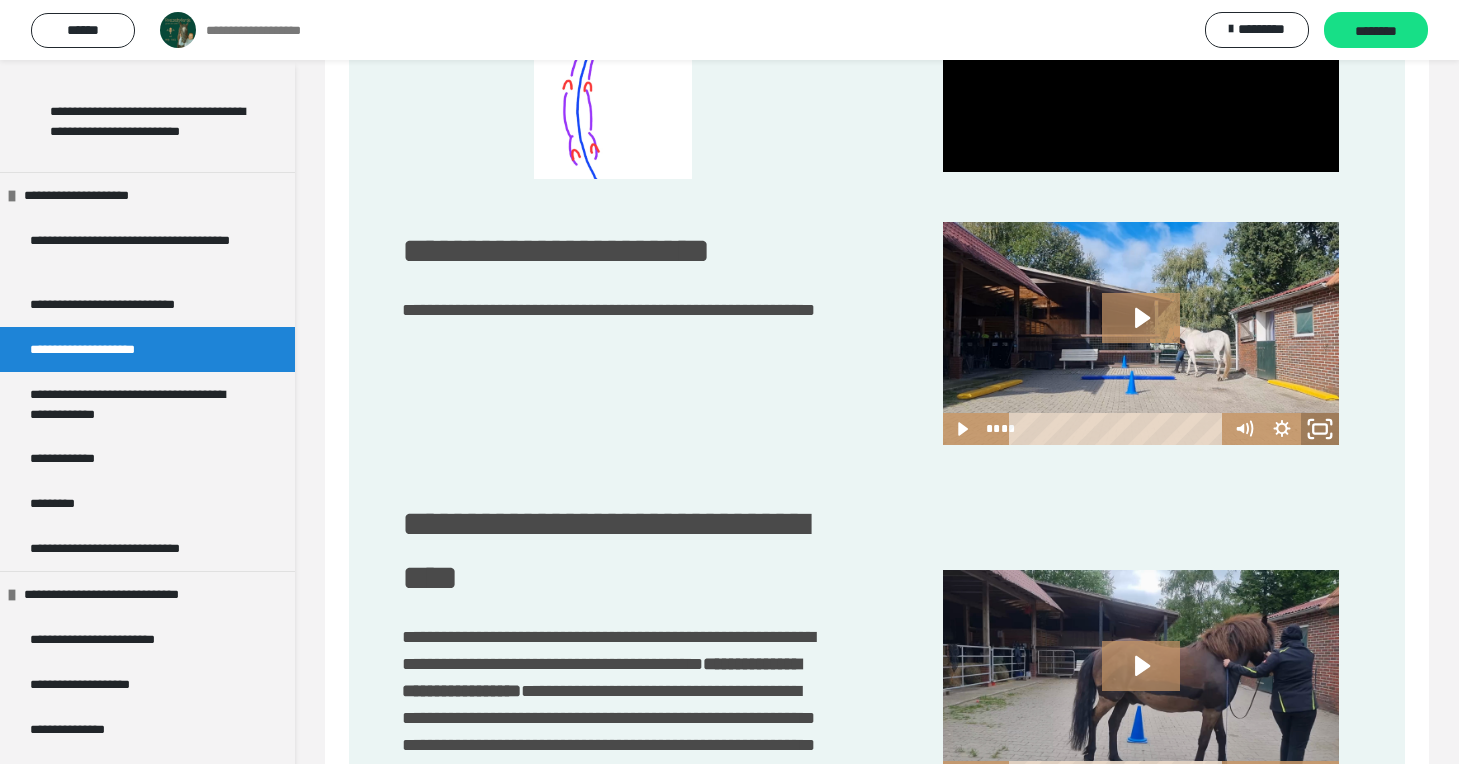click 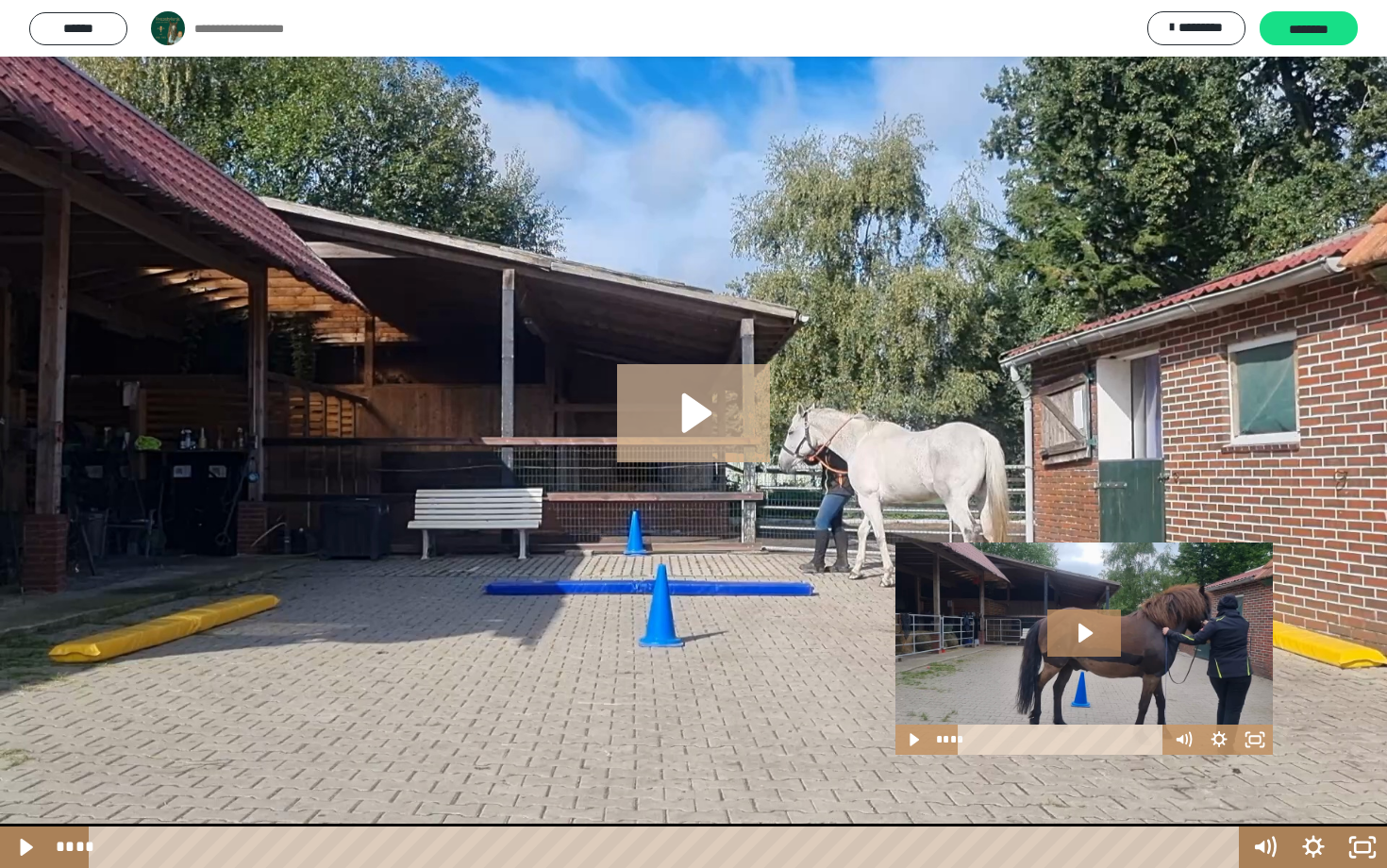 click 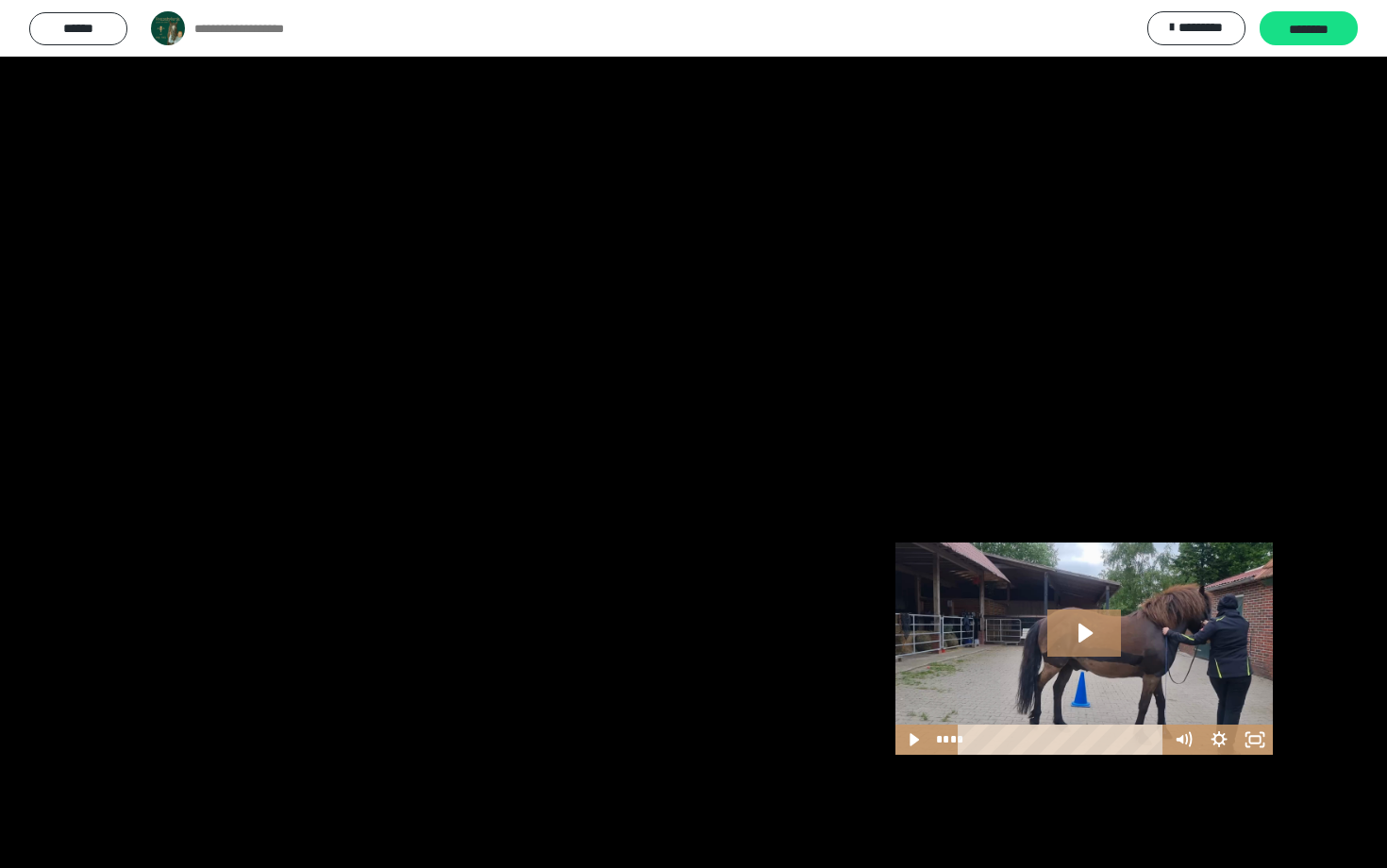 click at bounding box center [694, 434] 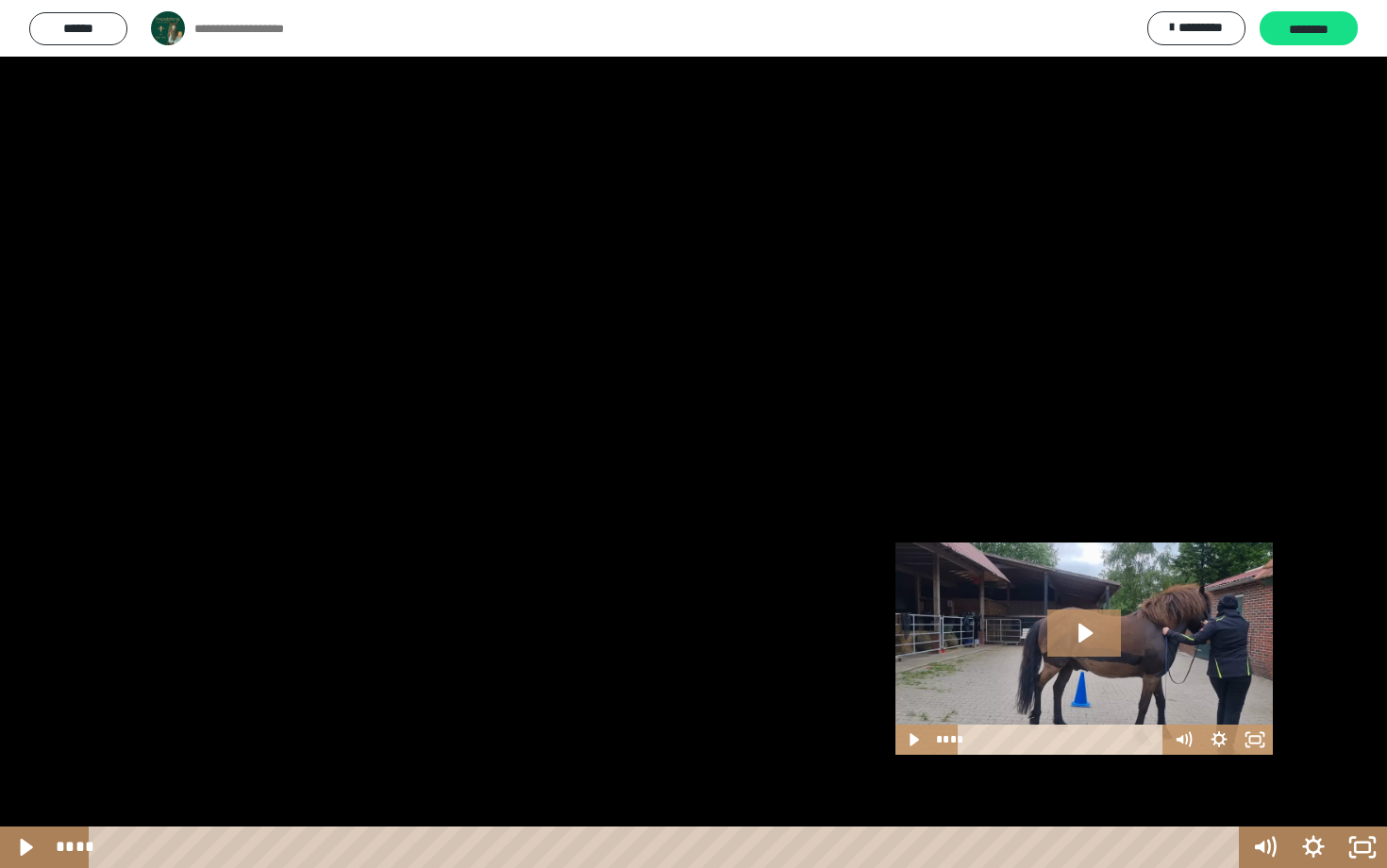 click at bounding box center [694, 434] 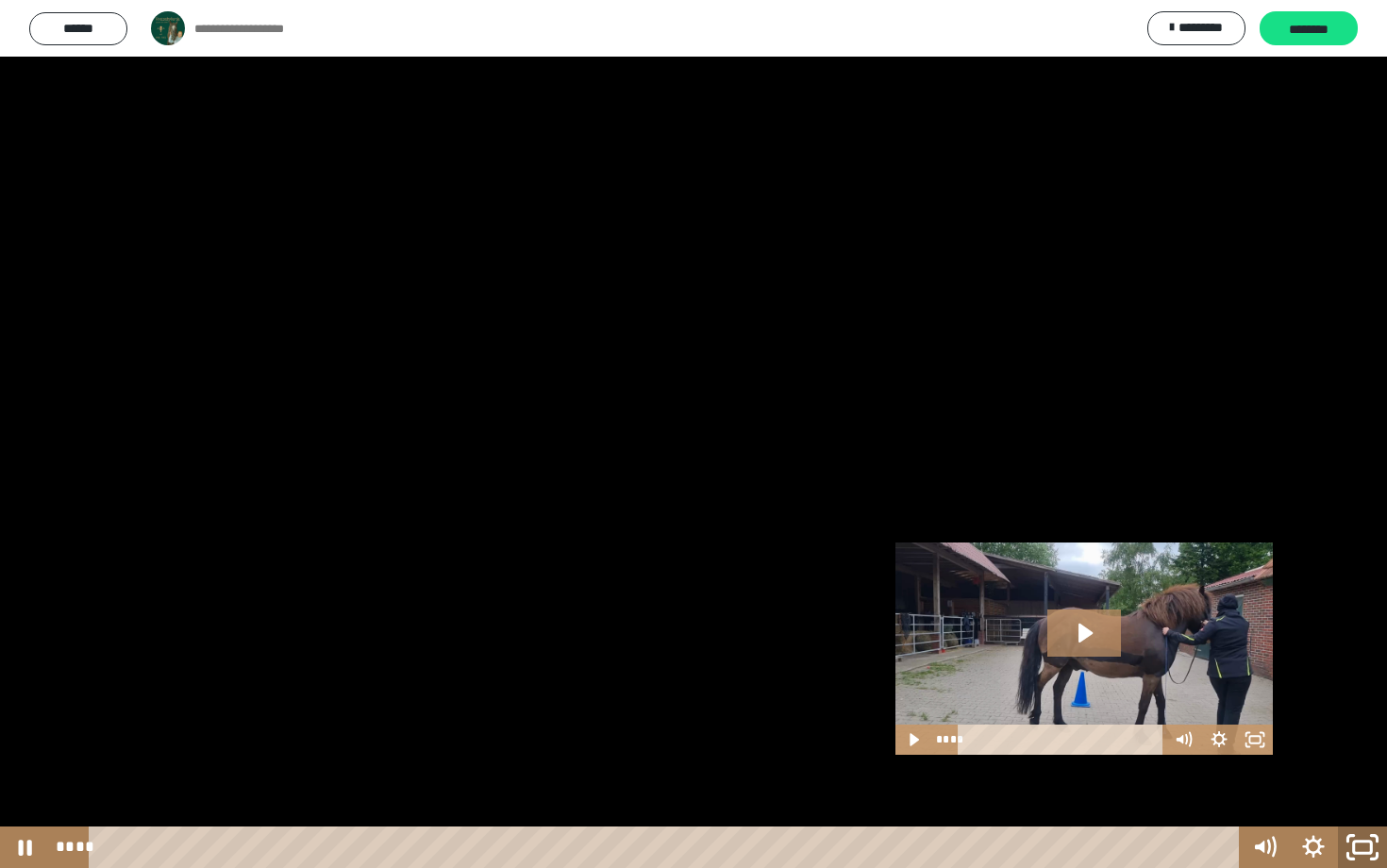 click 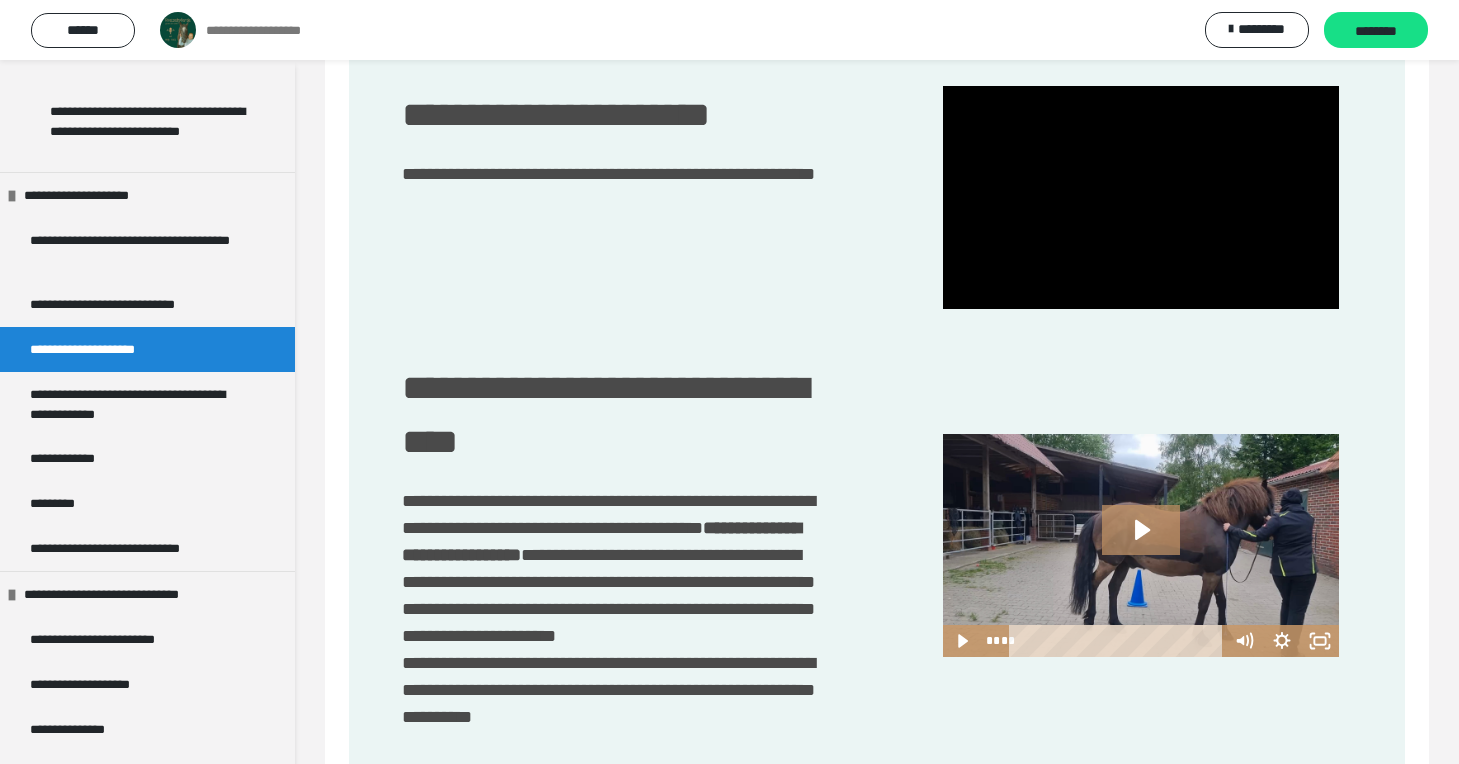 scroll, scrollTop: 1408, scrollLeft: 0, axis: vertical 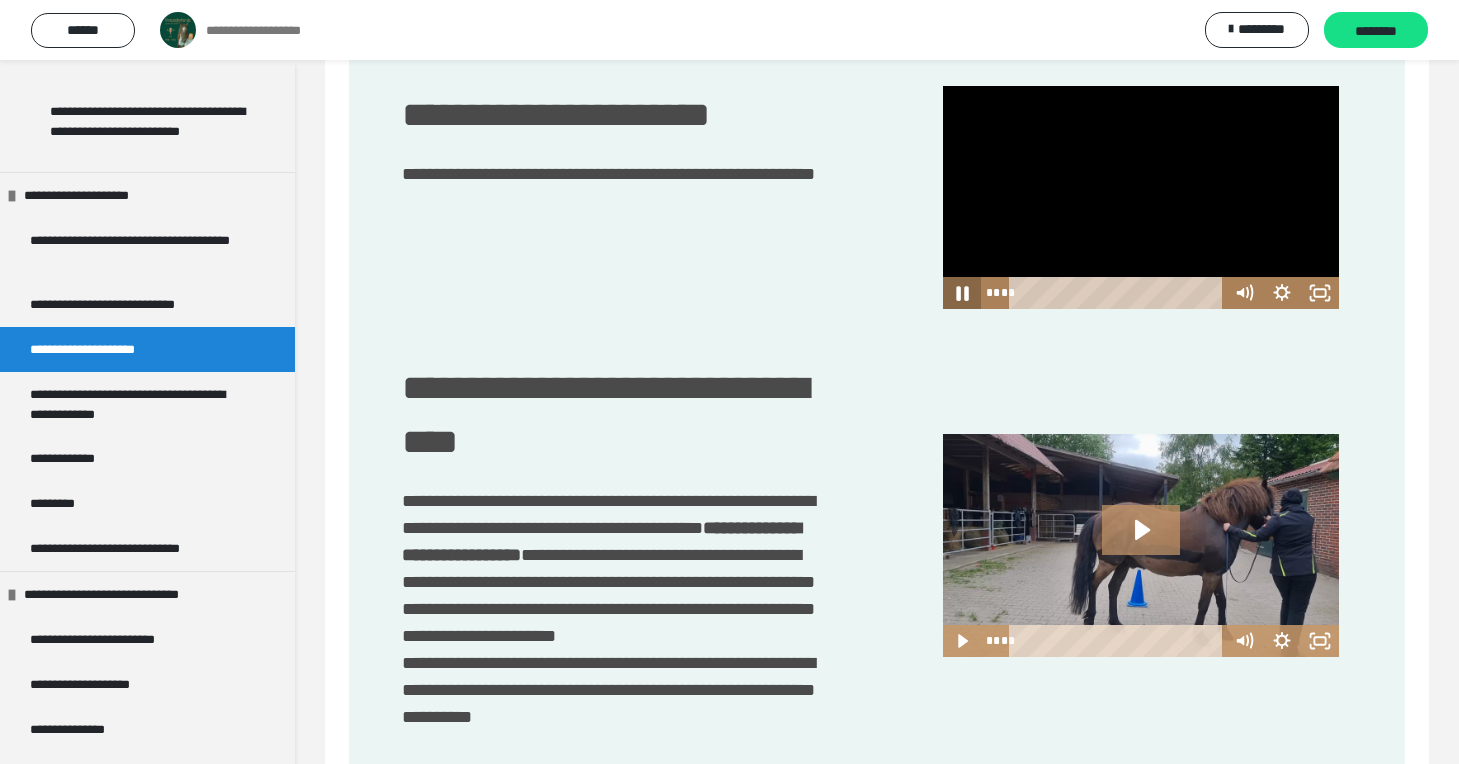 click 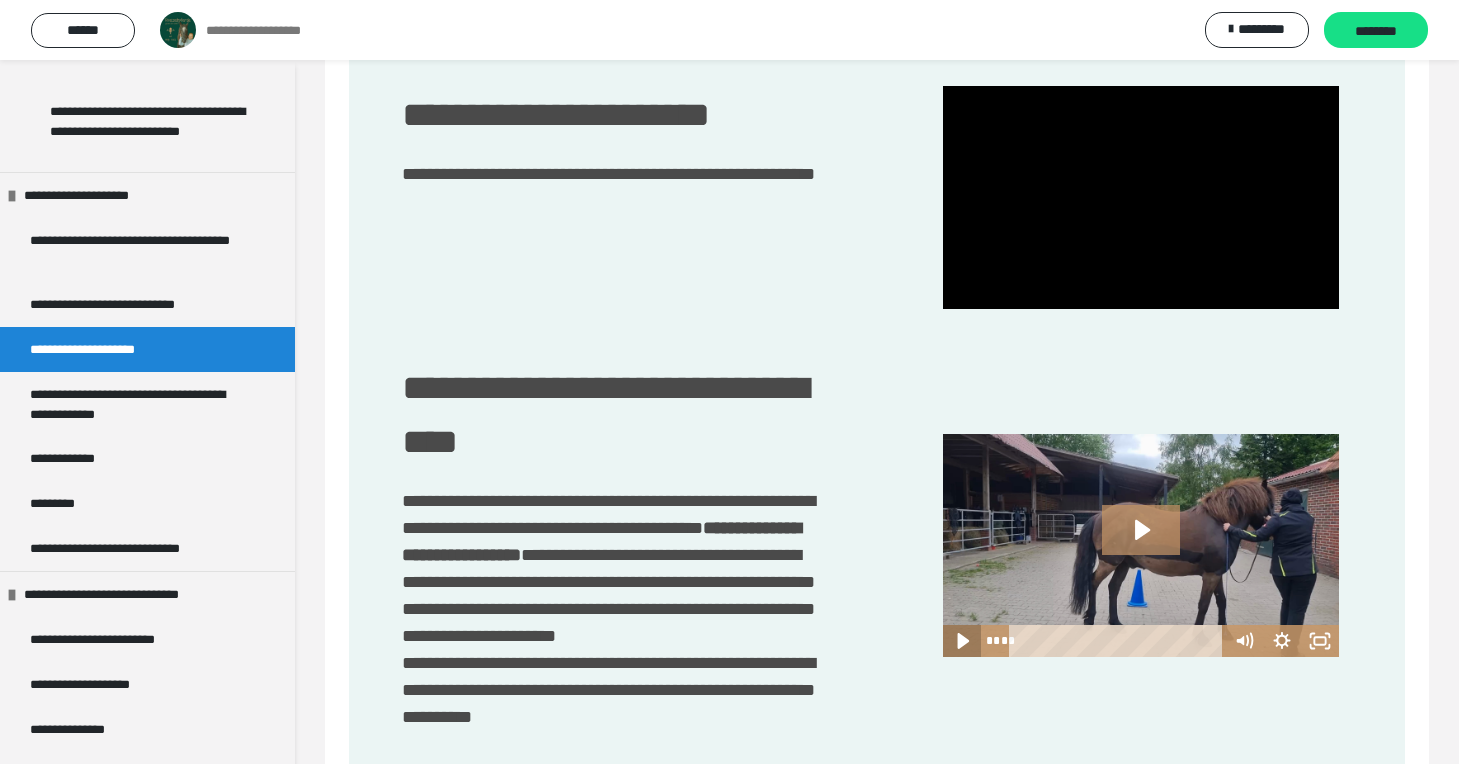click 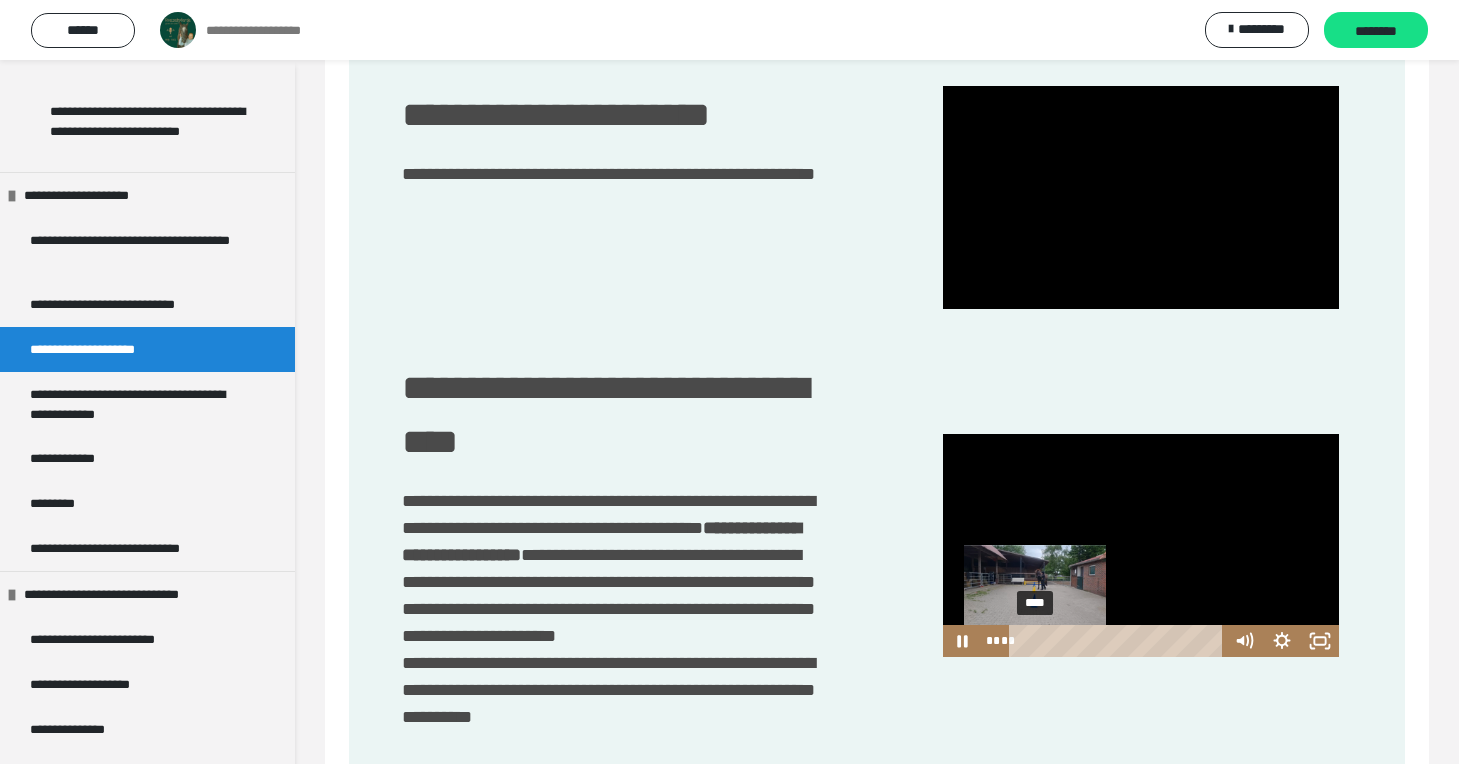 click on "****" at bounding box center [1120, 641] 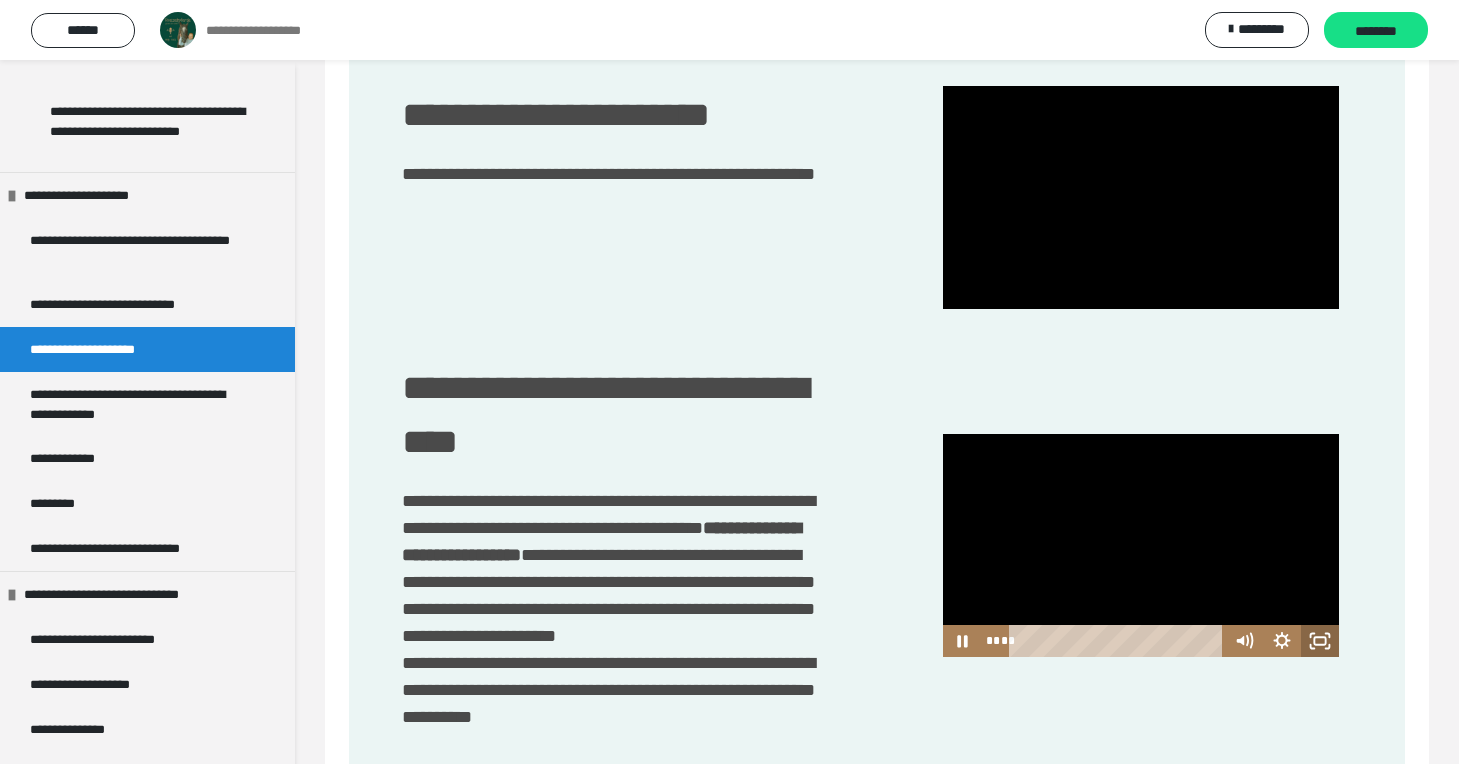 click 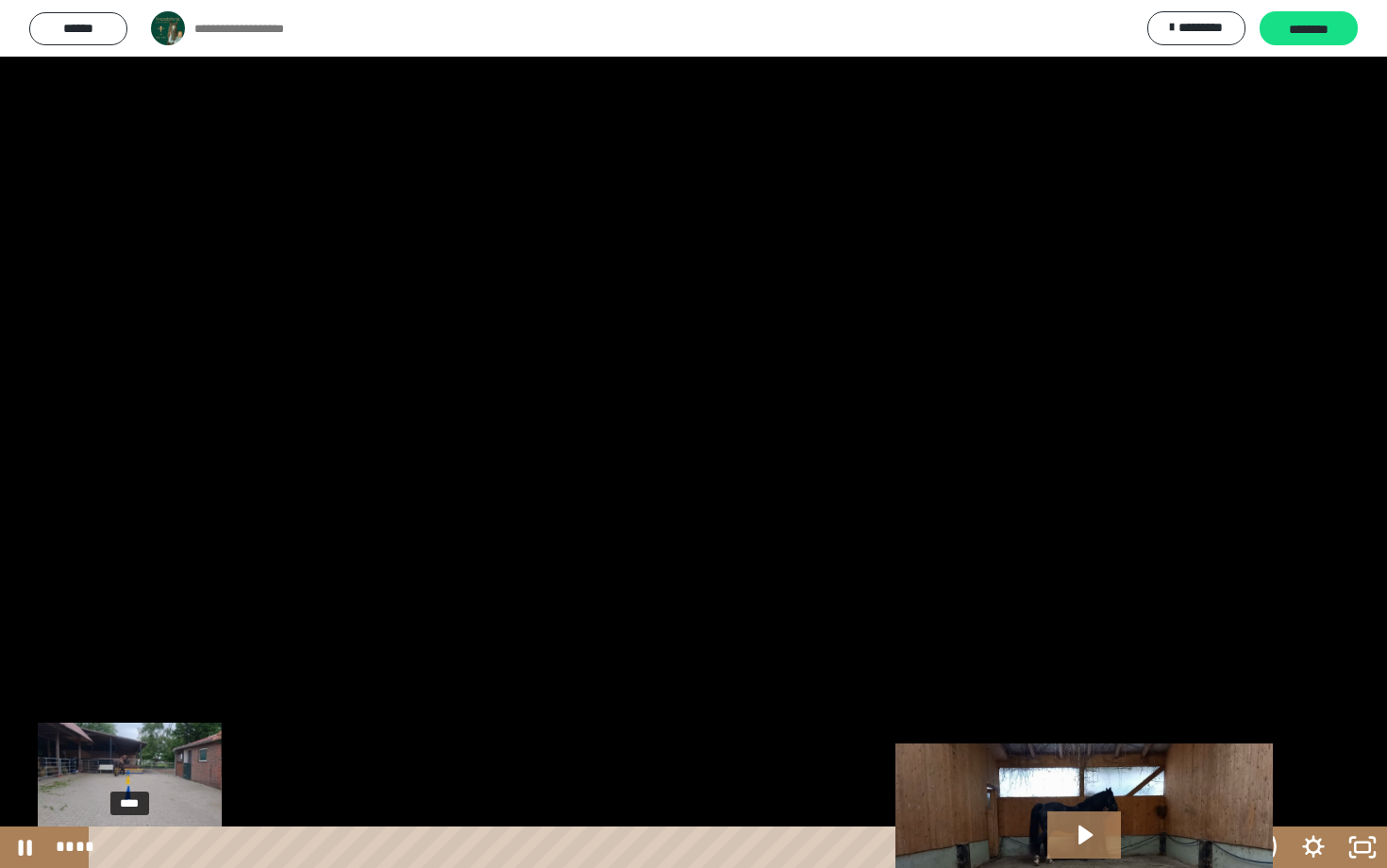 click on "****" at bounding box center [667, 847] 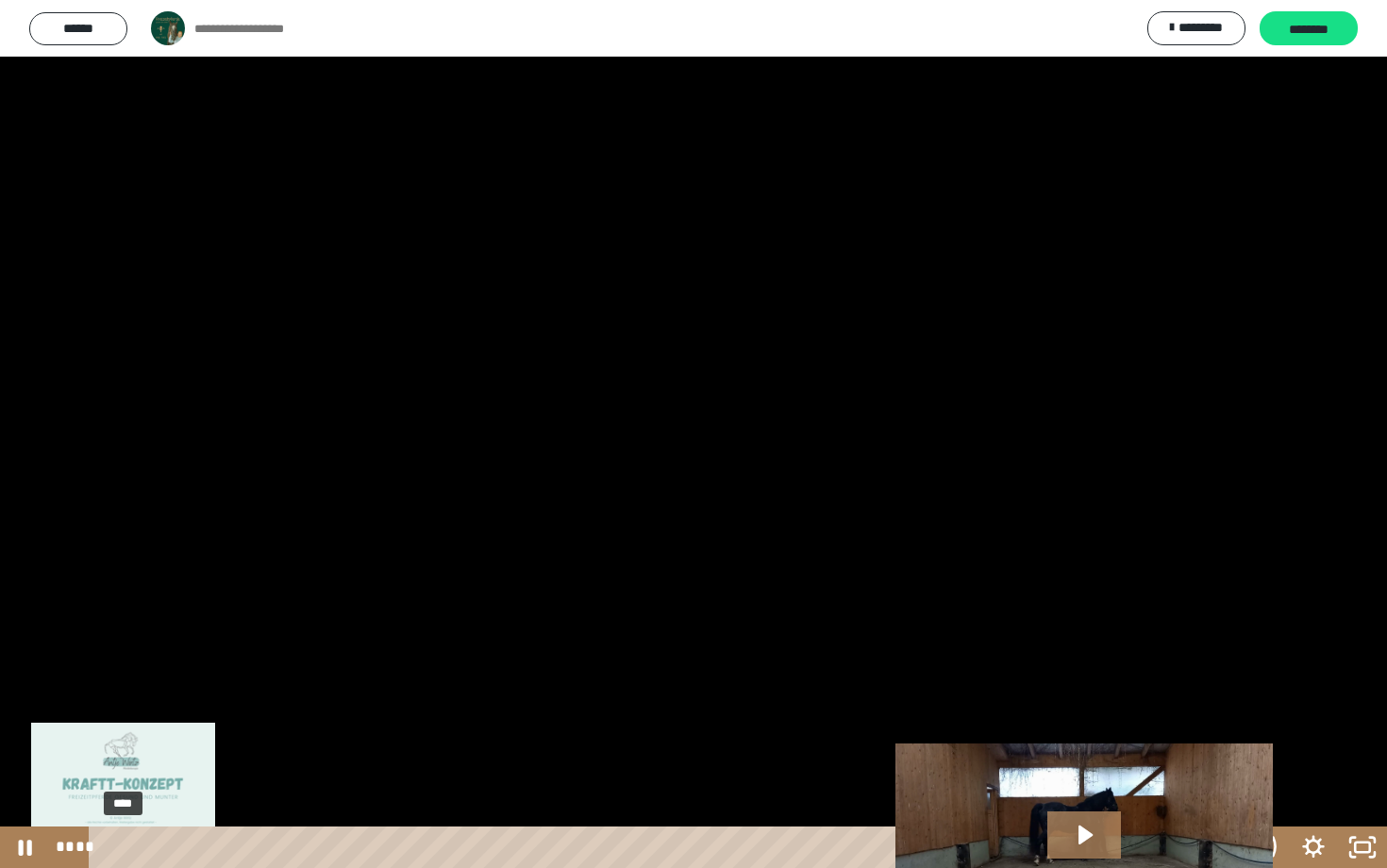 click on "****" at bounding box center [667, 847] 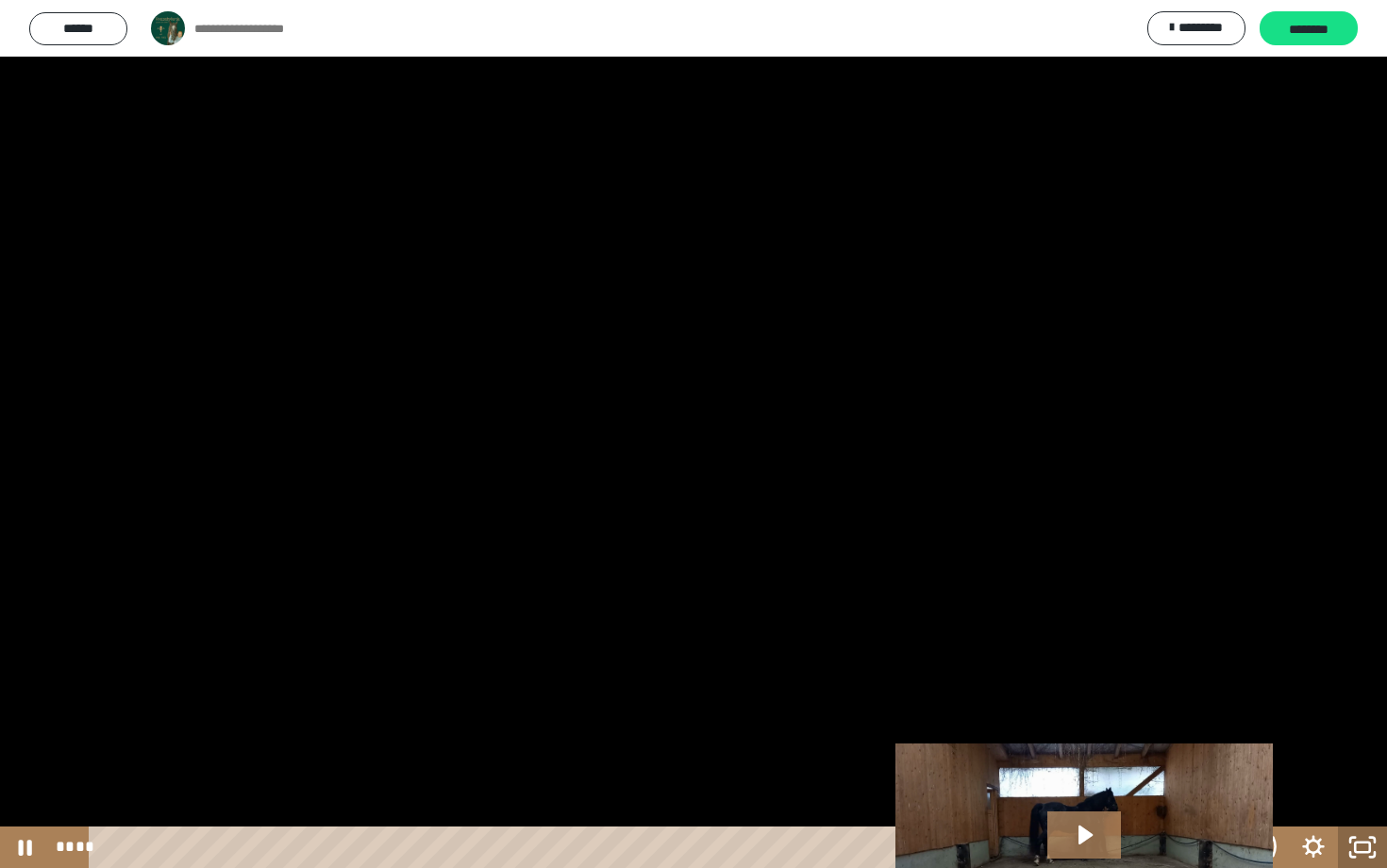 click 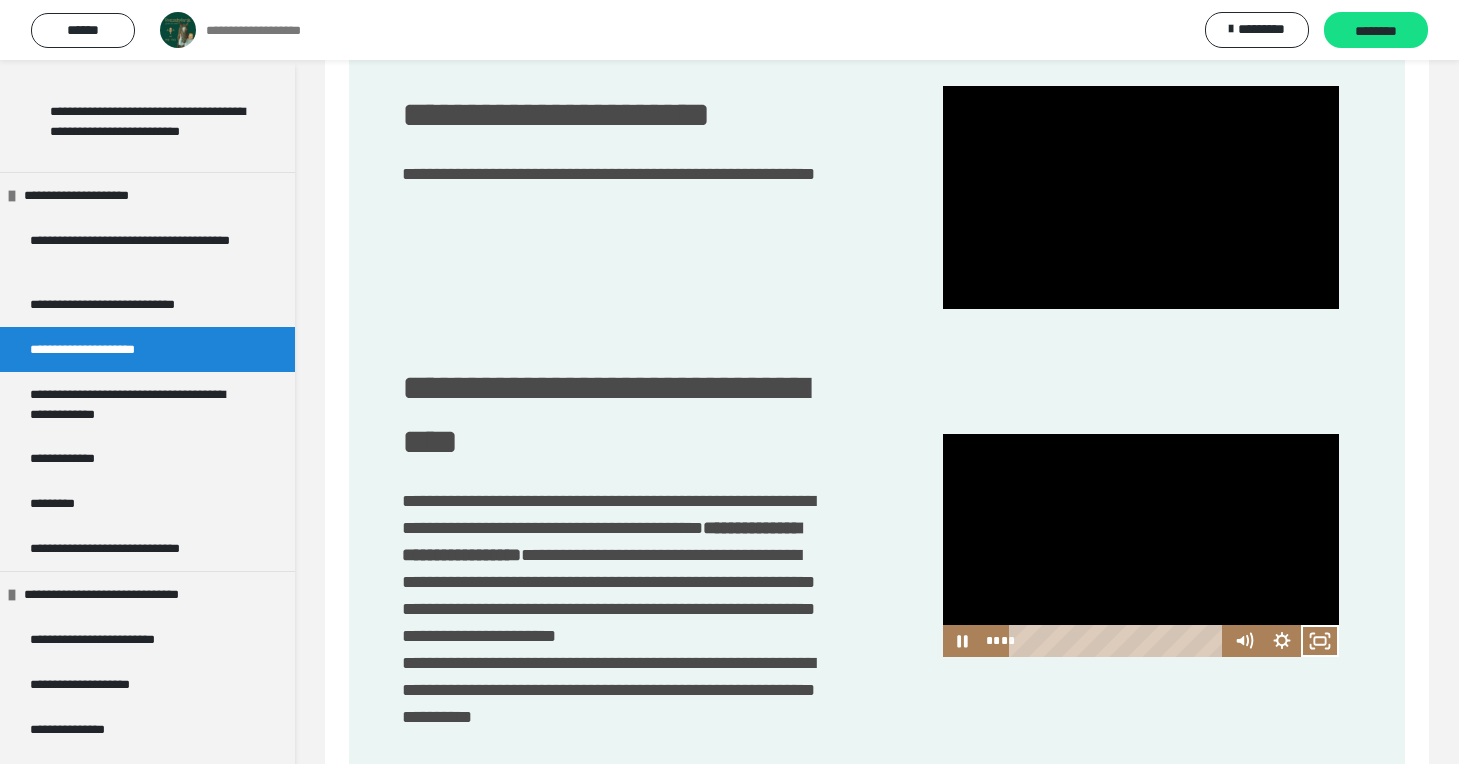 click at bounding box center (1141, 545) 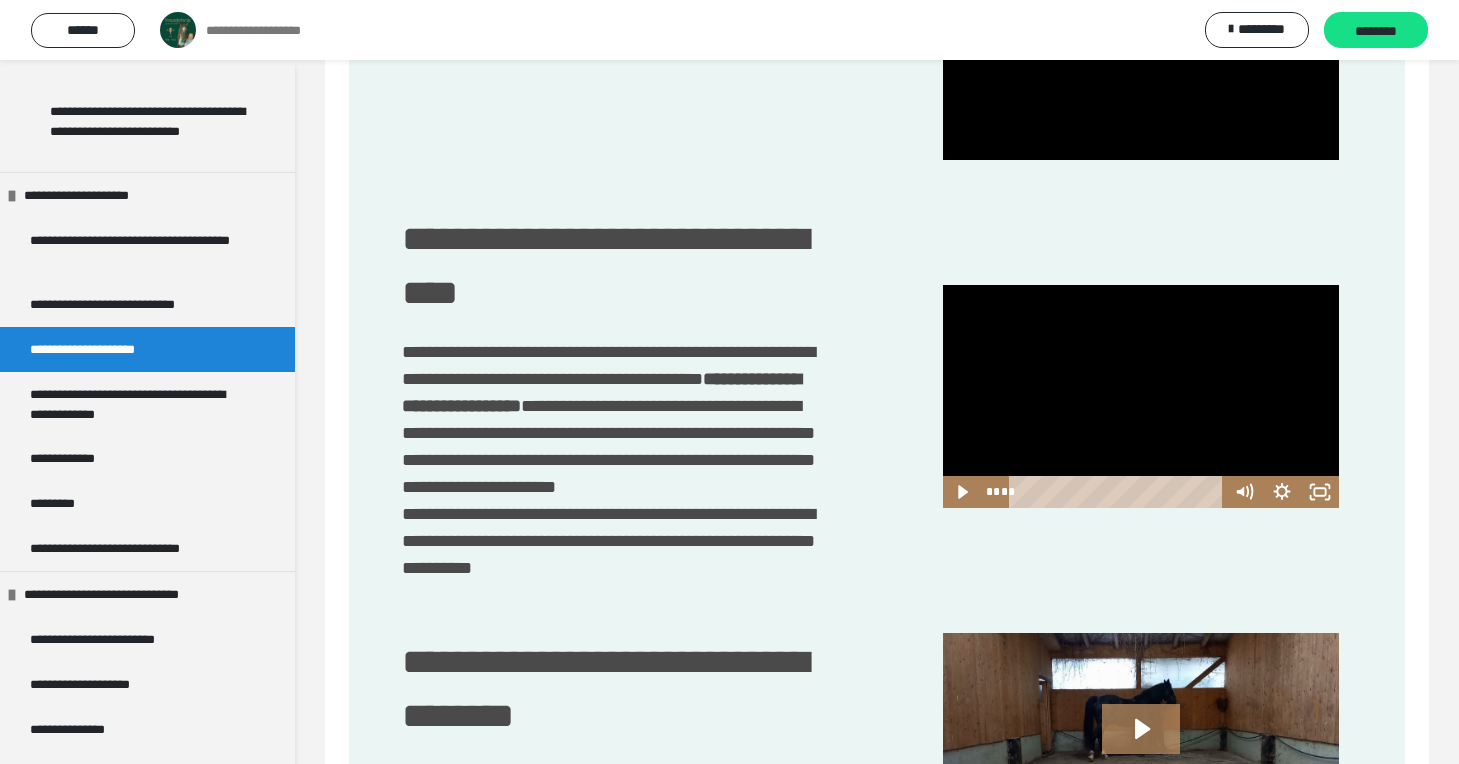 scroll, scrollTop: 1564, scrollLeft: 0, axis: vertical 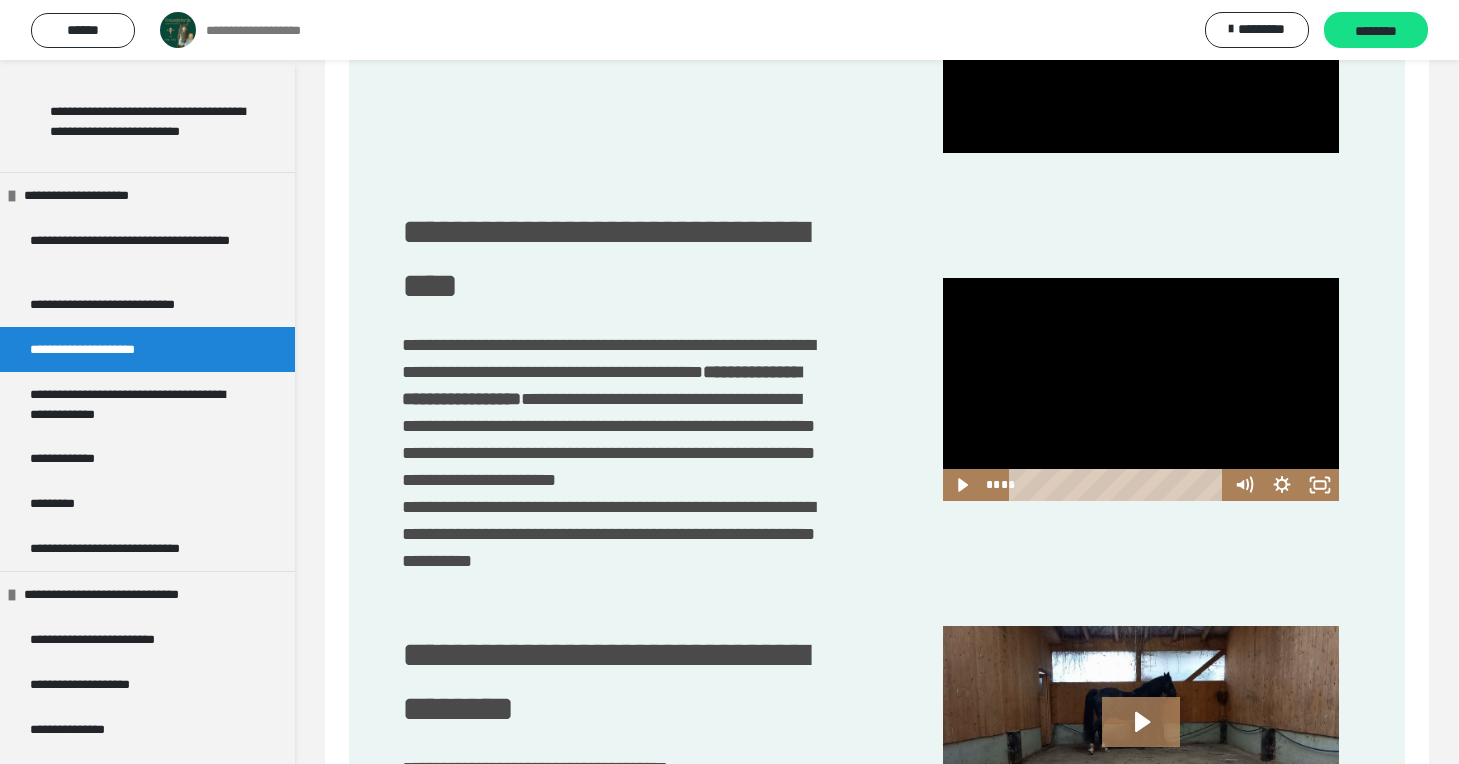 click at bounding box center (1141, 389) 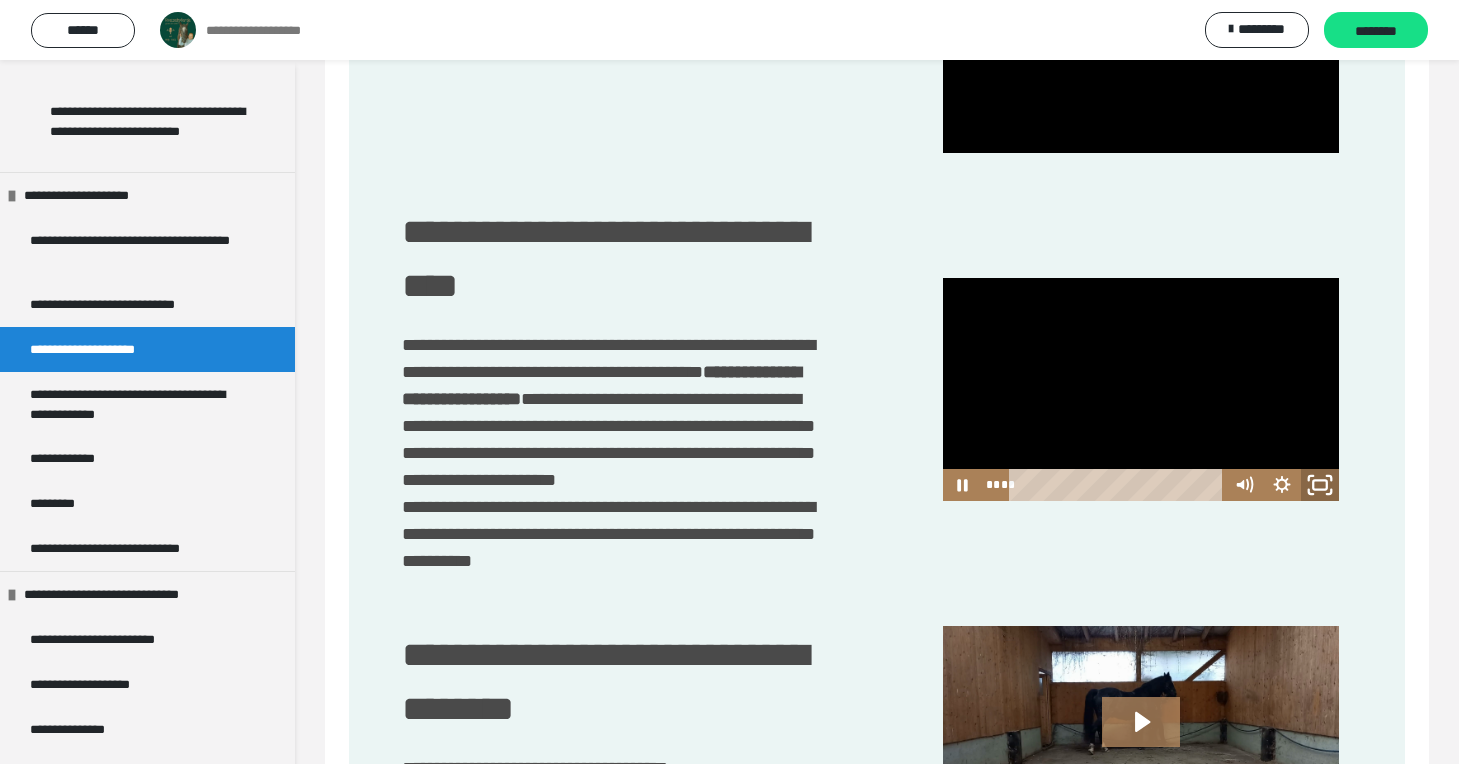 click 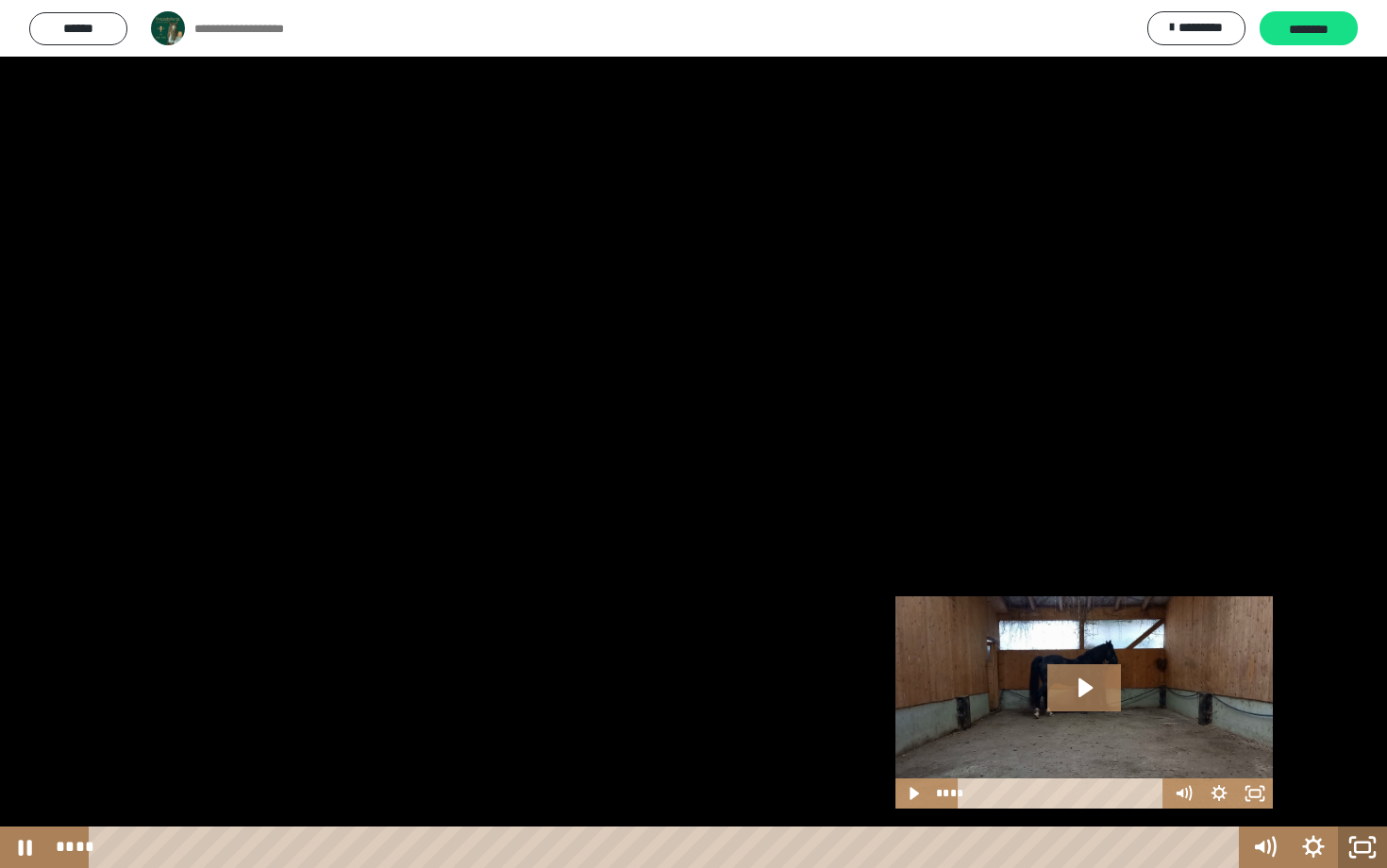 click 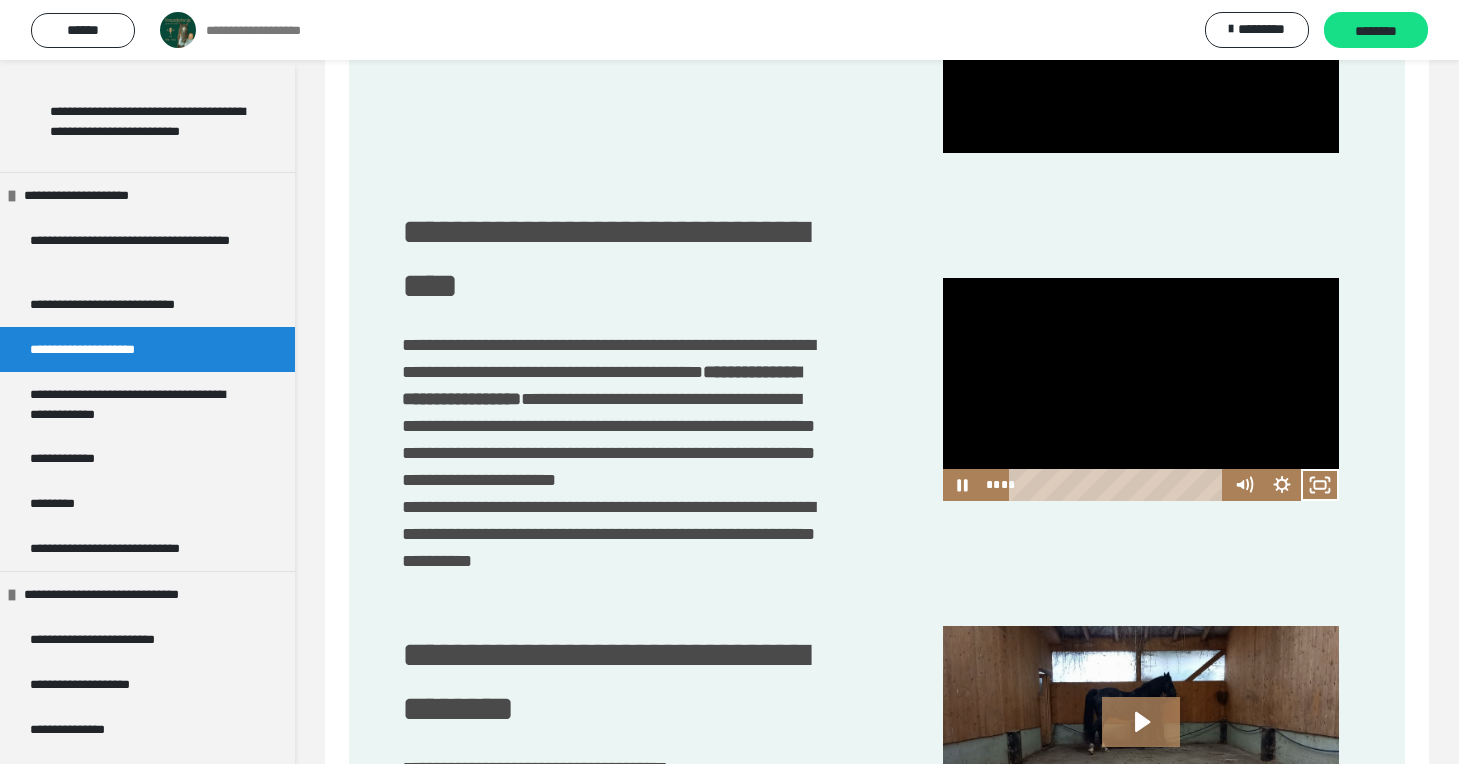 click at bounding box center (1141, 389) 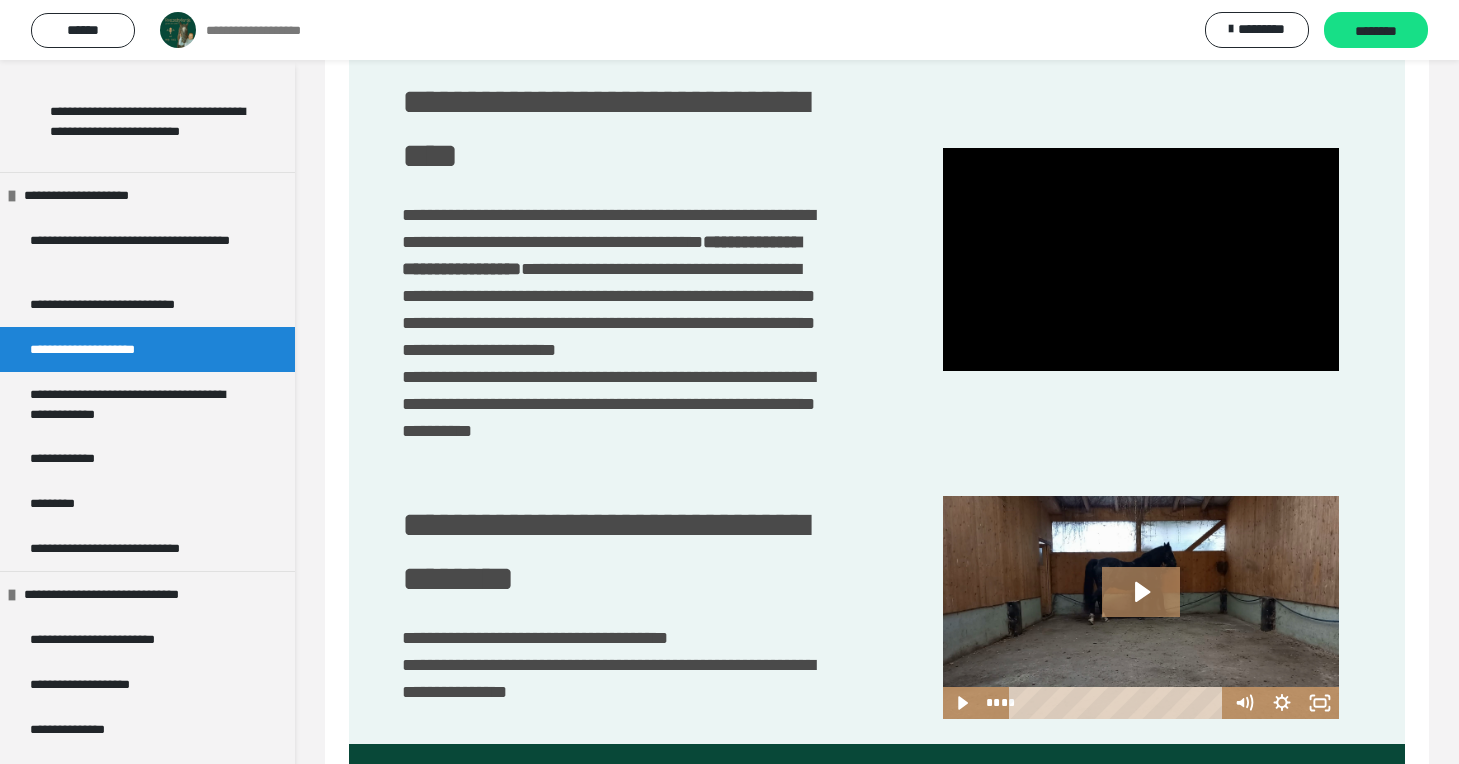 scroll, scrollTop: 1730, scrollLeft: 0, axis: vertical 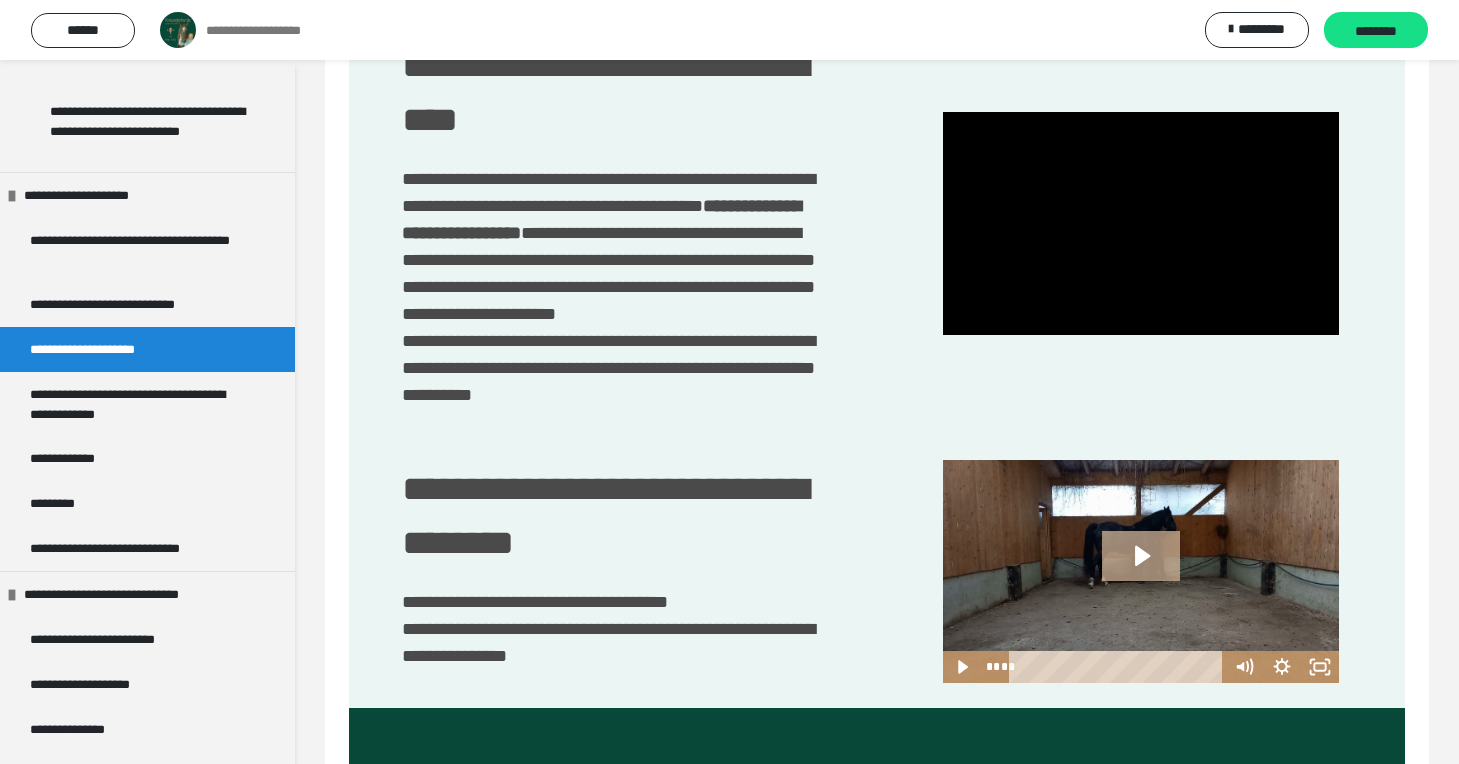click 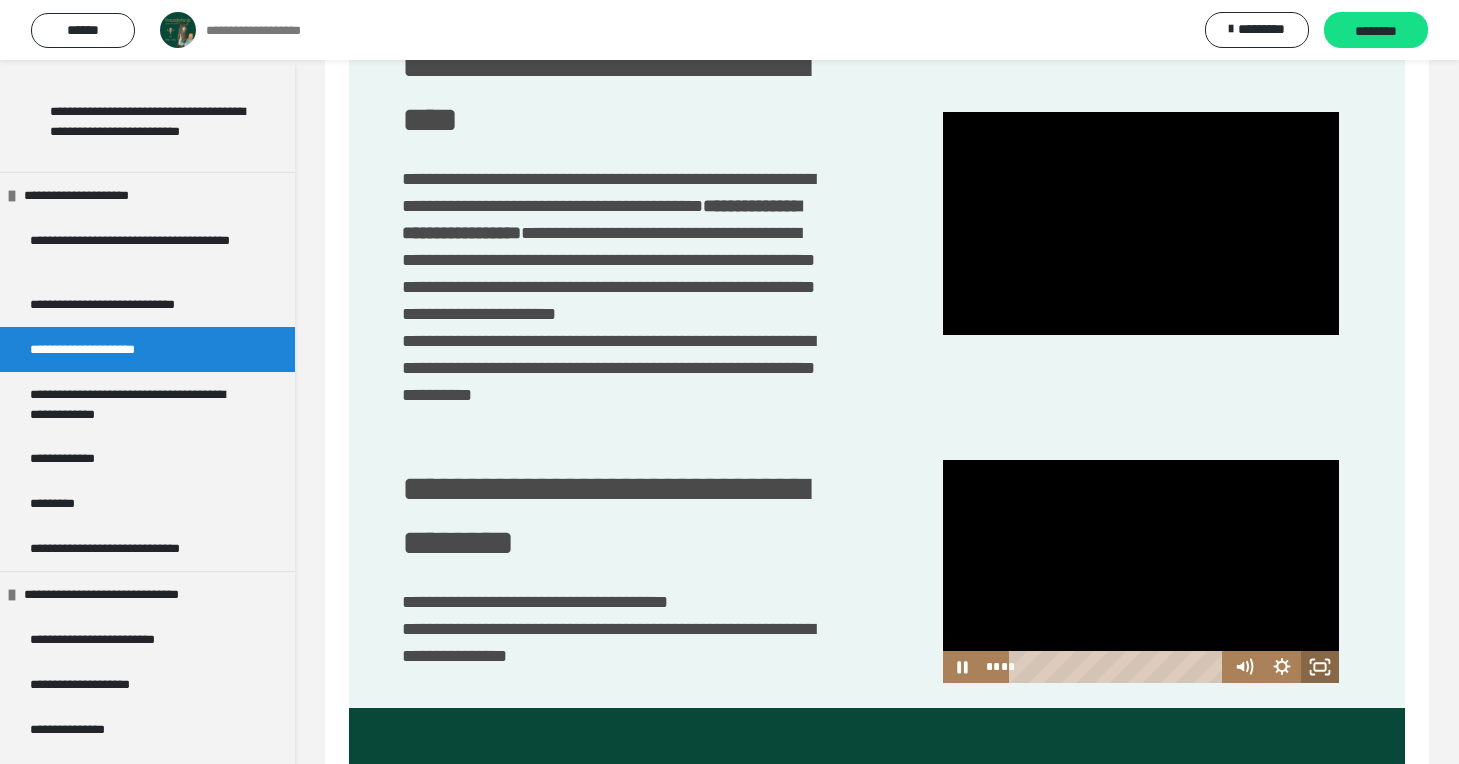 click 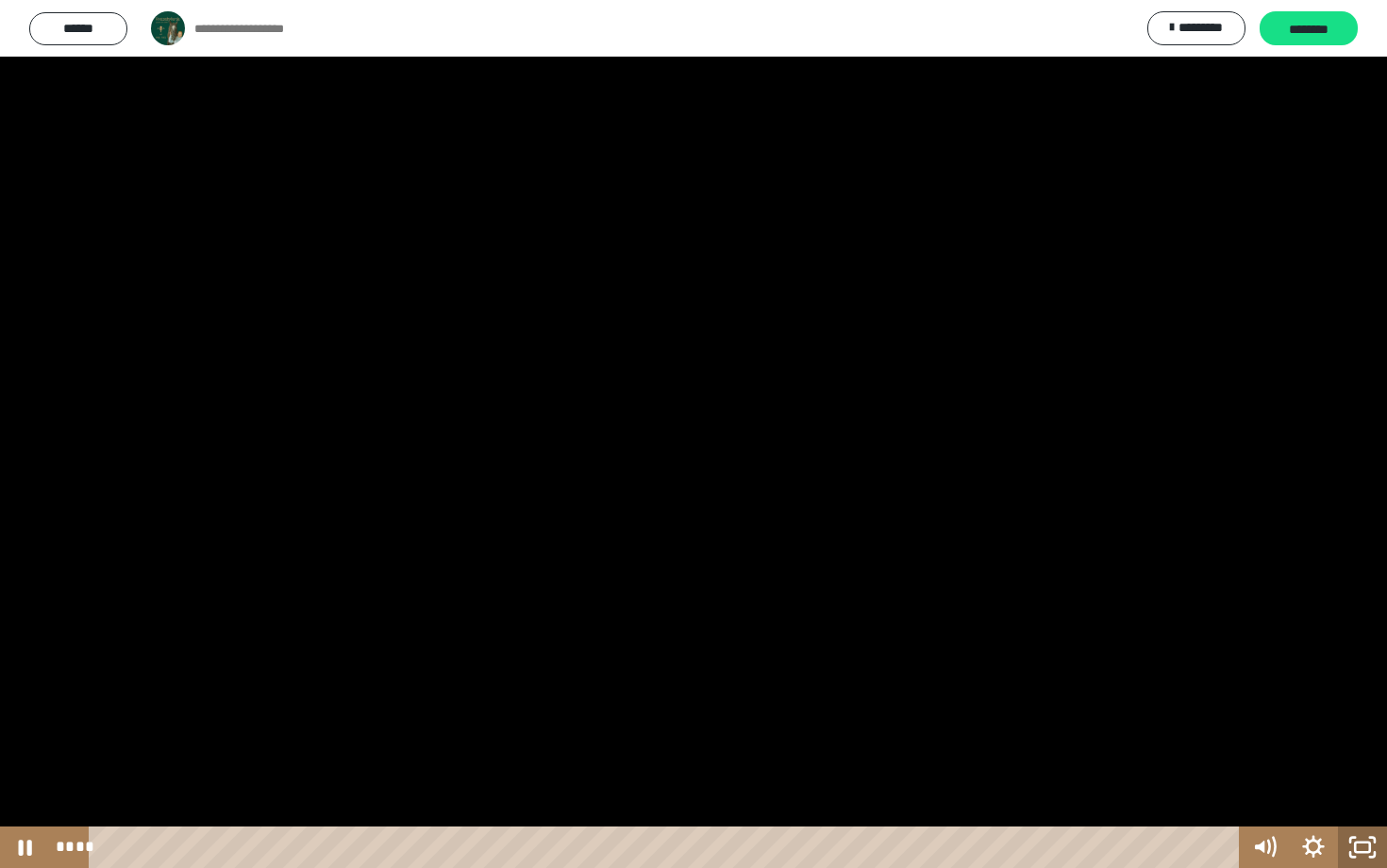 click 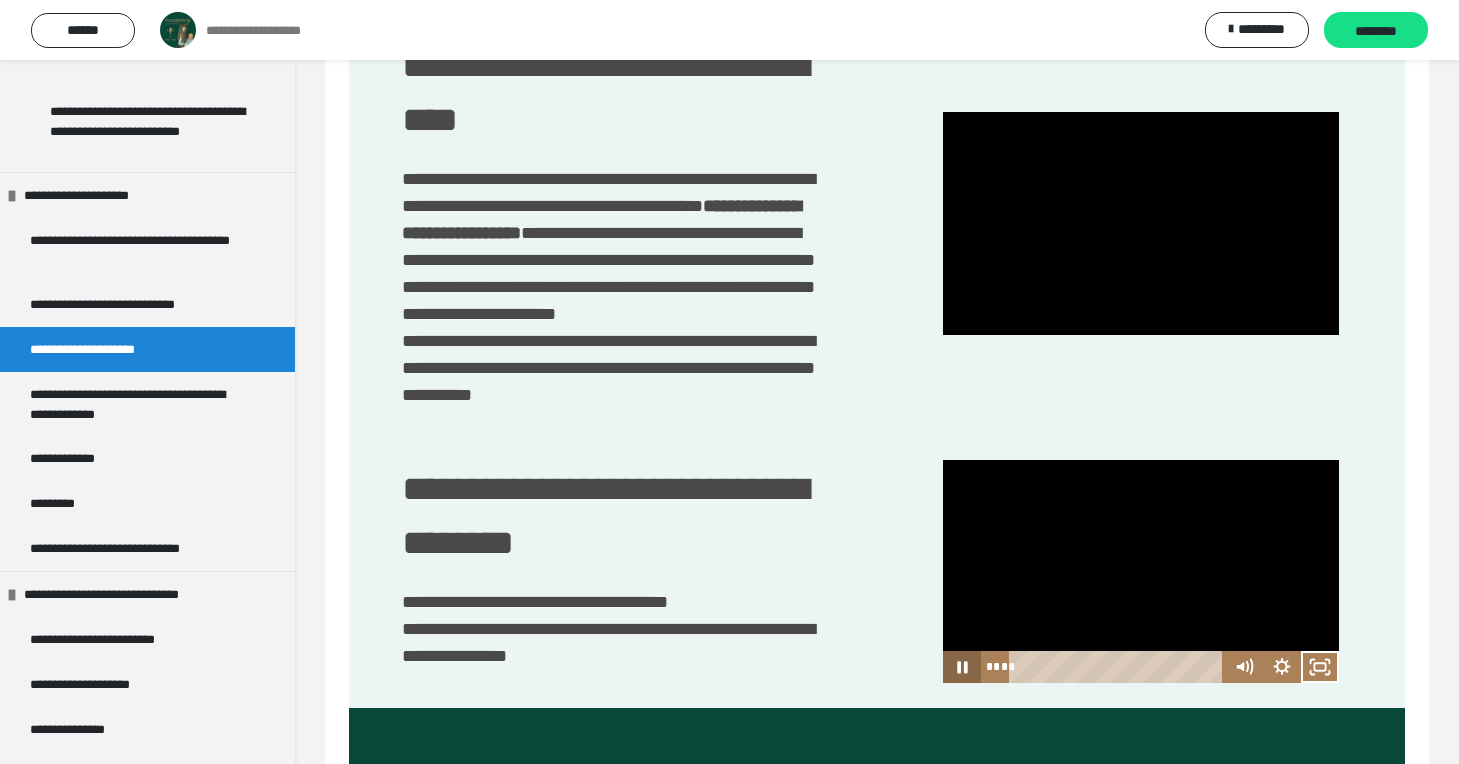 click 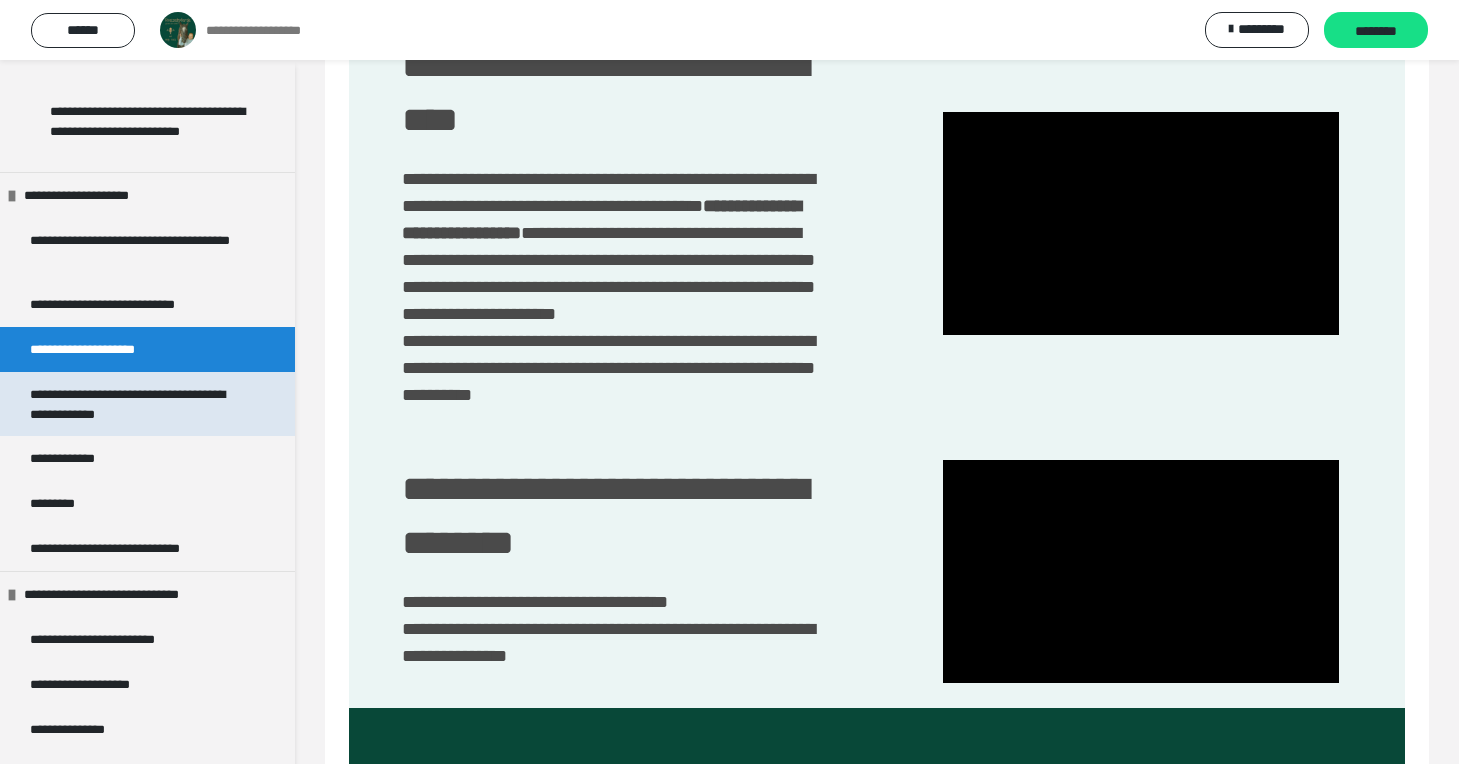 click on "**********" at bounding box center (139, 404) 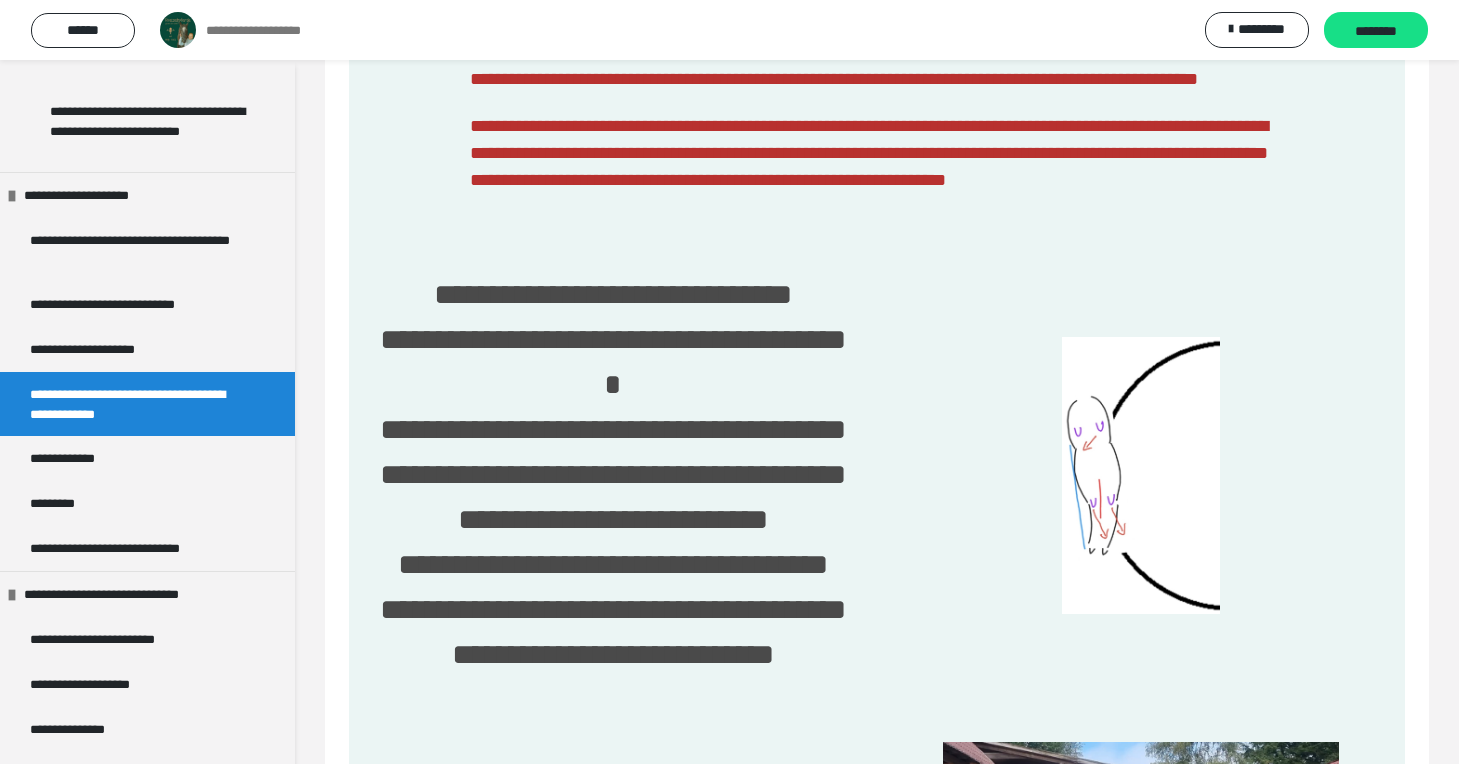 scroll, scrollTop: 1085, scrollLeft: 0, axis: vertical 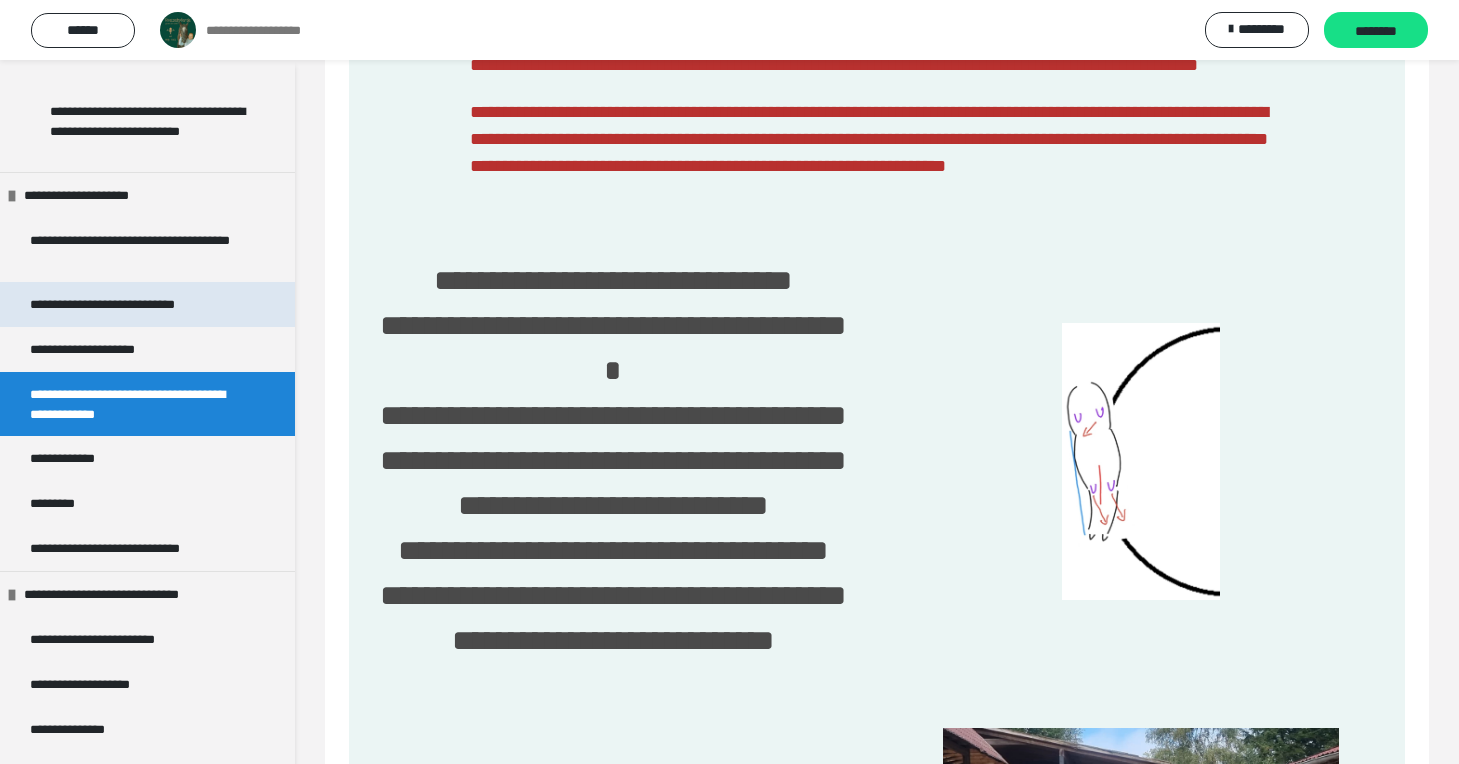 click on "**********" at bounding box center [129, 304] 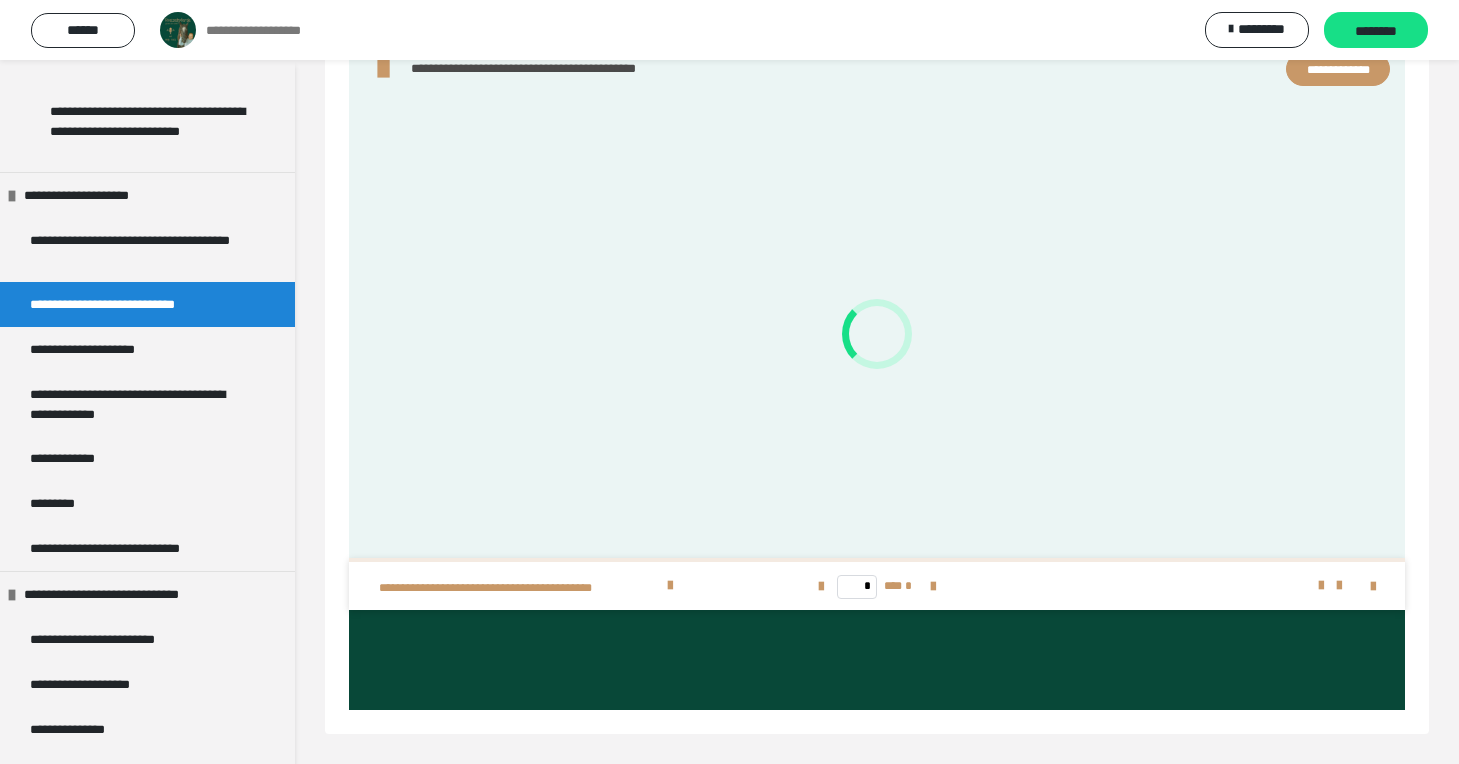 scroll, scrollTop: 214, scrollLeft: 0, axis: vertical 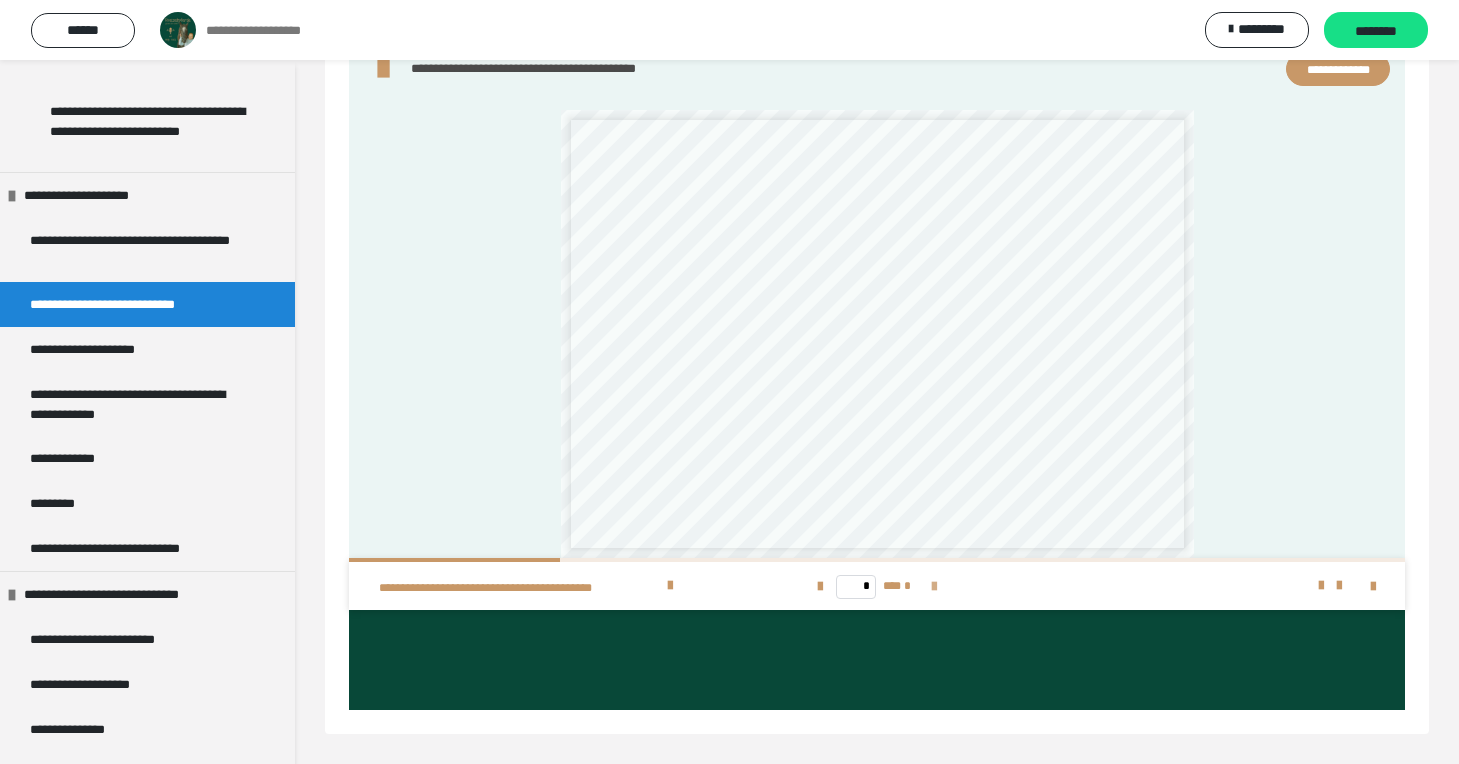 click at bounding box center (934, 587) 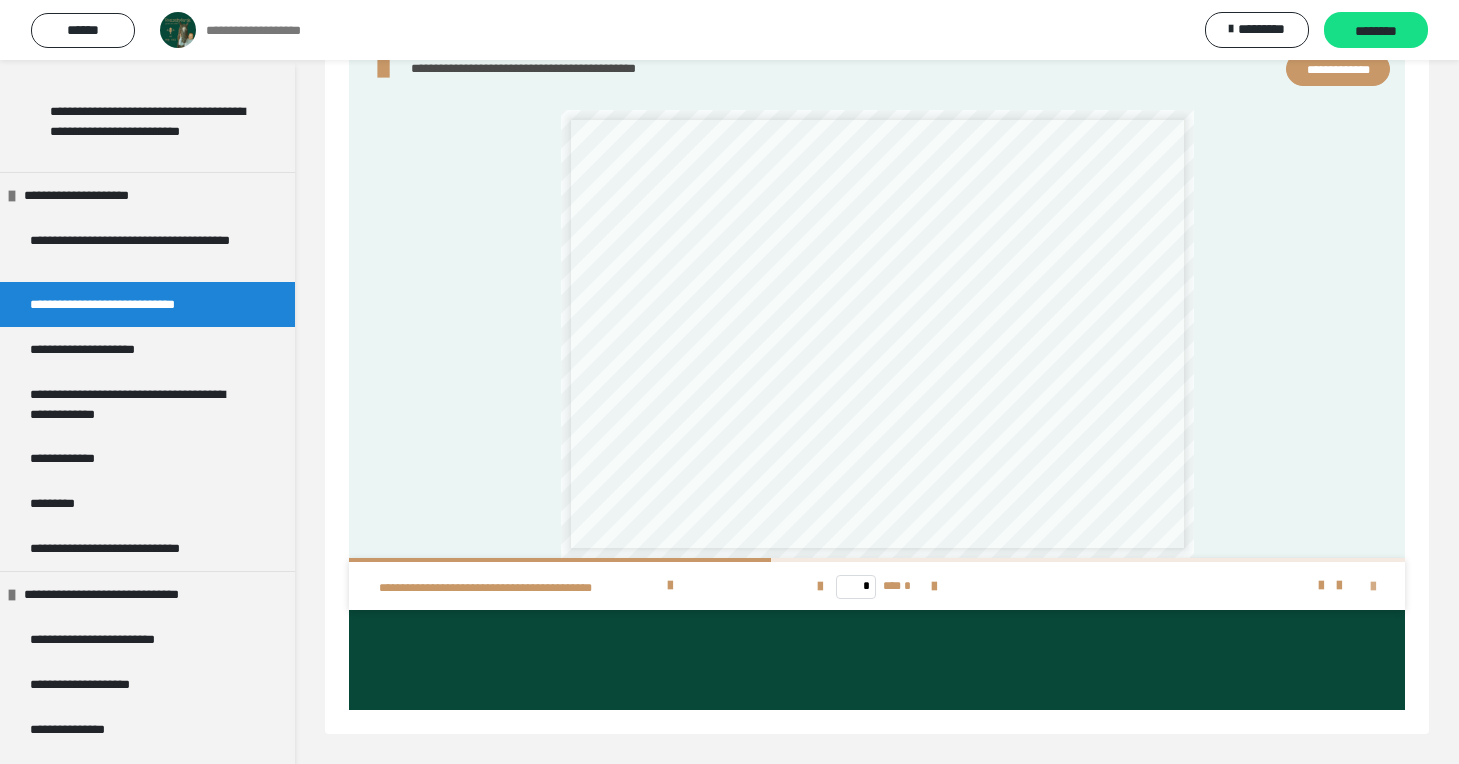 click at bounding box center [1373, 587] 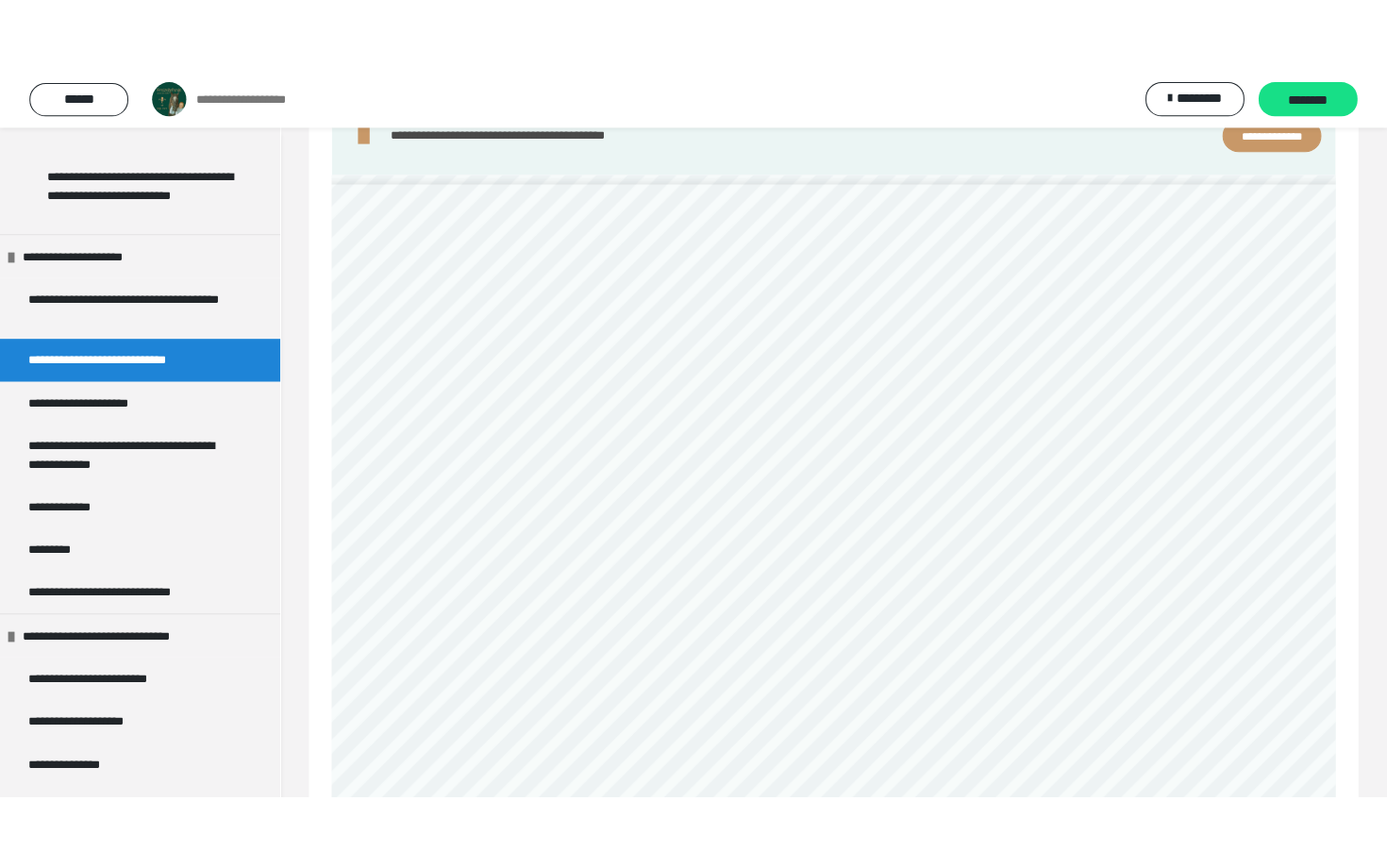 scroll, scrollTop: 51, scrollLeft: 0, axis: vertical 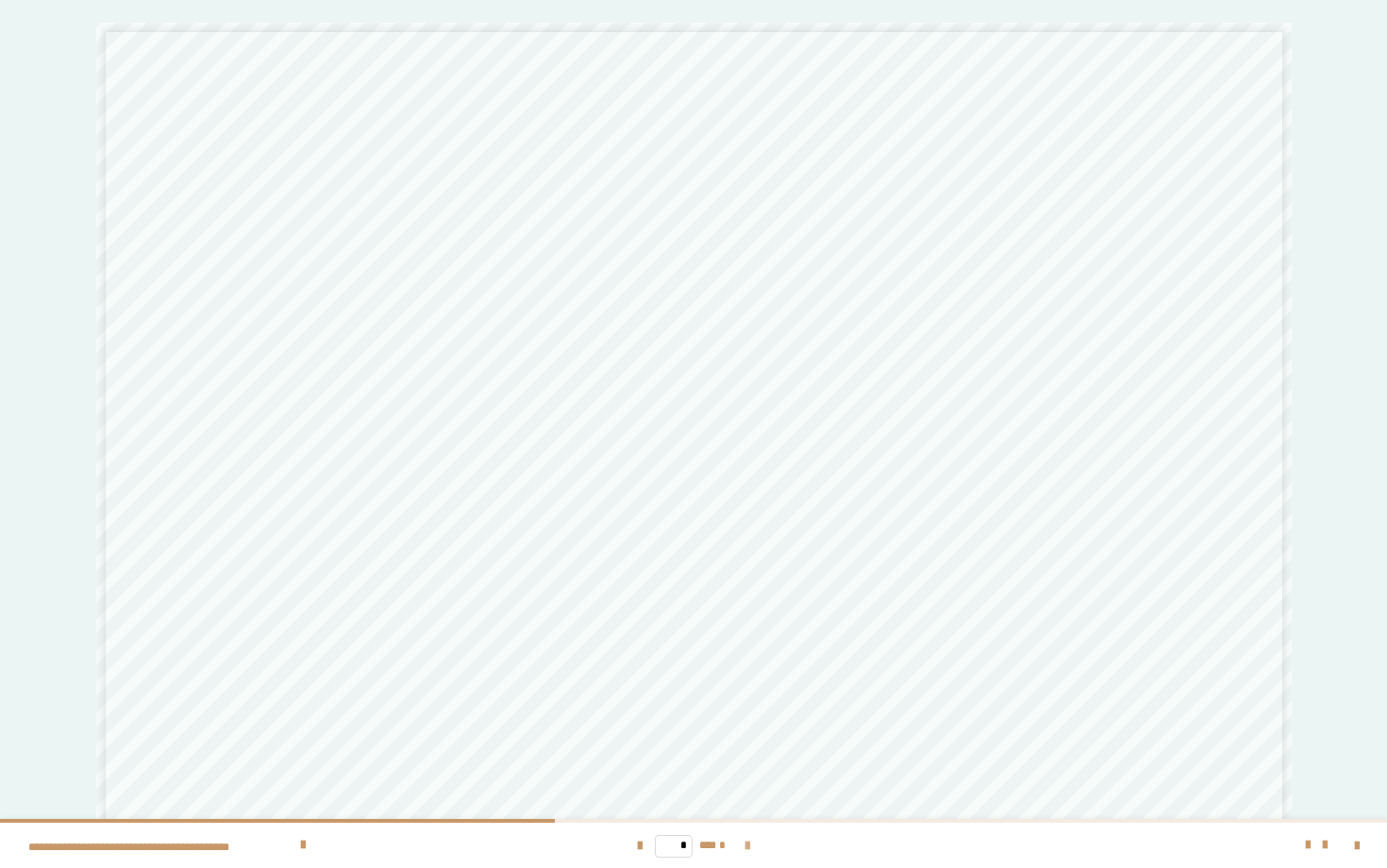 click at bounding box center [747, 846] 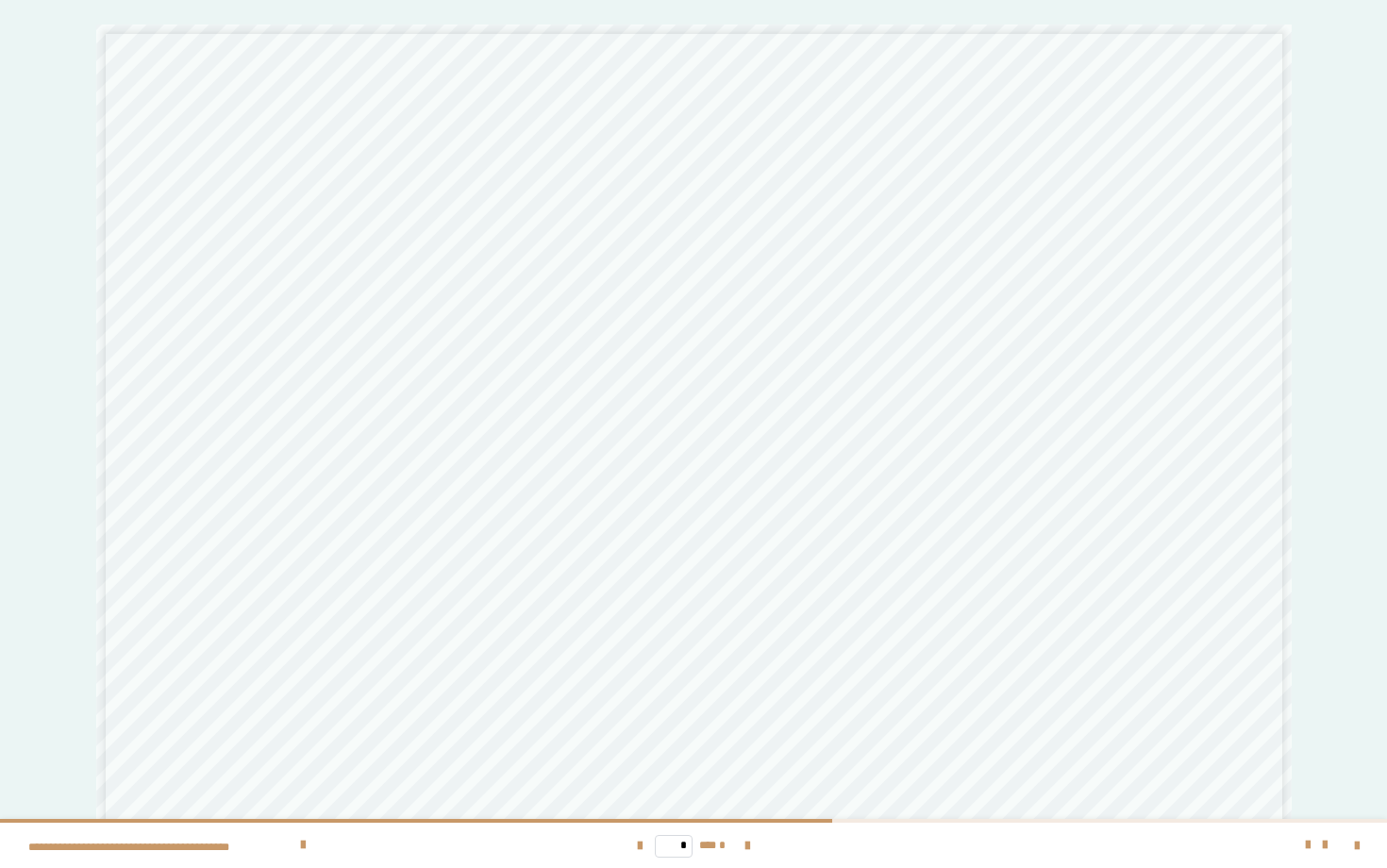 drag, startPoint x: 754, startPoint y: 843, endPoint x: 740, endPoint y: 843, distance: 14 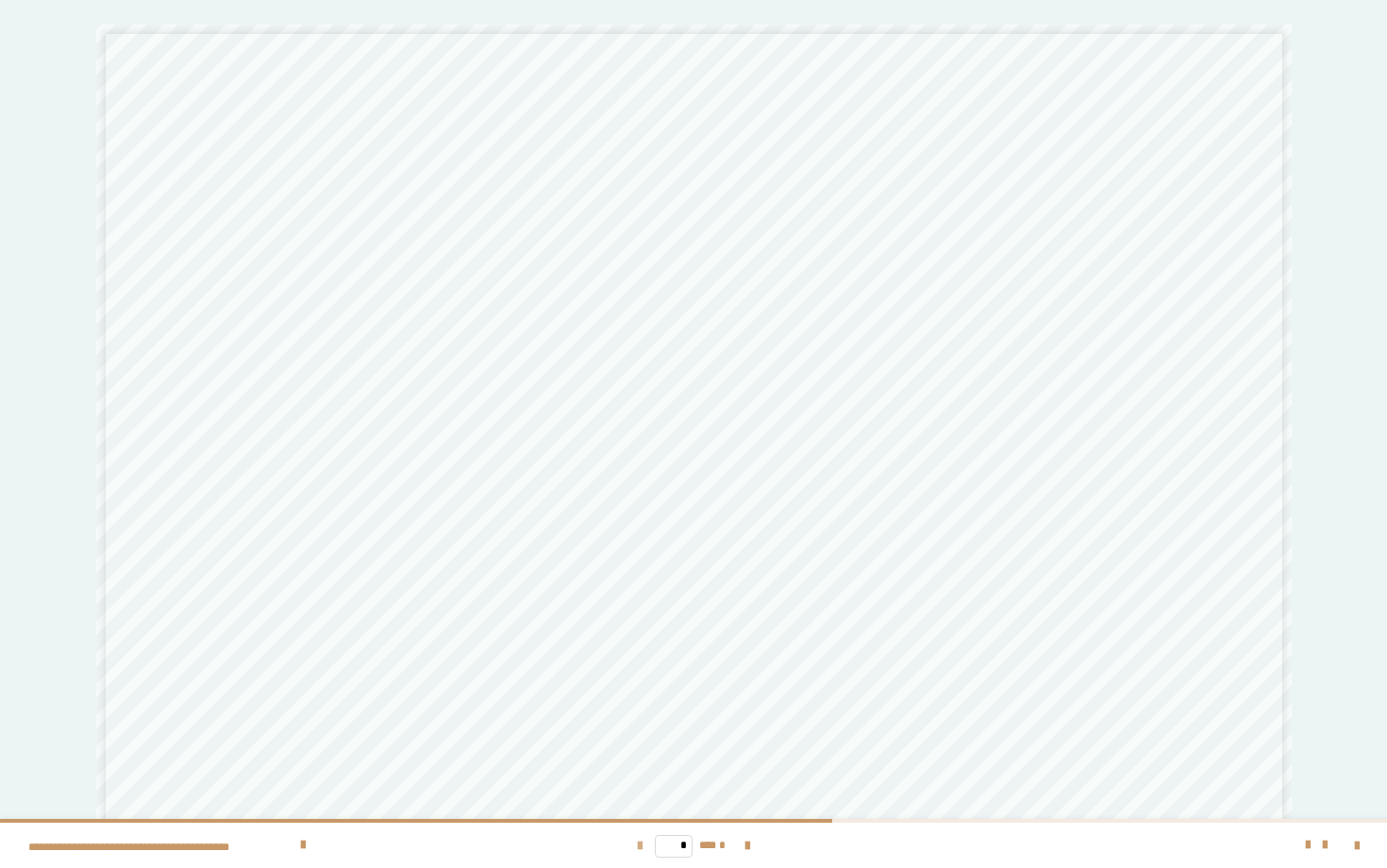 click at bounding box center [640, 846] 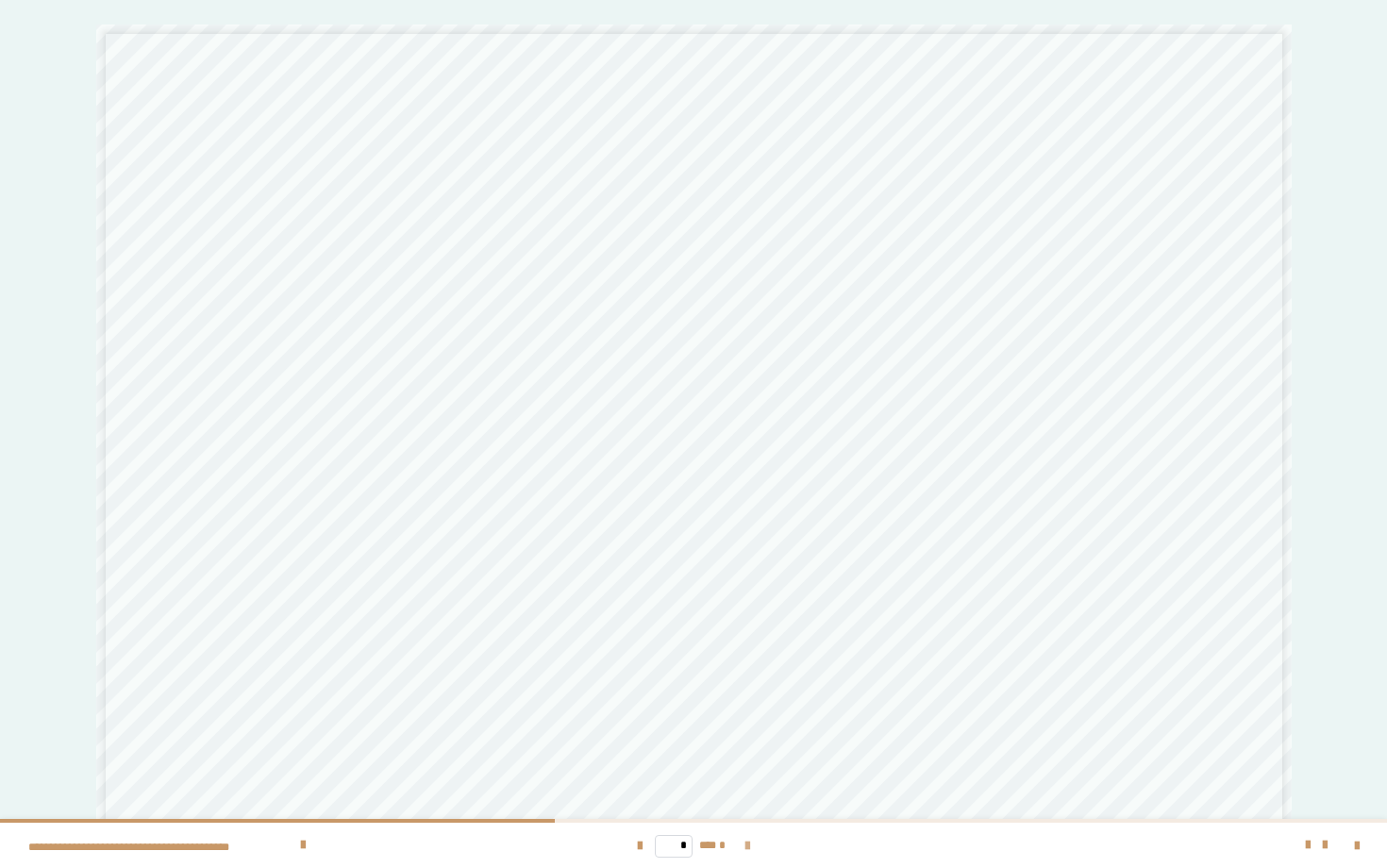 click at bounding box center (747, 846) 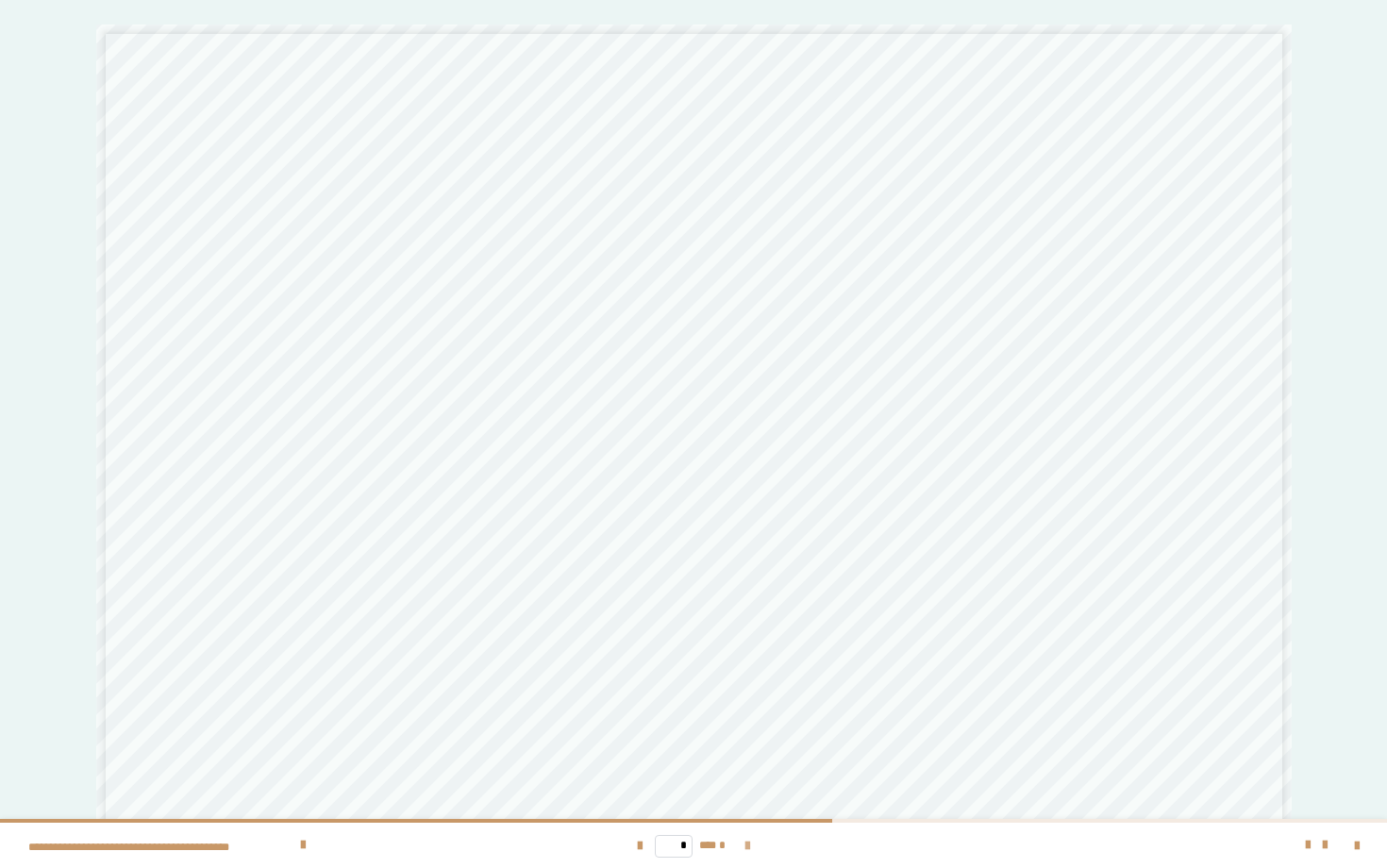 click at bounding box center [747, 846] 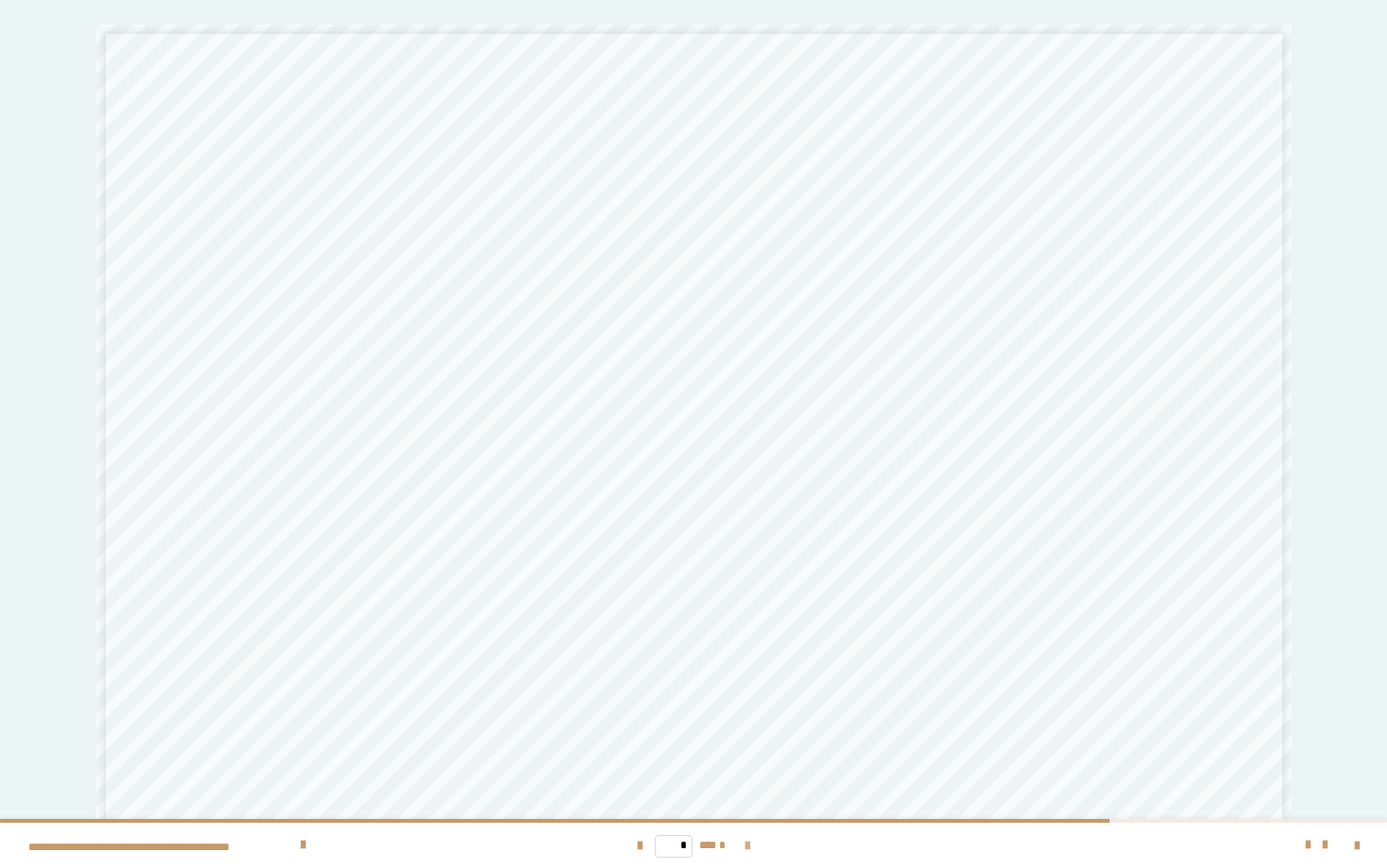 click at bounding box center [747, 846] 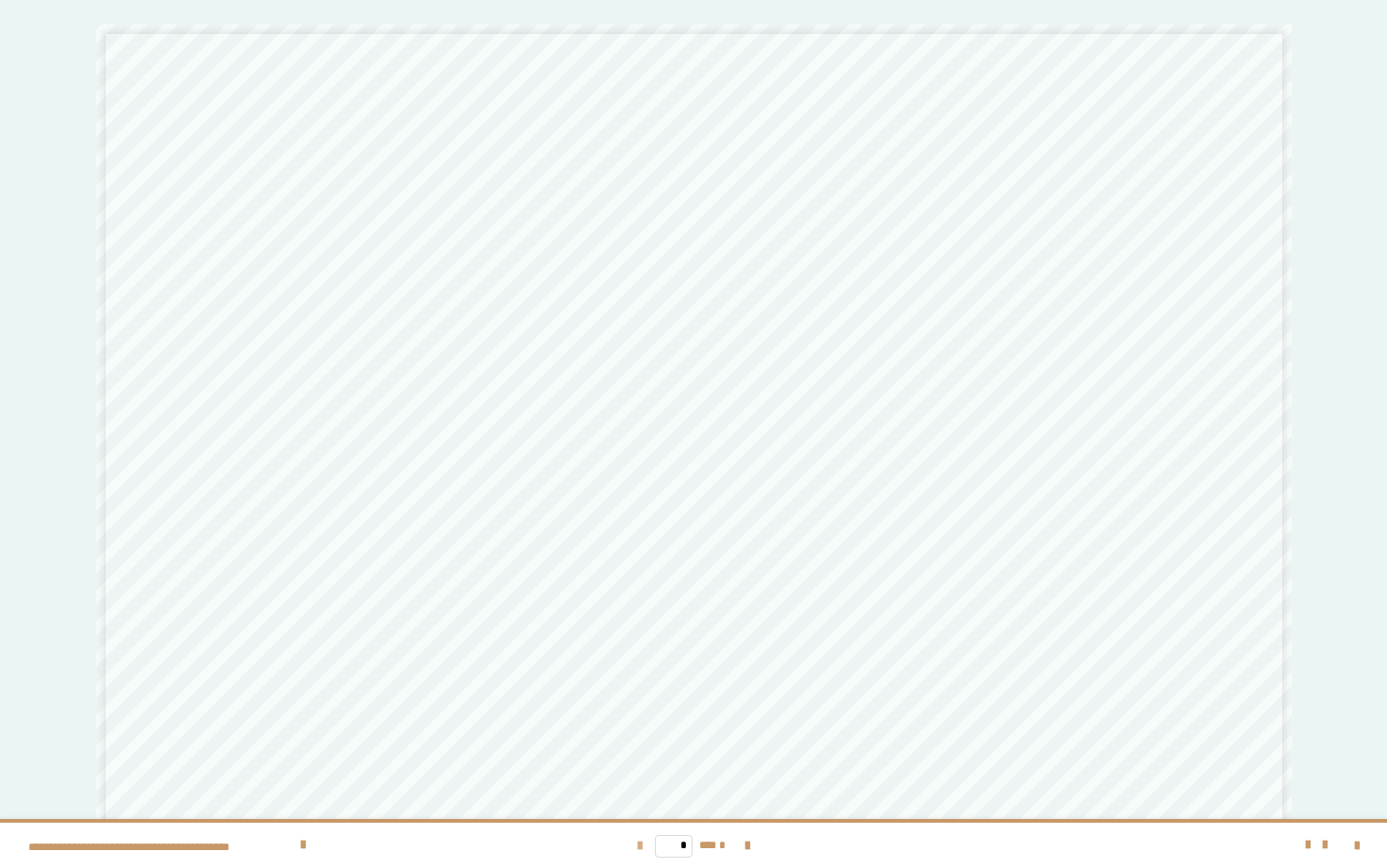 click at bounding box center (640, 846) 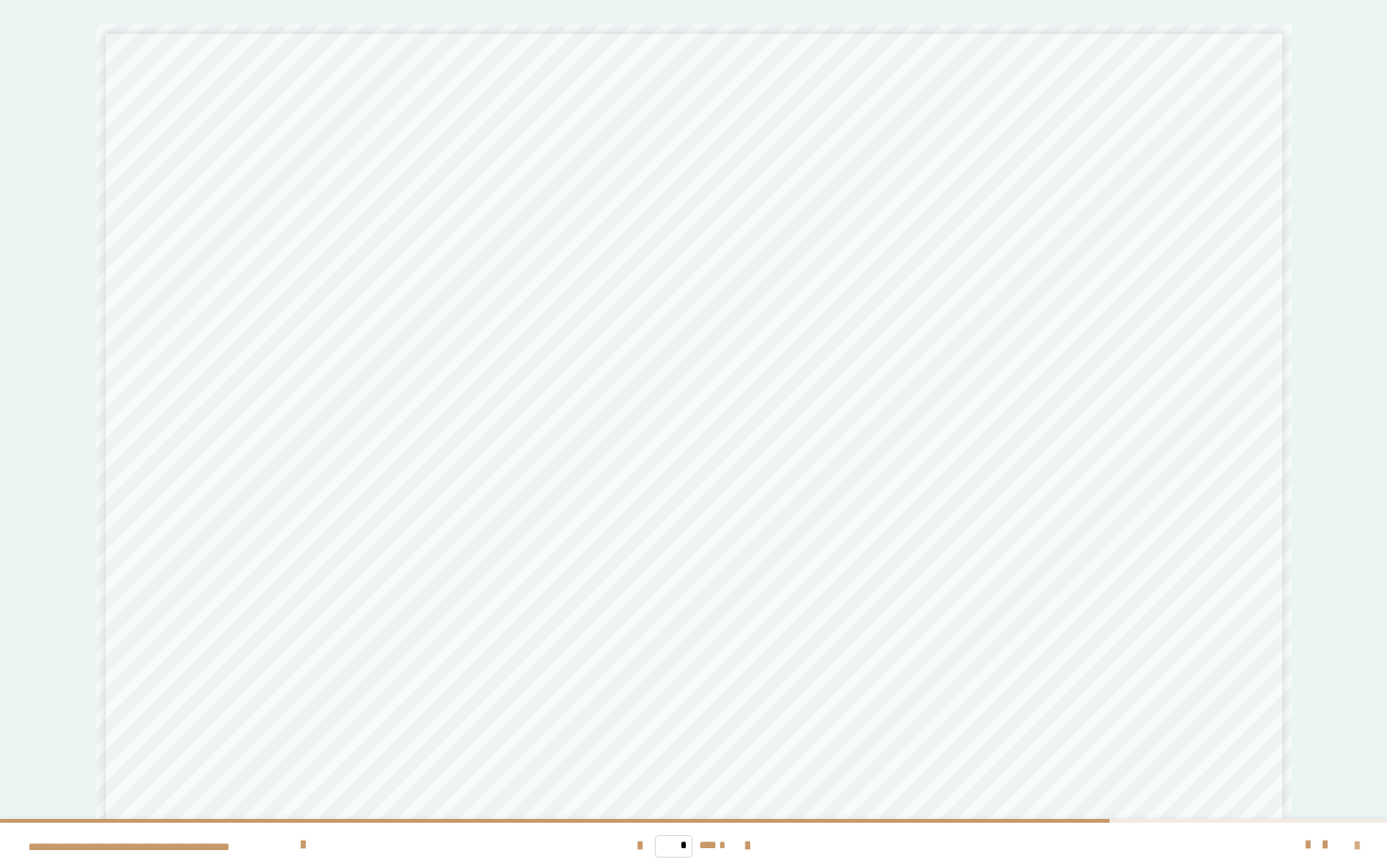 click at bounding box center (1357, 846) 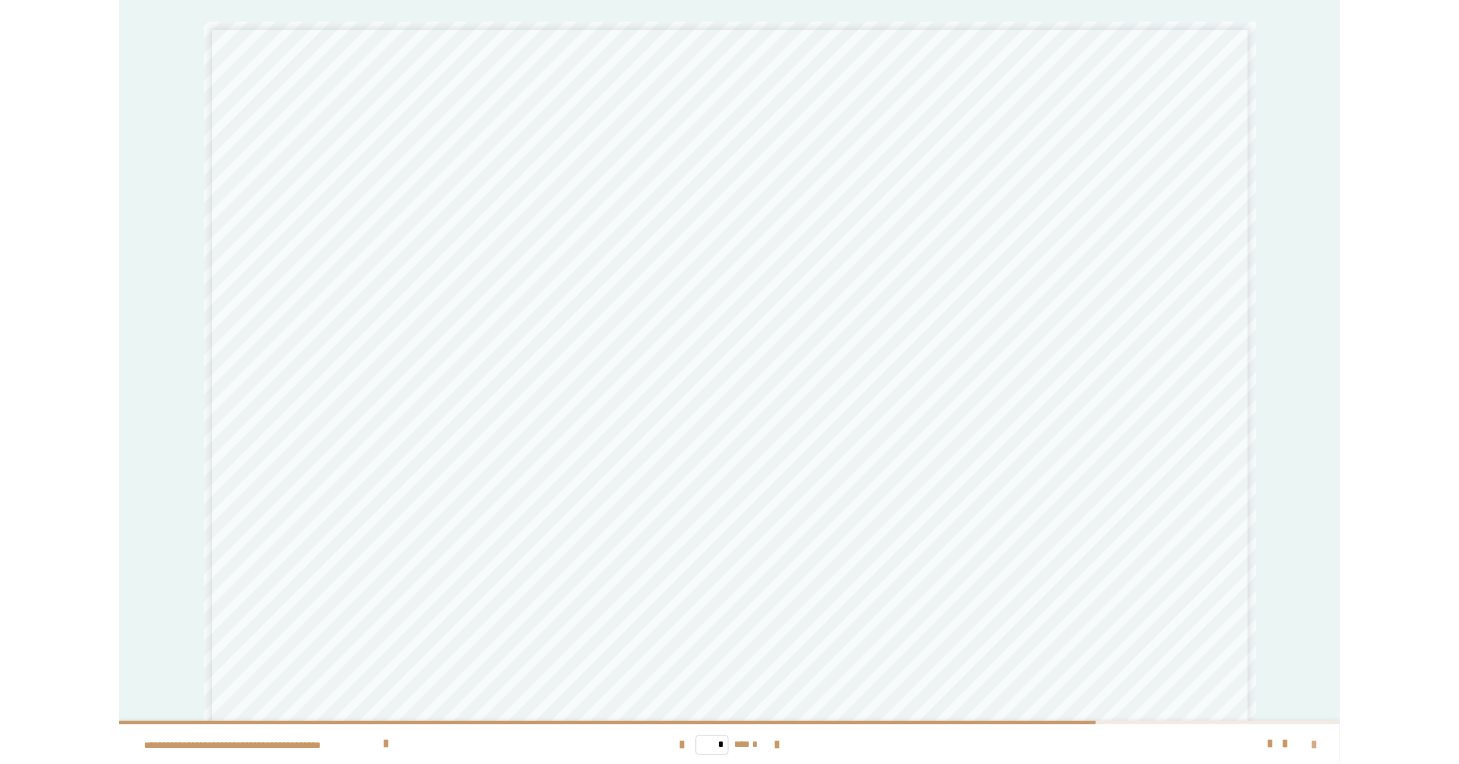 scroll, scrollTop: 134, scrollLeft: 0, axis: vertical 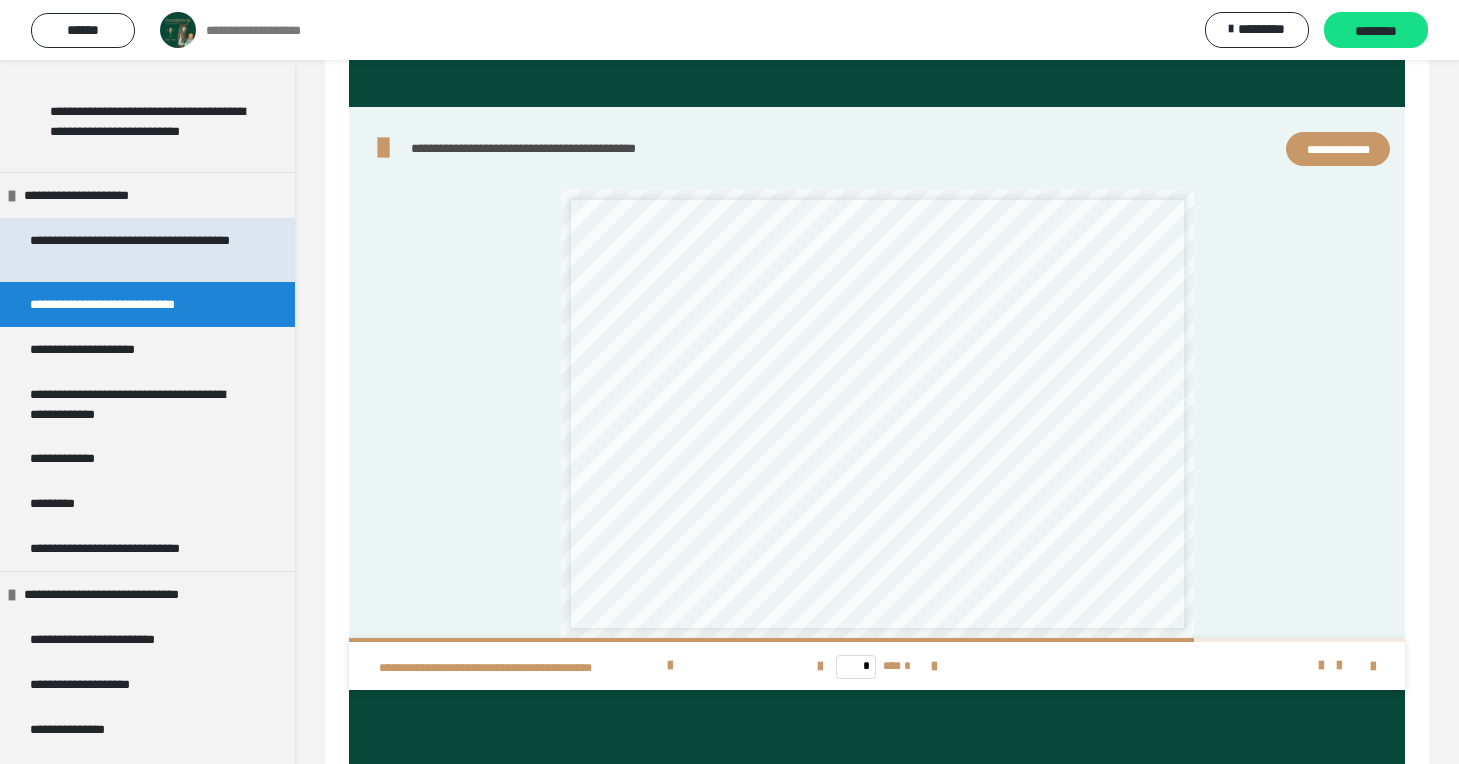click on "**********" at bounding box center (139, 250) 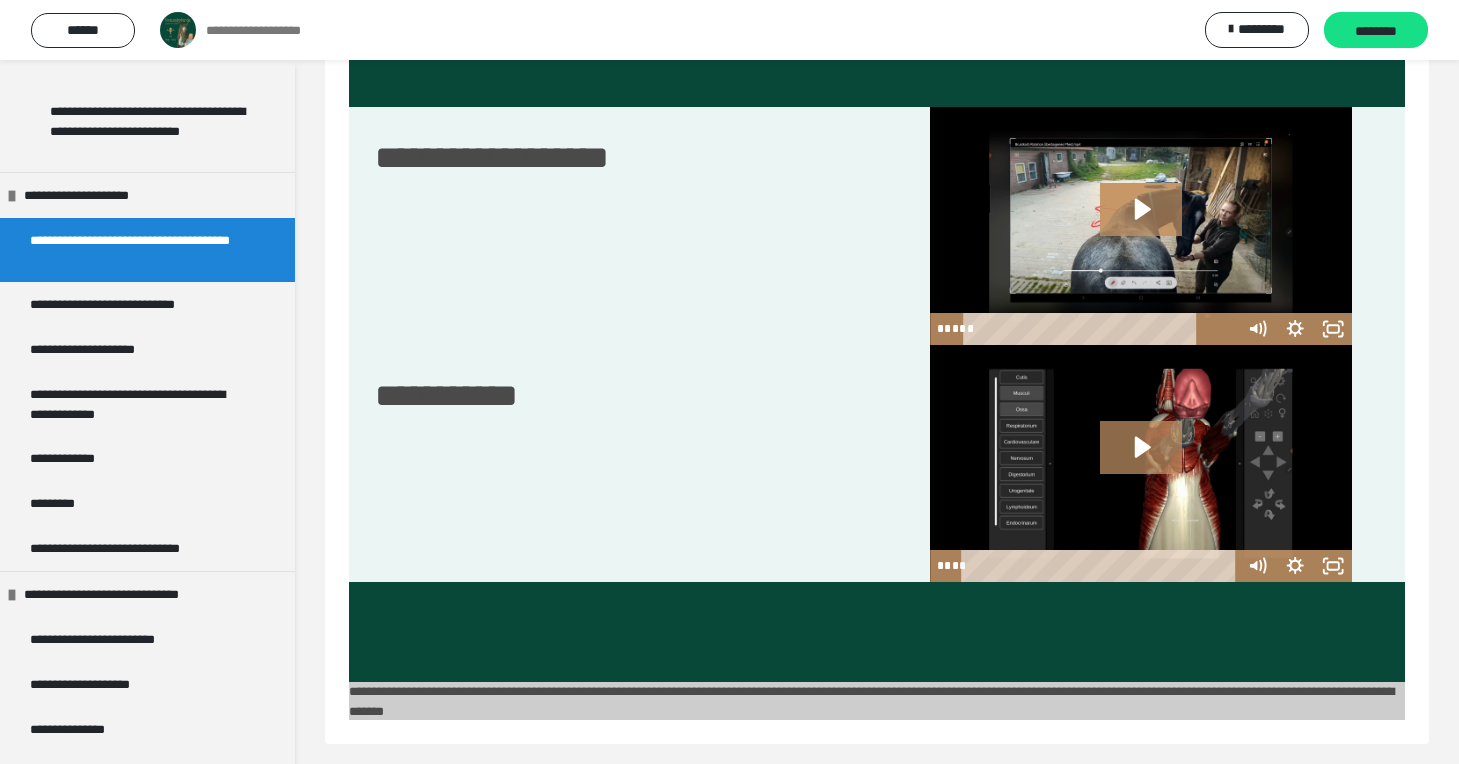 scroll, scrollTop: 60, scrollLeft: 0, axis: vertical 